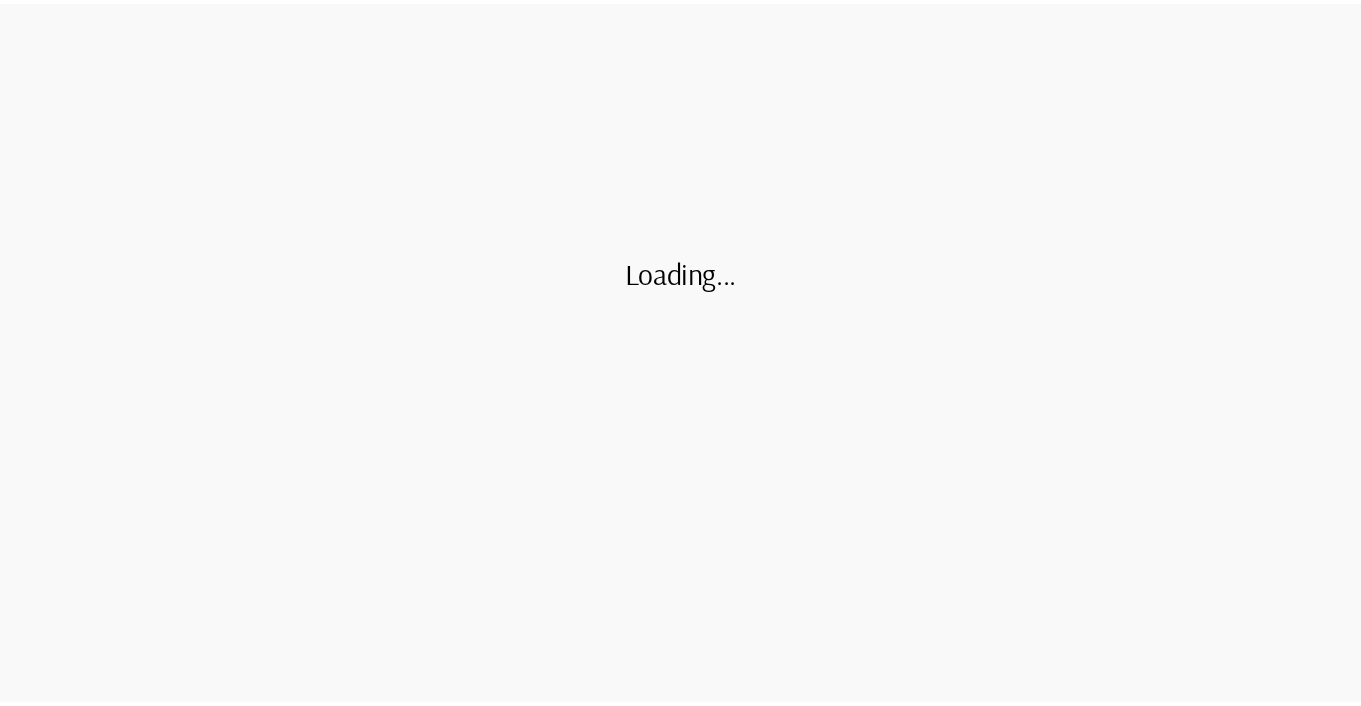 scroll, scrollTop: 0, scrollLeft: 0, axis: both 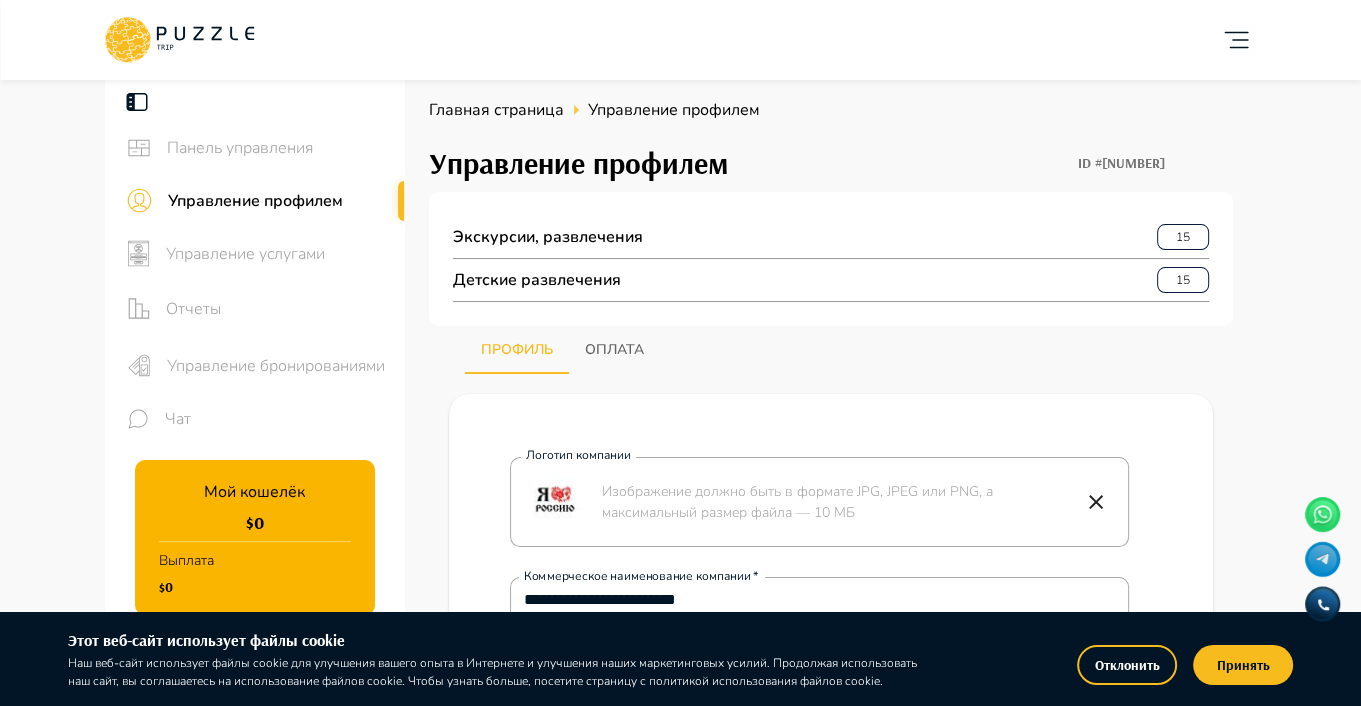 type on "*" 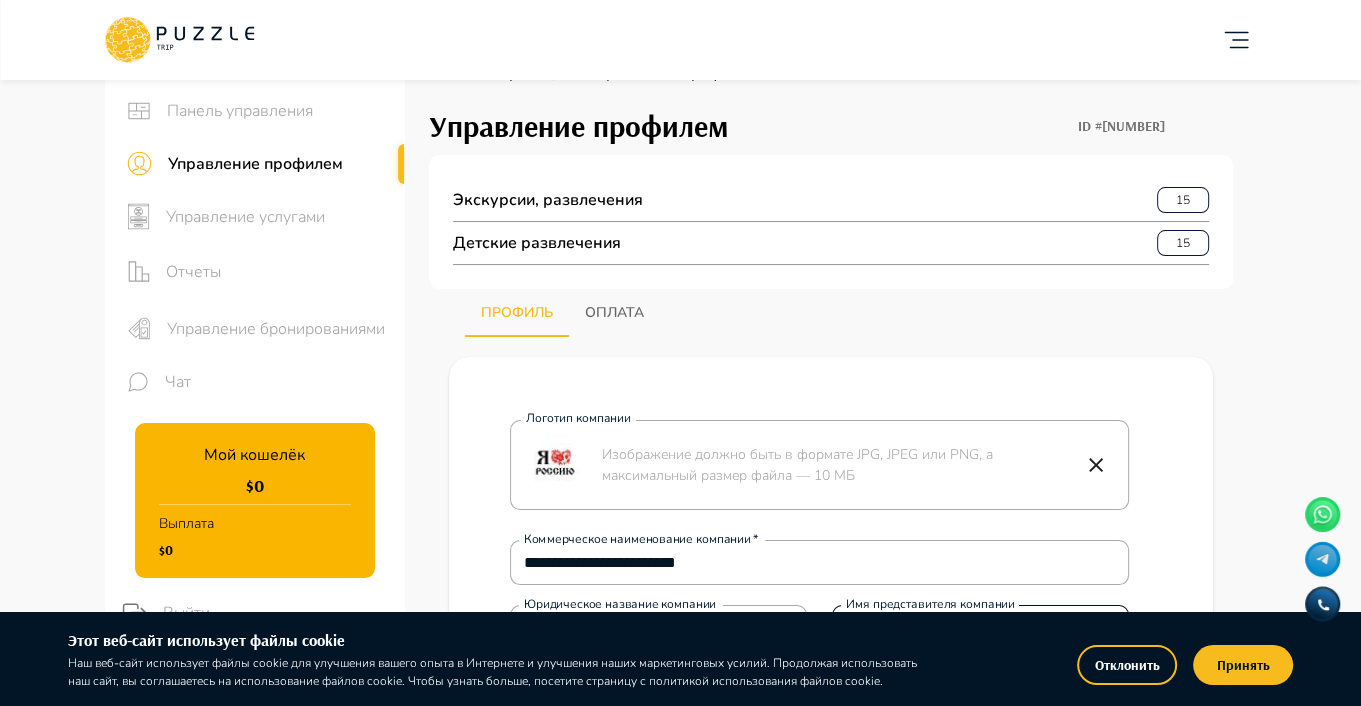scroll, scrollTop: 0, scrollLeft: 0, axis: both 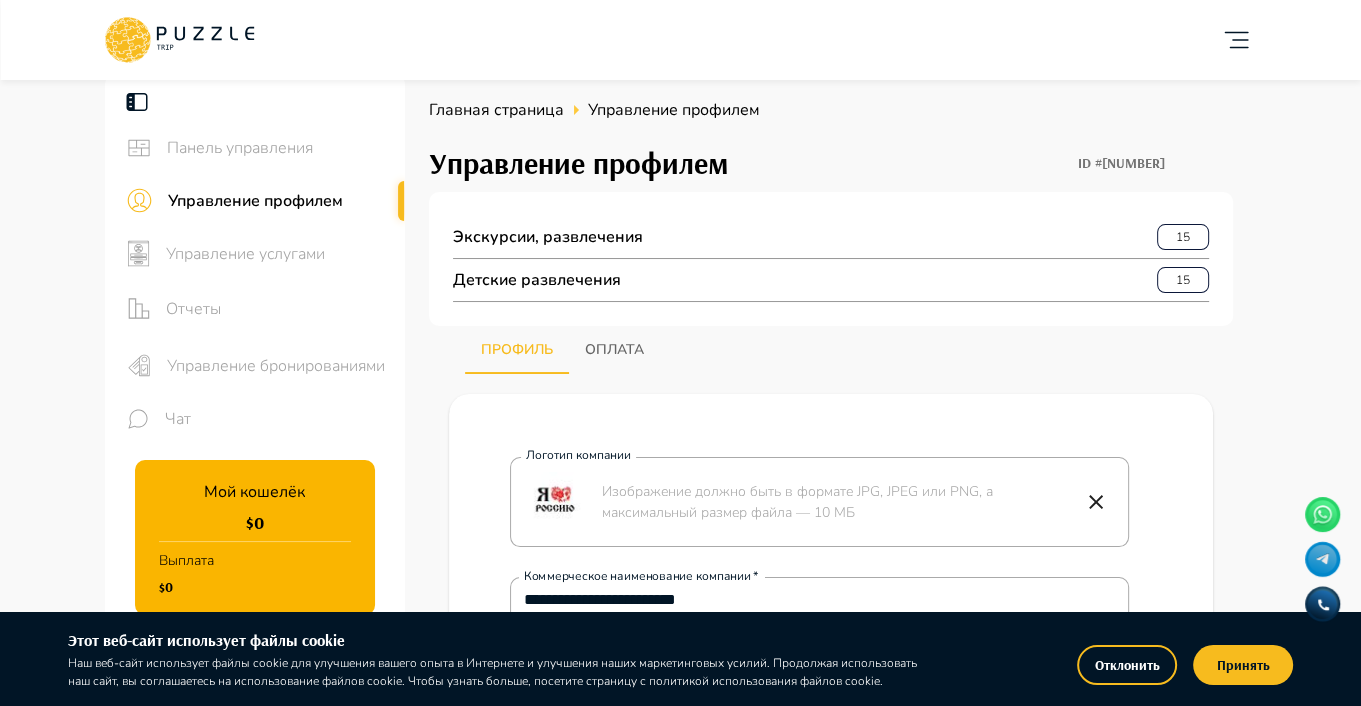 click on "Управление услугами" at bounding box center (277, 254) 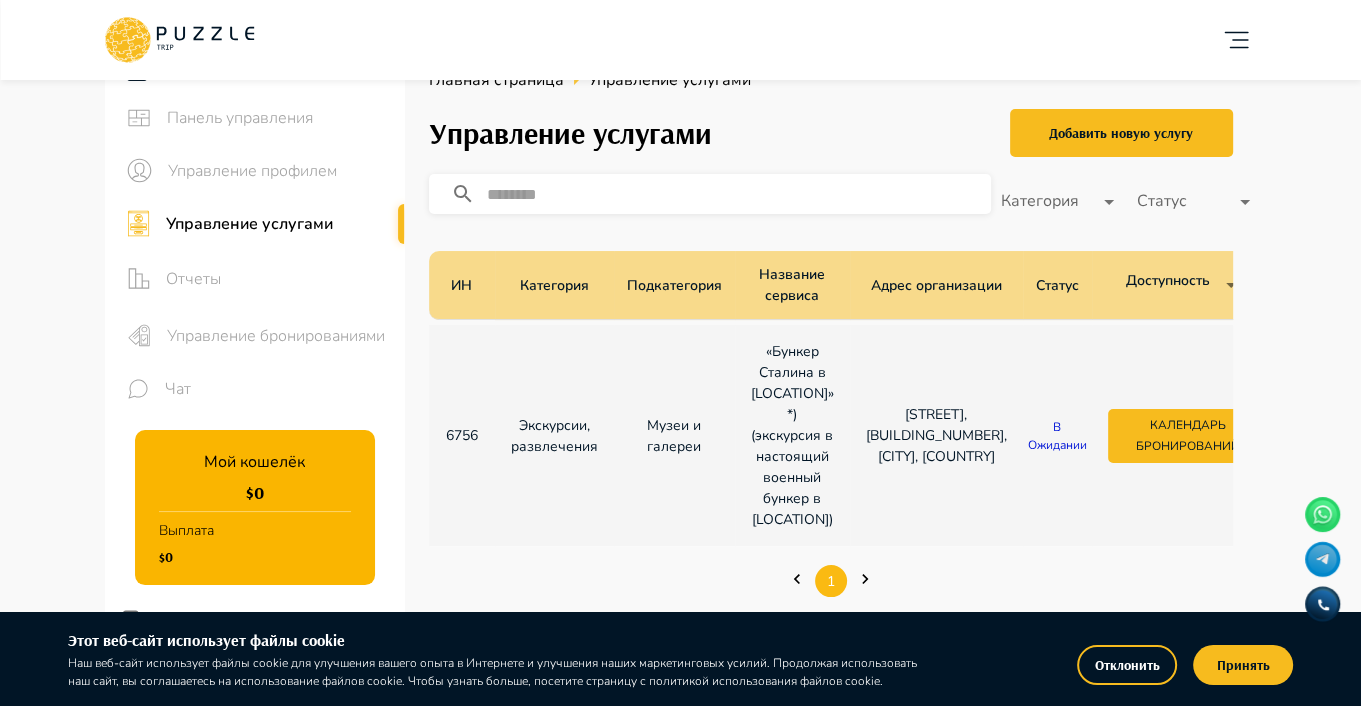scroll, scrollTop: 0, scrollLeft: 0, axis: both 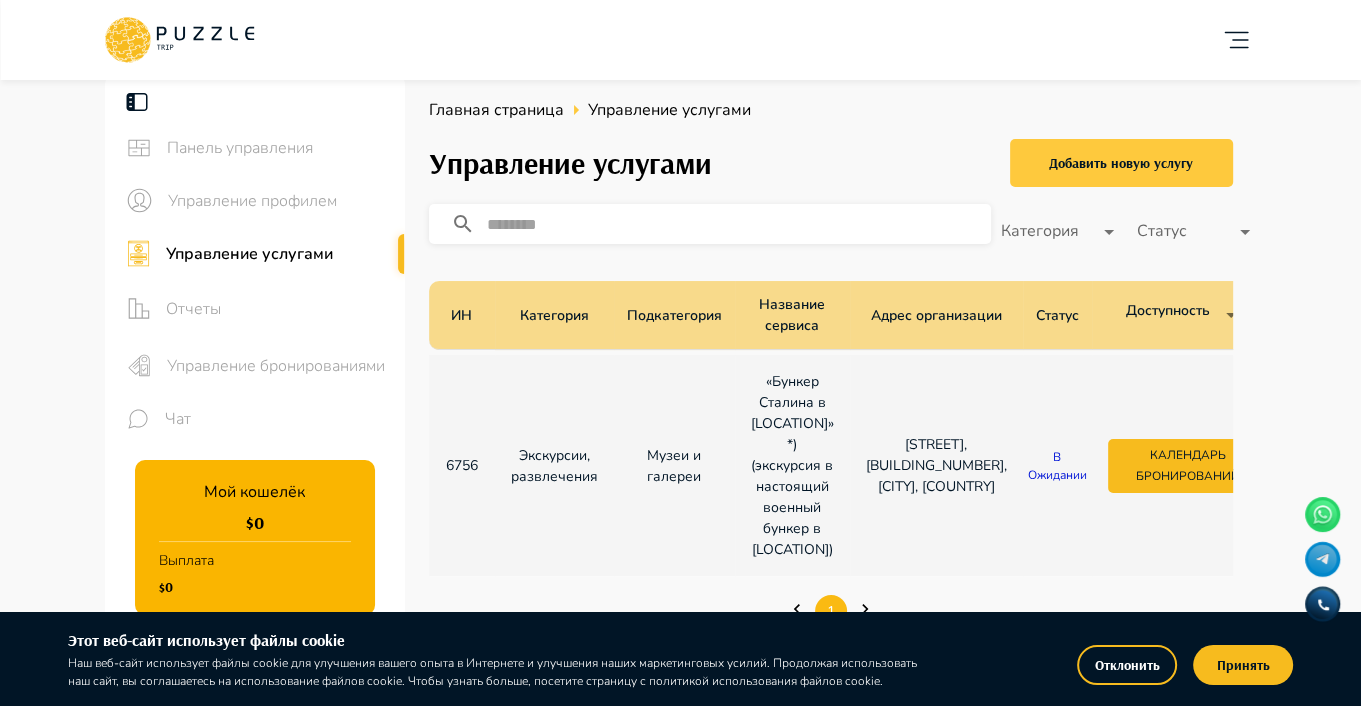 click on "Добавить новую услугу" at bounding box center (1121, 163) 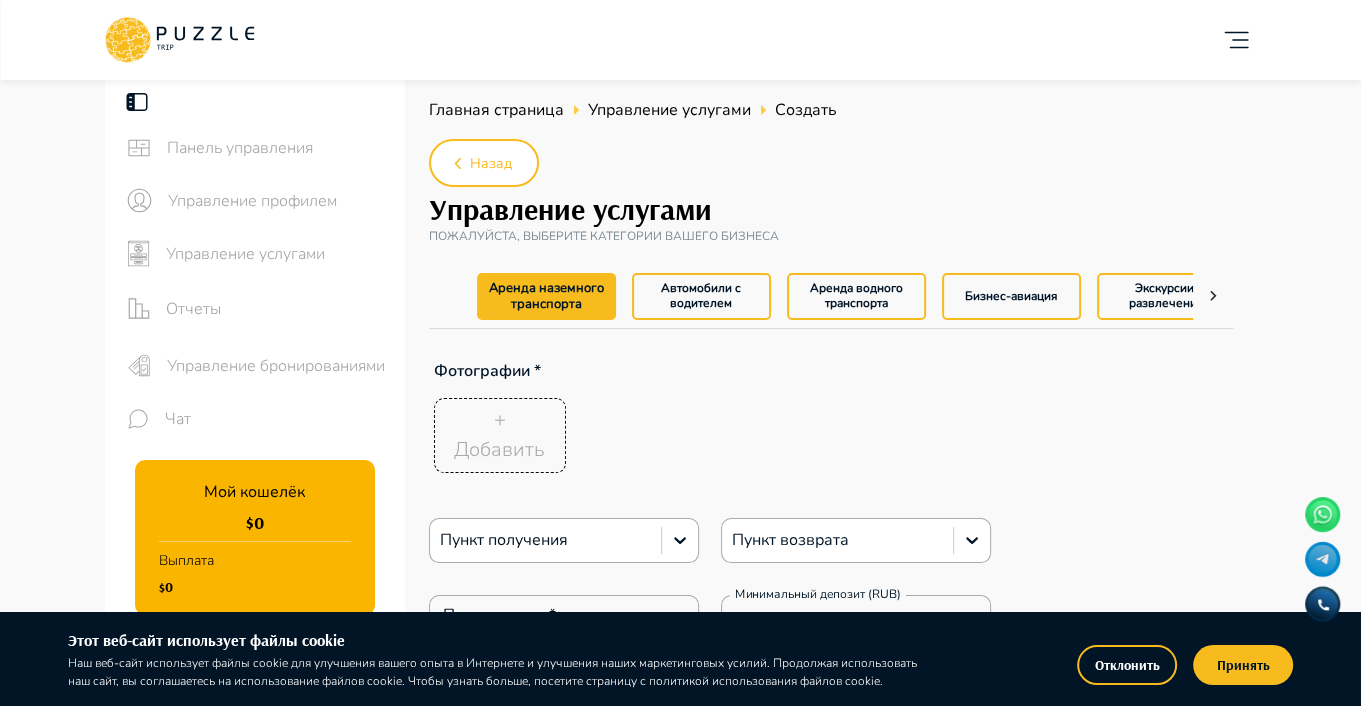 type on "*" 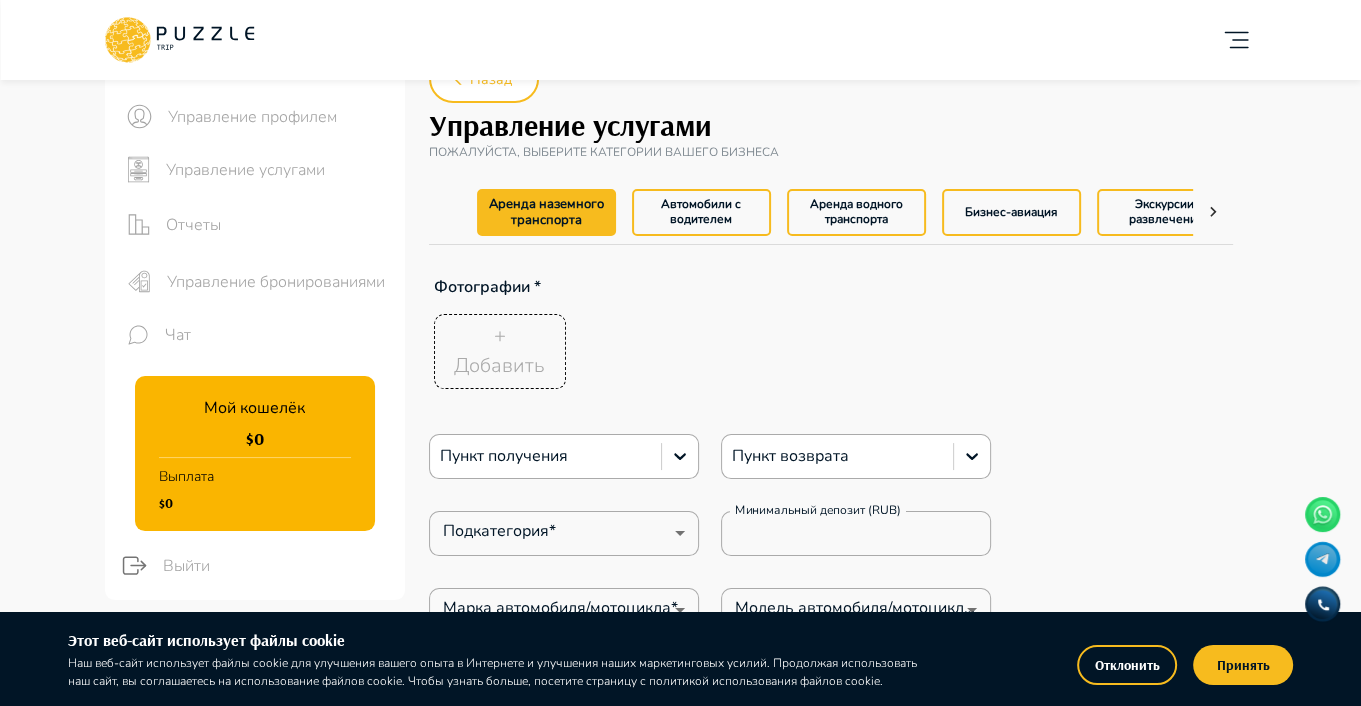 type on "*" 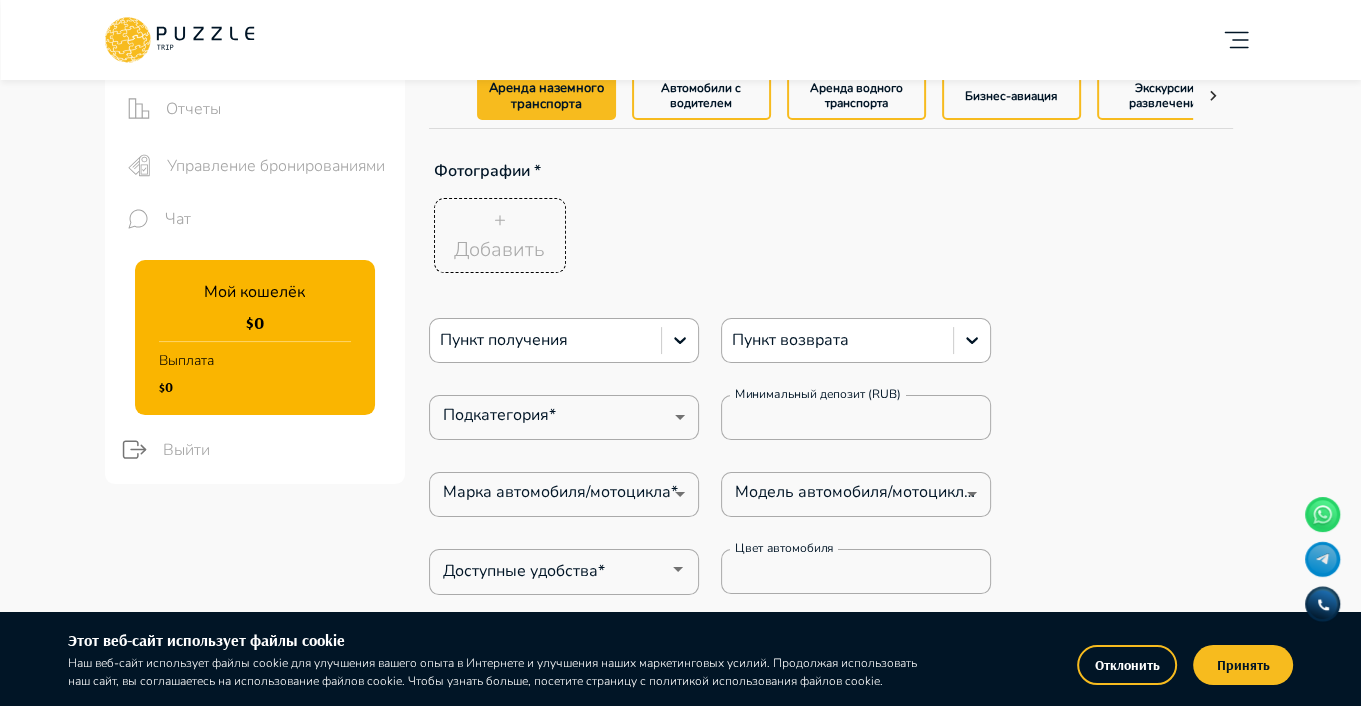 type on "*" 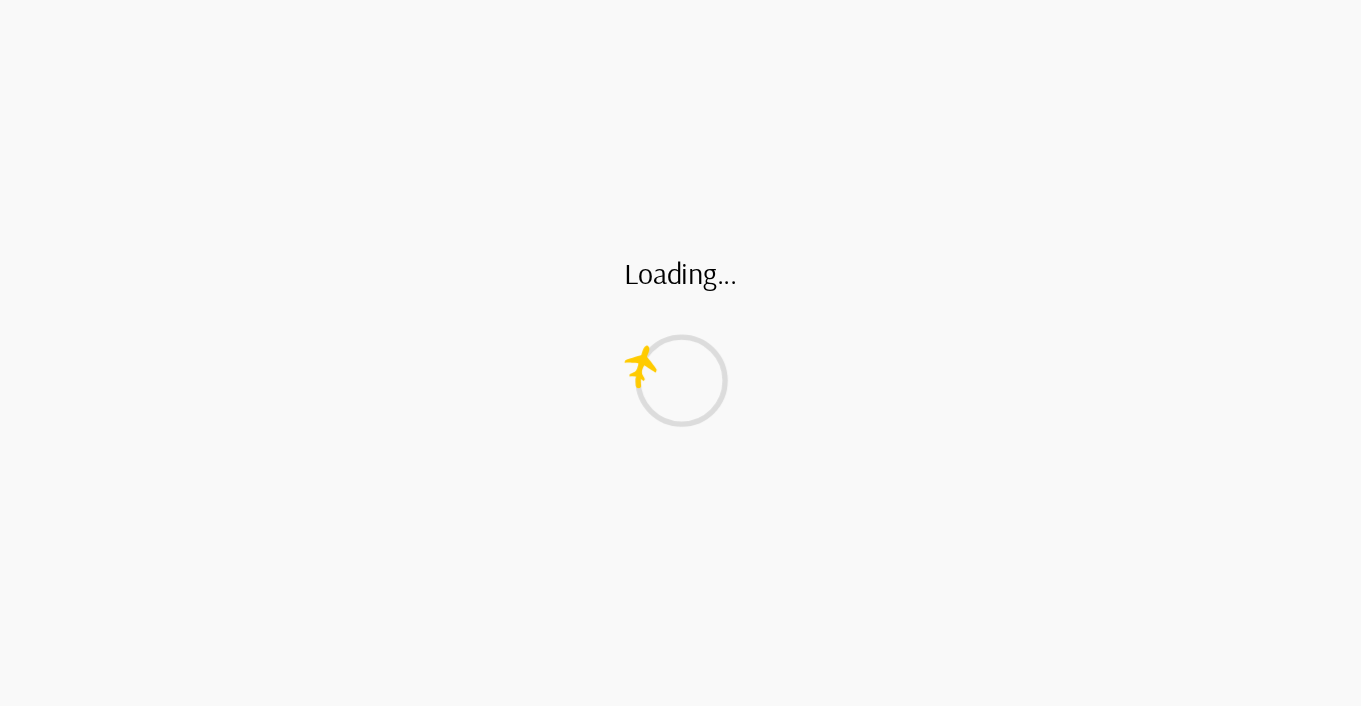 scroll, scrollTop: 0, scrollLeft: 0, axis: both 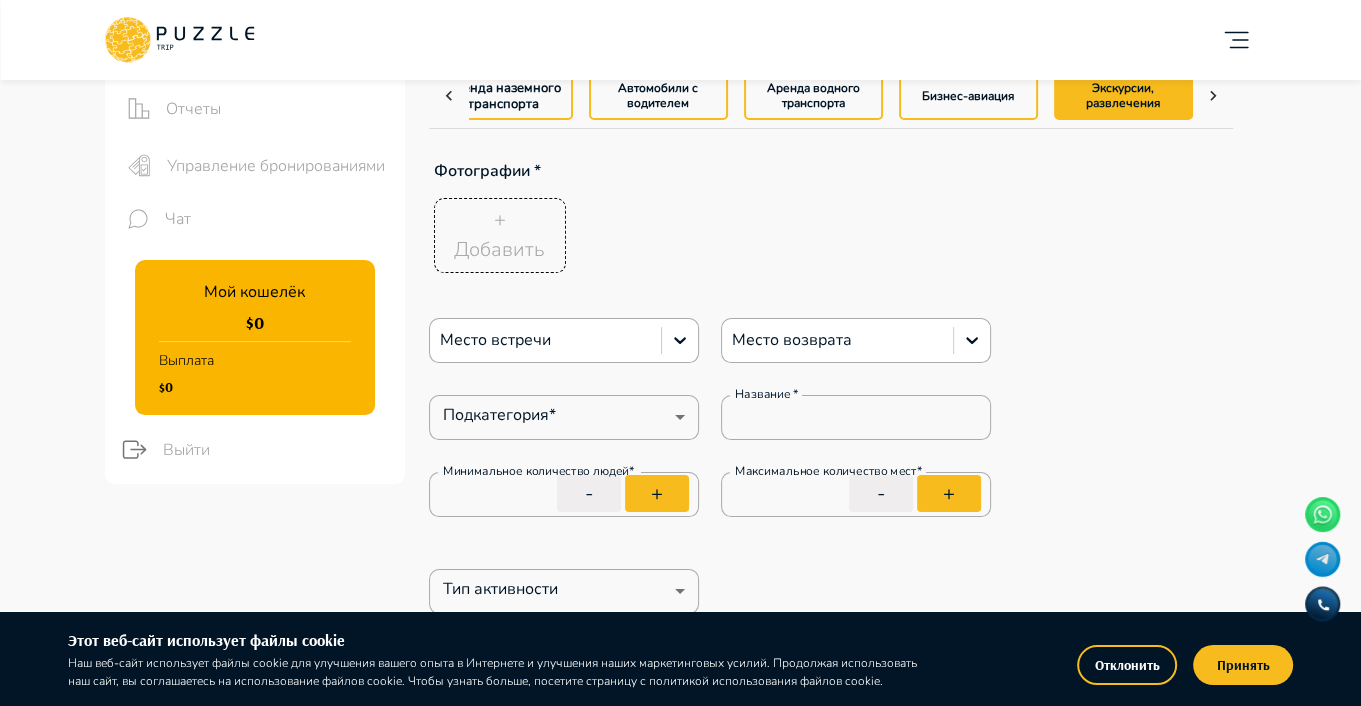 click on "Добавить" at bounding box center [499, 250] 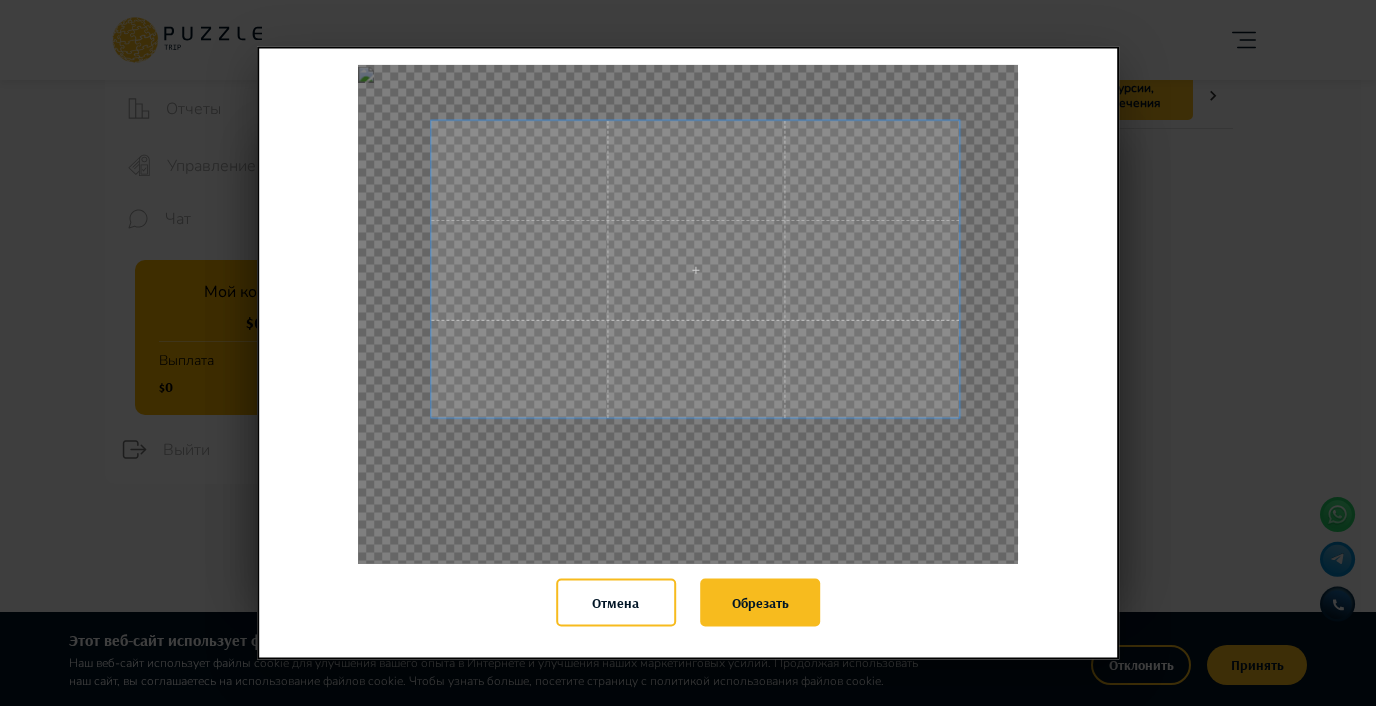 click at bounding box center [695, 269] 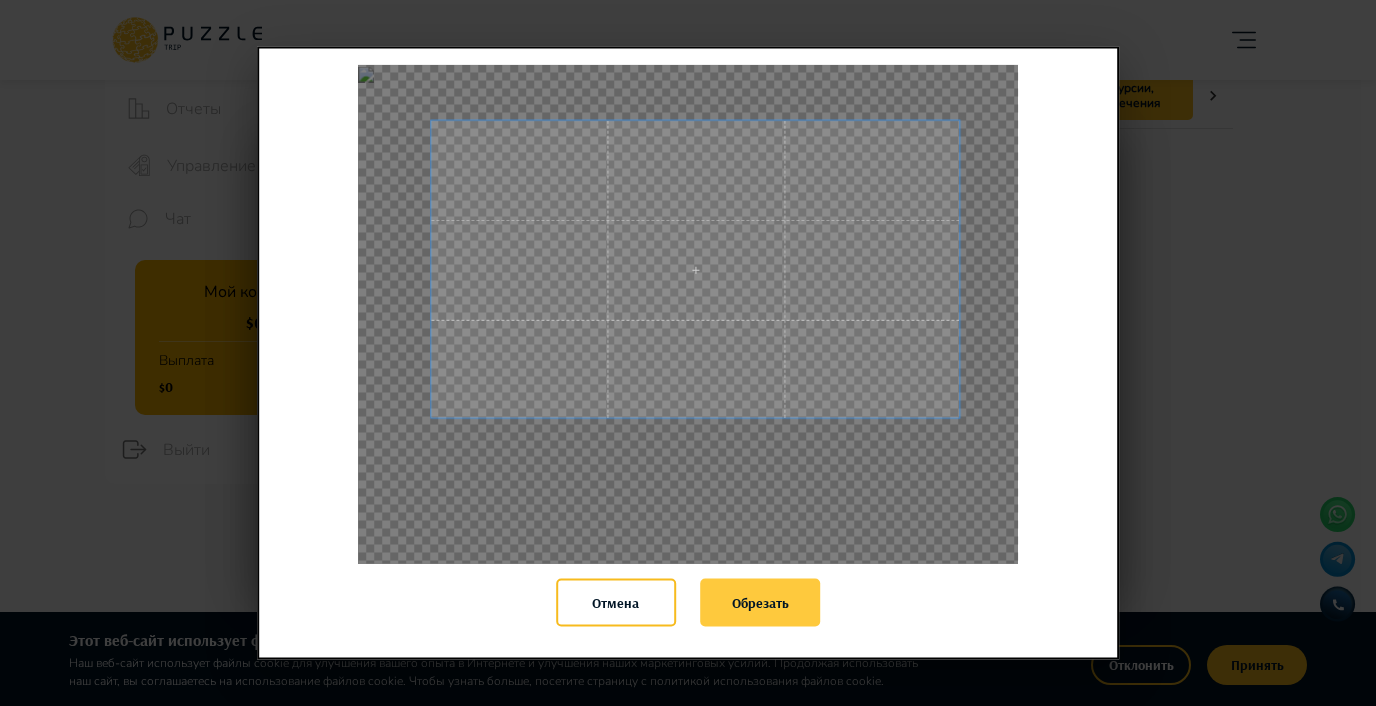 click on "Обрезать" at bounding box center (760, 603) 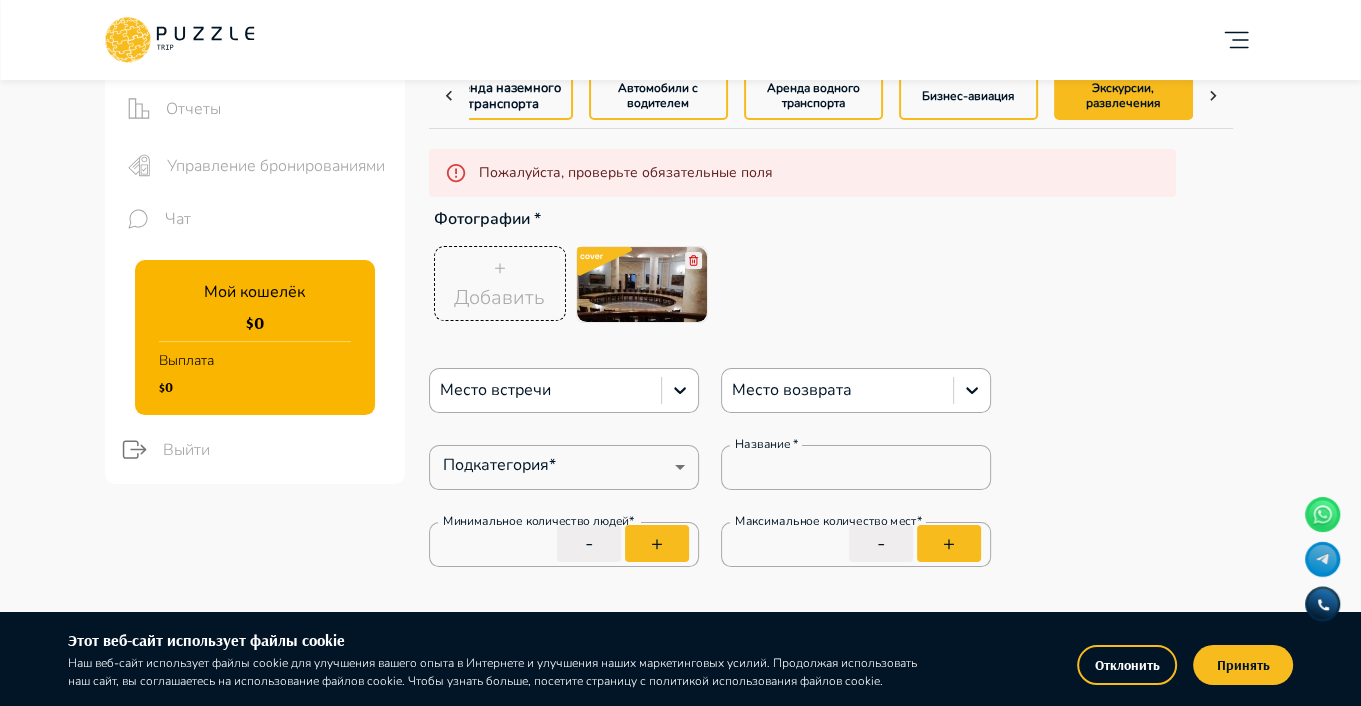 click on "Добавить" at bounding box center (499, 298) 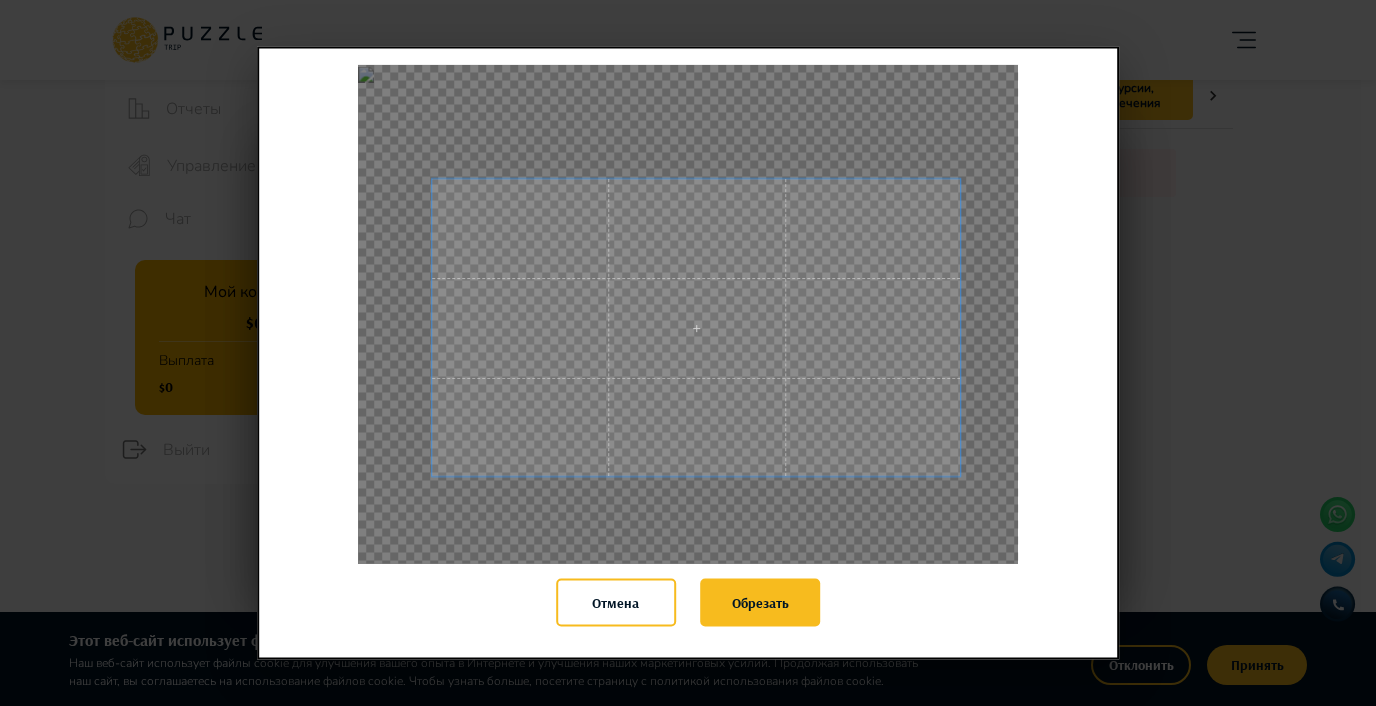 click at bounding box center [696, 327] 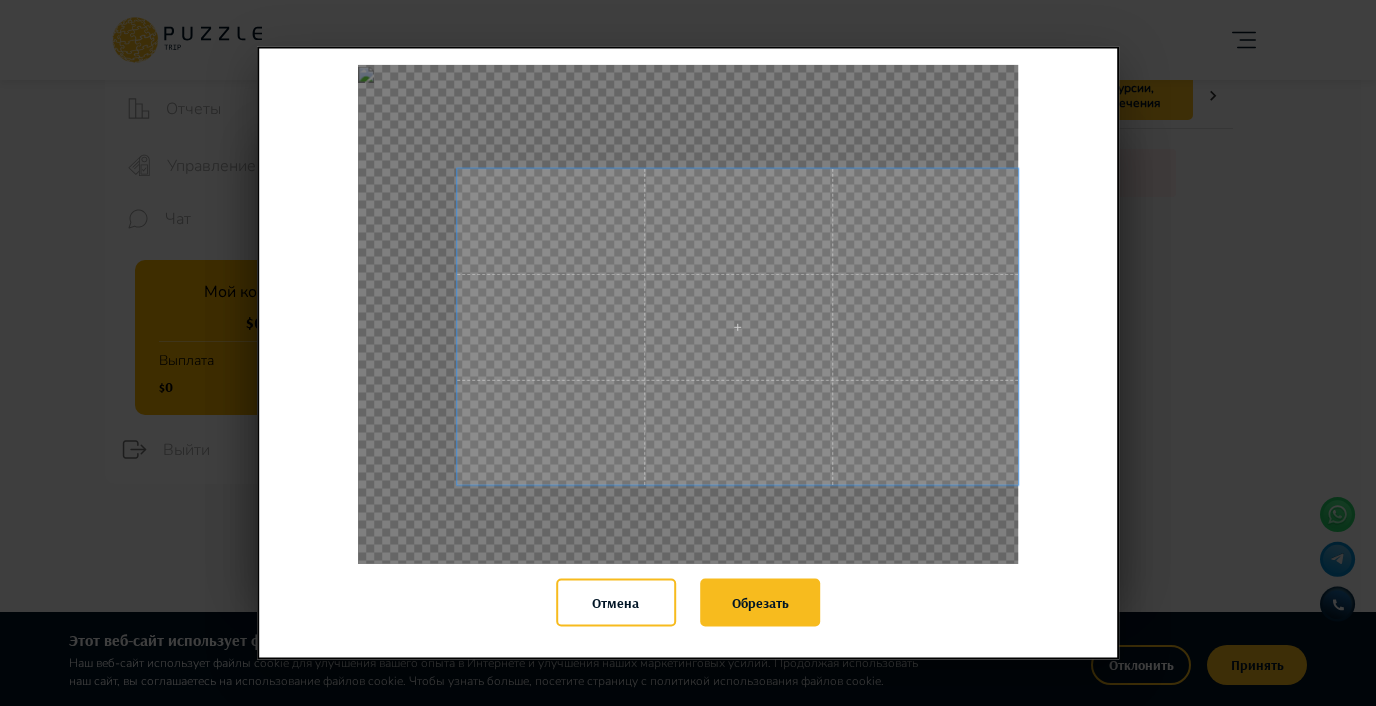 click on "Отмена Обрезать" at bounding box center [688, 353] 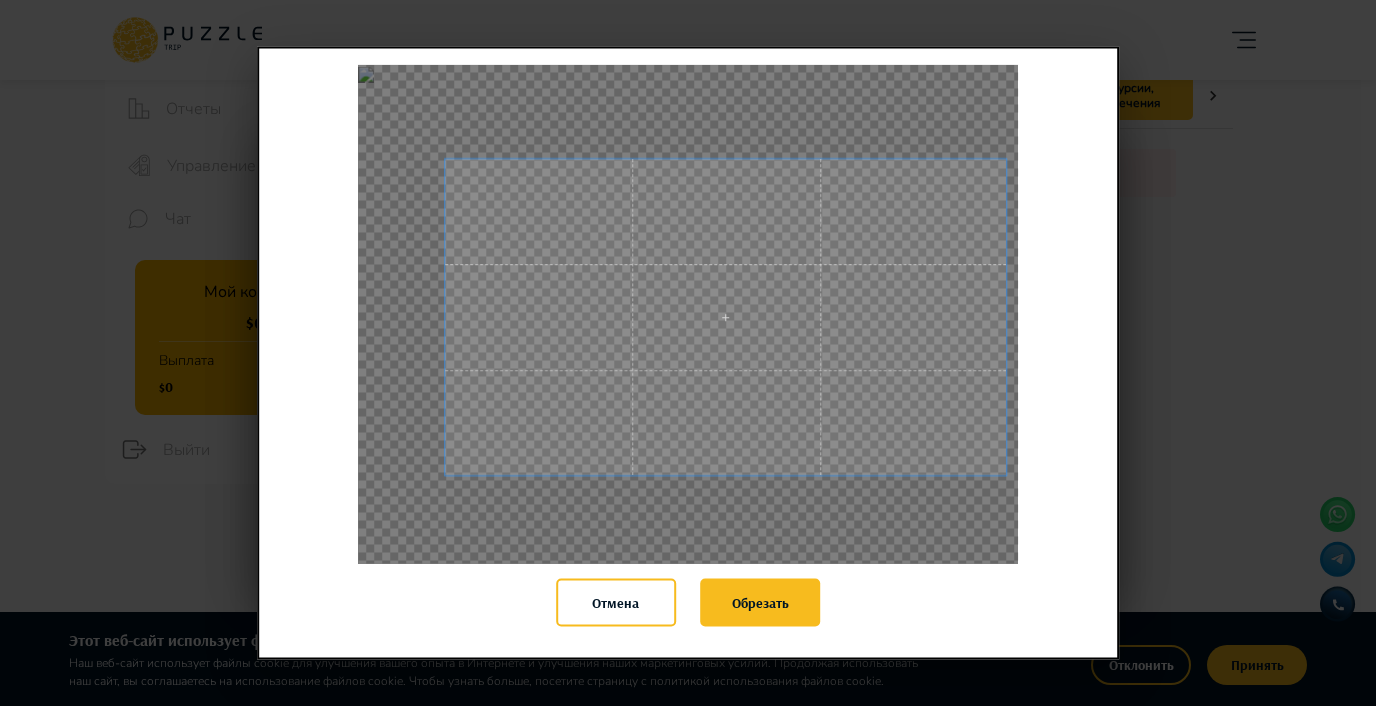 click at bounding box center (725, 317) 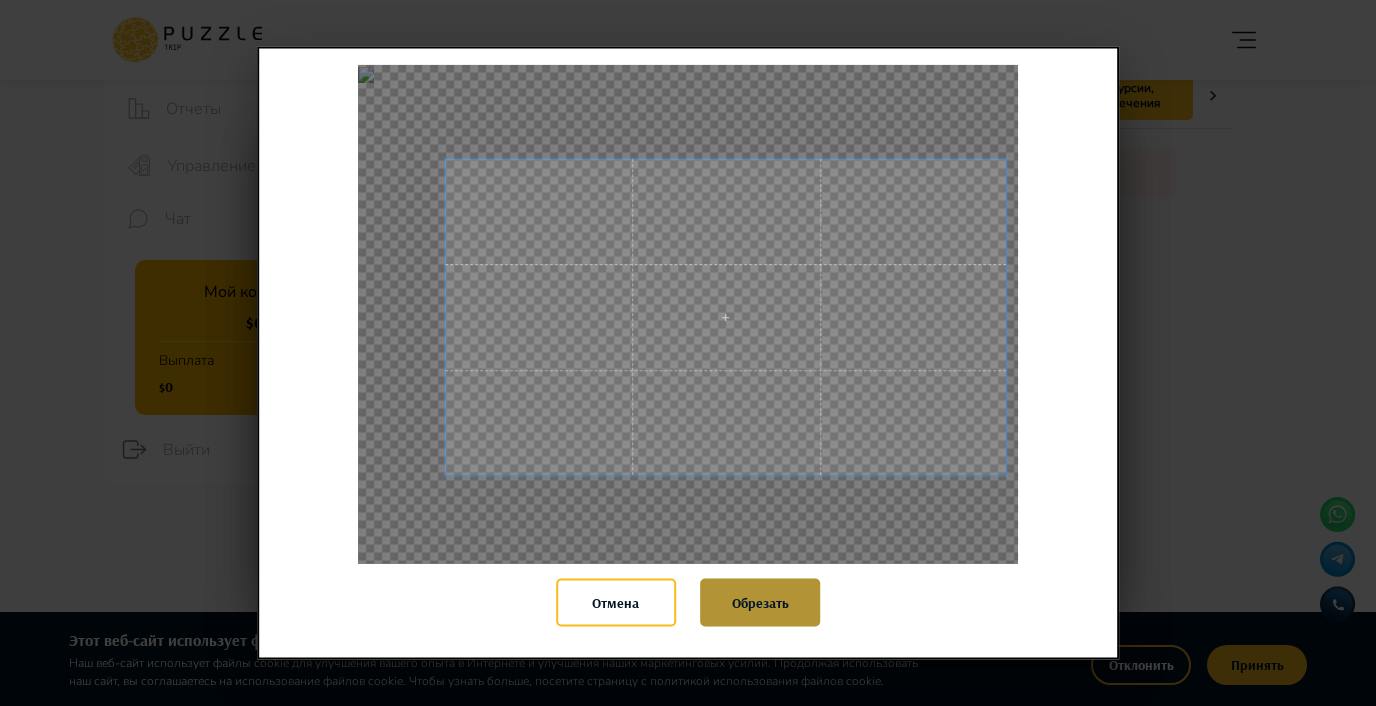 click on "Обрезать" at bounding box center [760, 603] 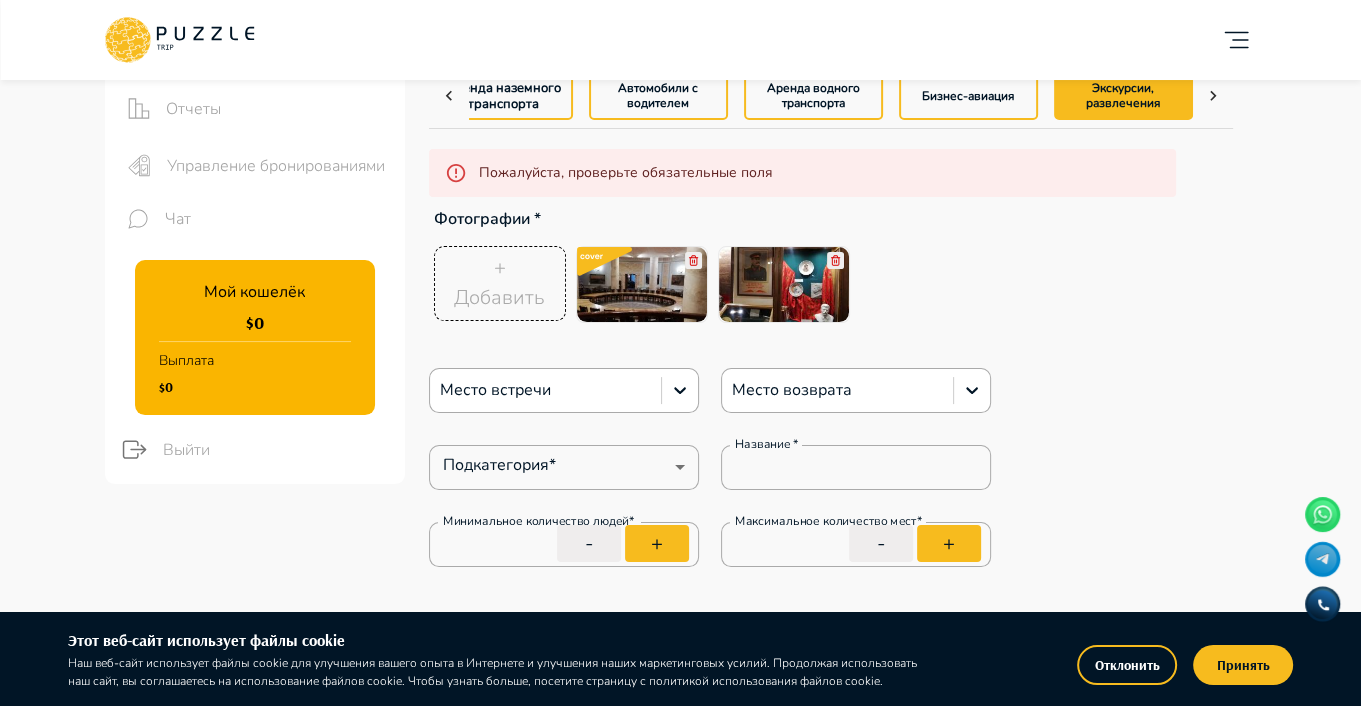 click on "Добавить" at bounding box center (499, 298) 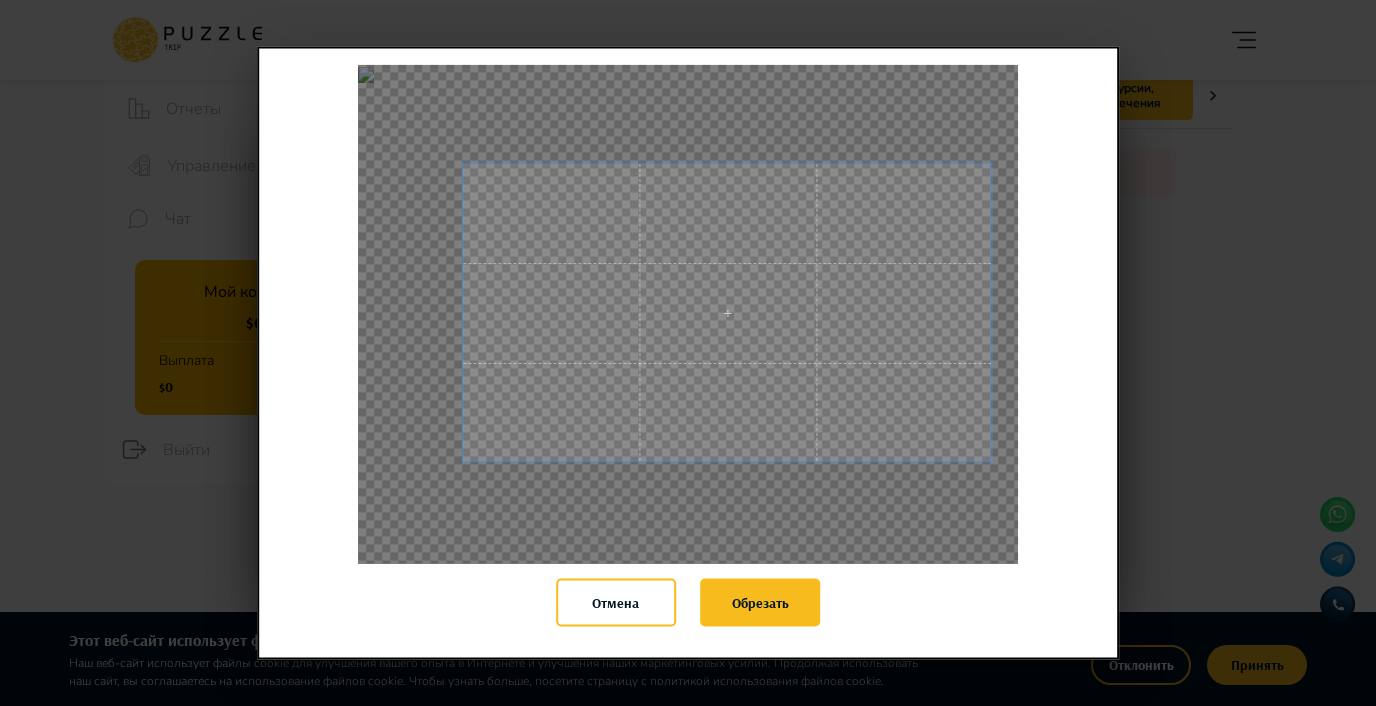click at bounding box center (727, 312) 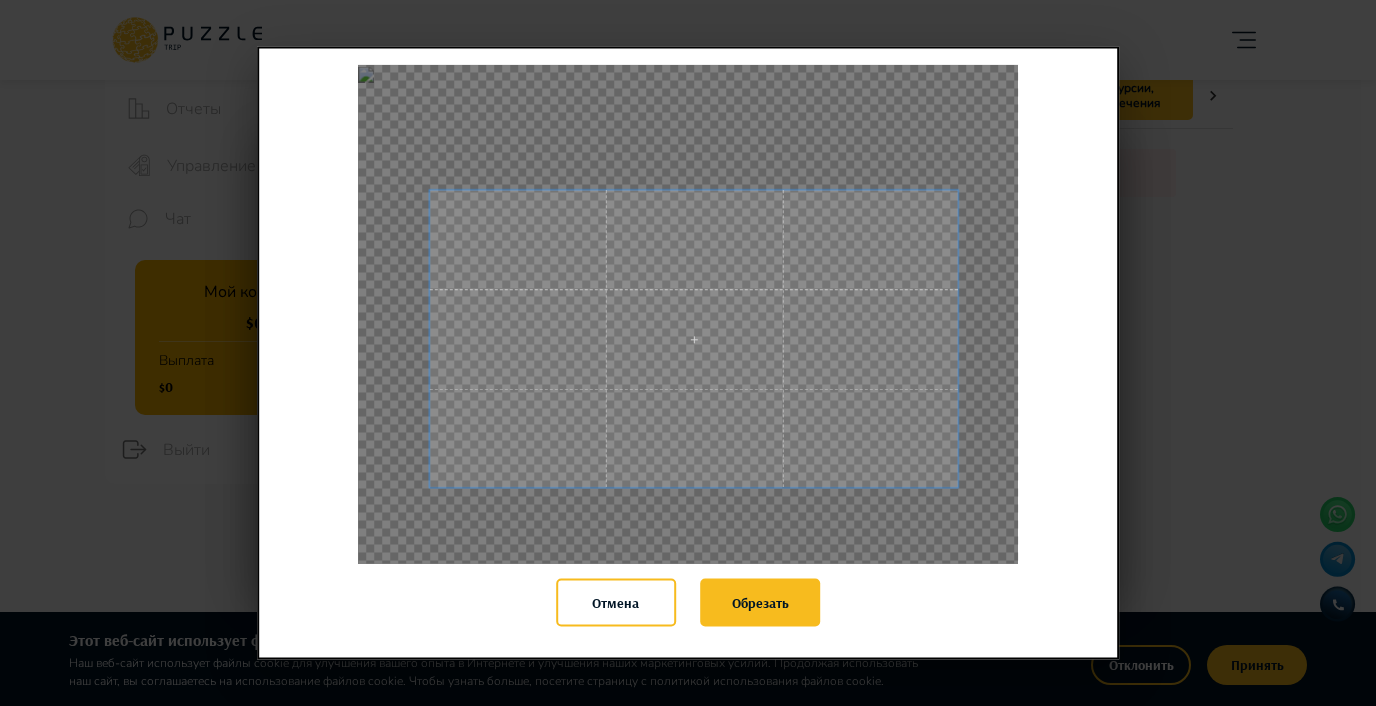 click at bounding box center [693, 338] 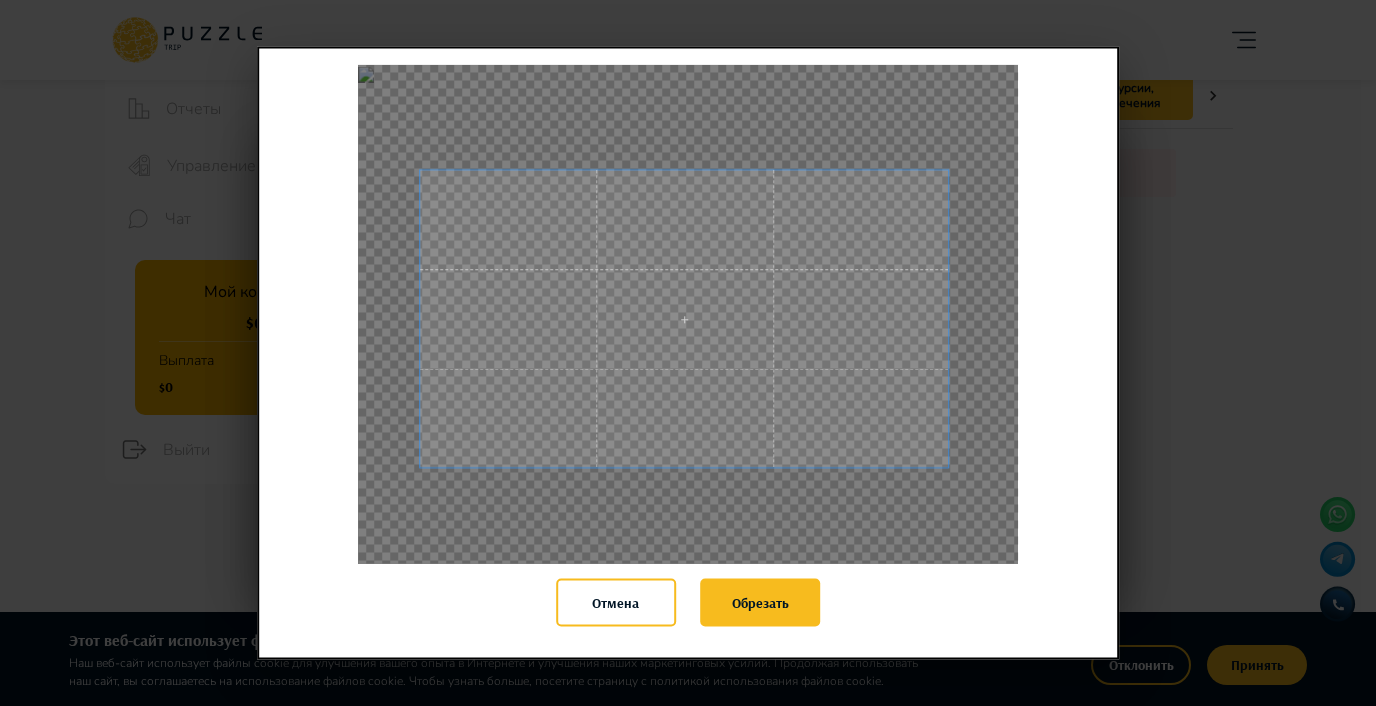 click at bounding box center [684, 318] 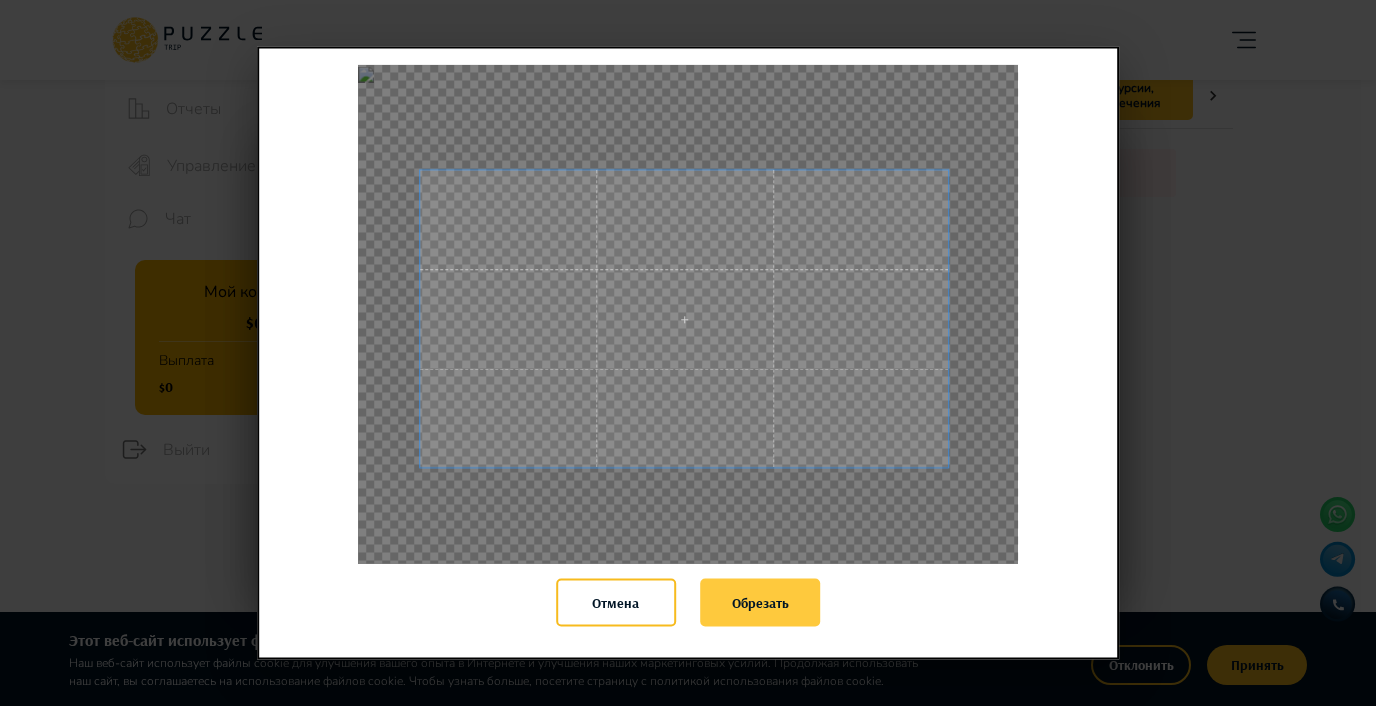 click on "Обрезать" at bounding box center (760, 603) 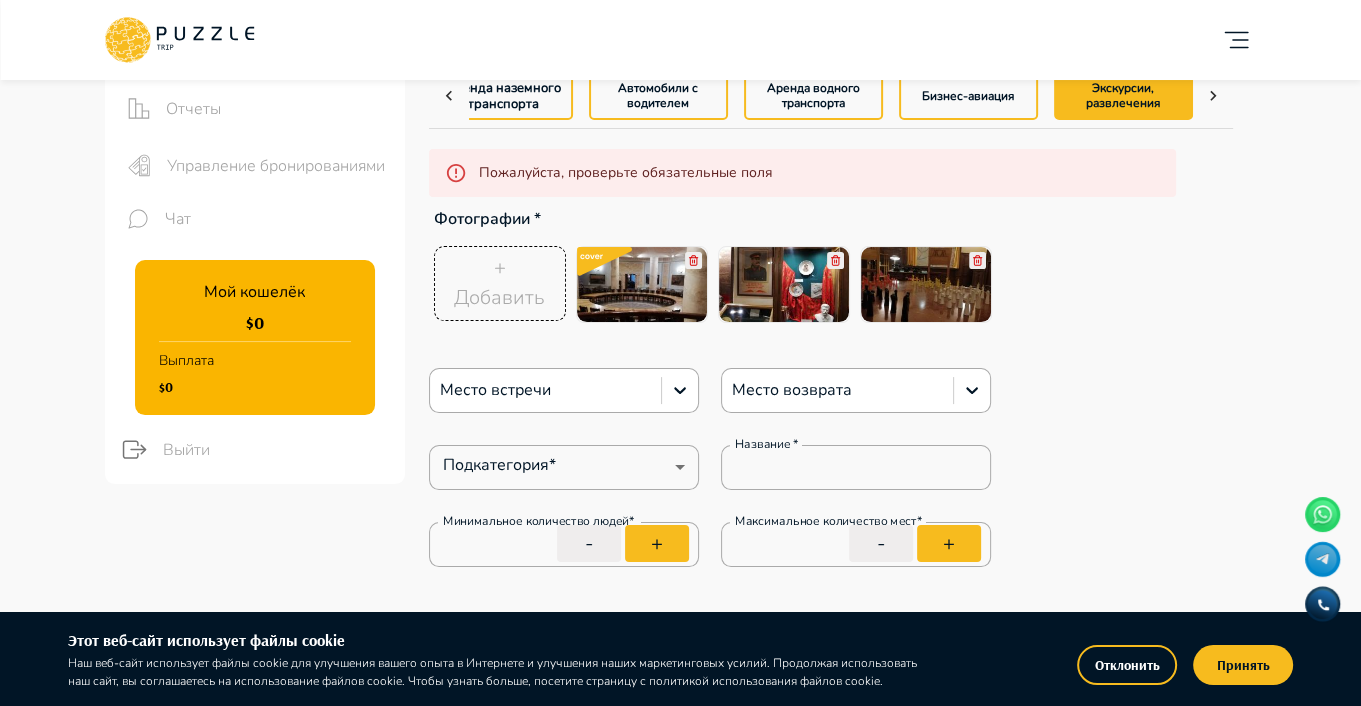 click on "+ Добавить" at bounding box center (499, 283) 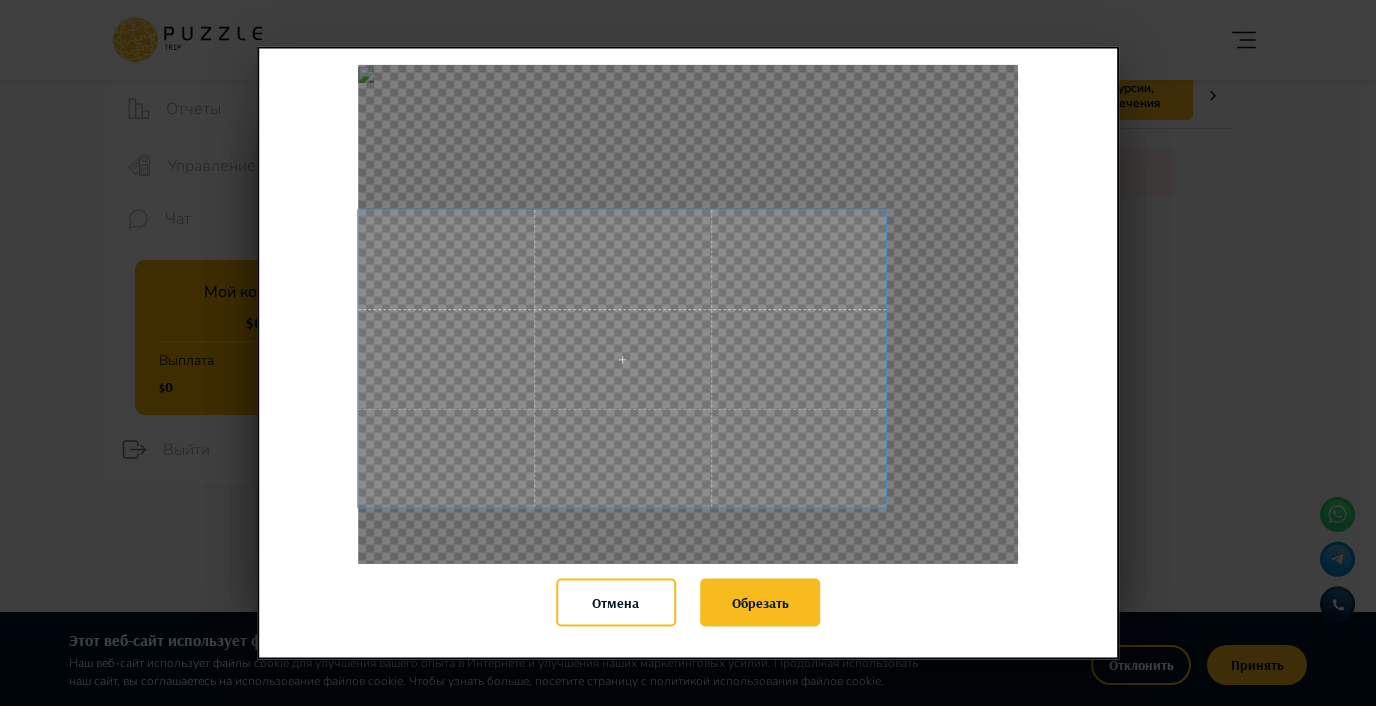 click at bounding box center (622, 358) 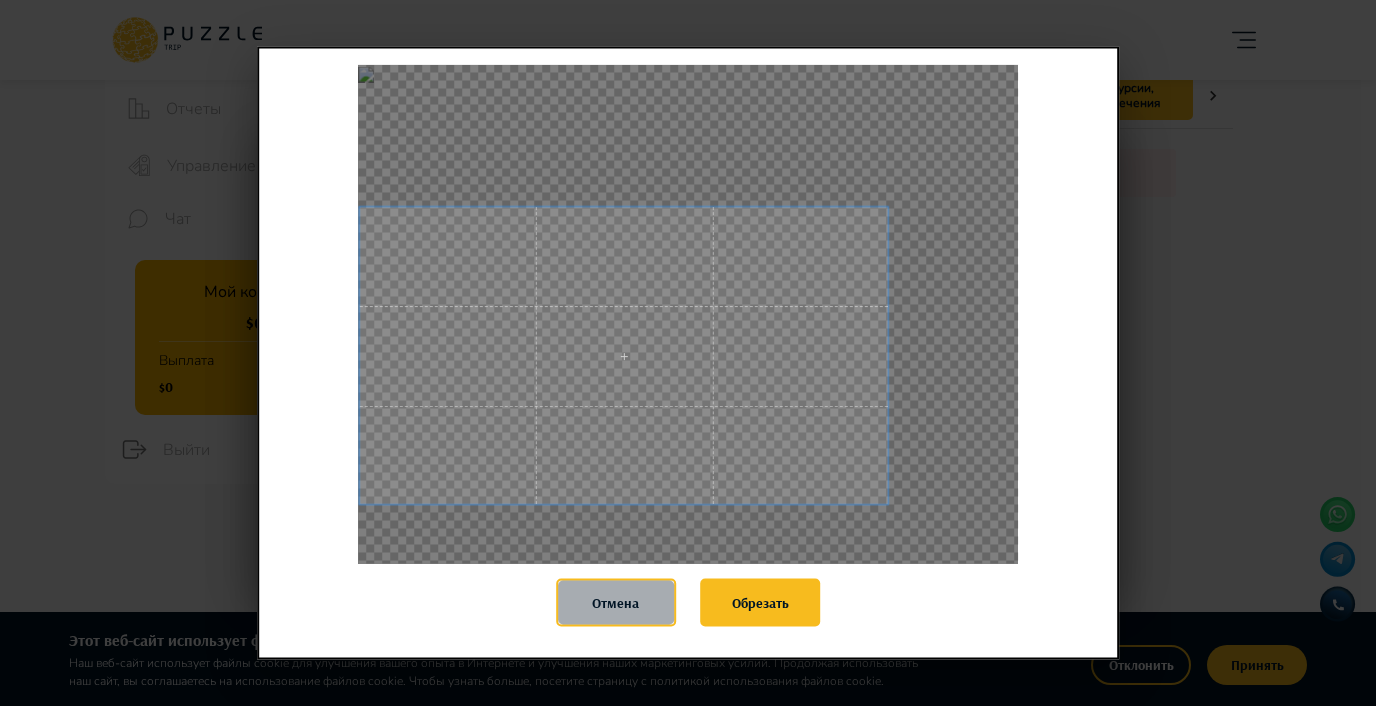 click on "Отмена" at bounding box center (616, 603) 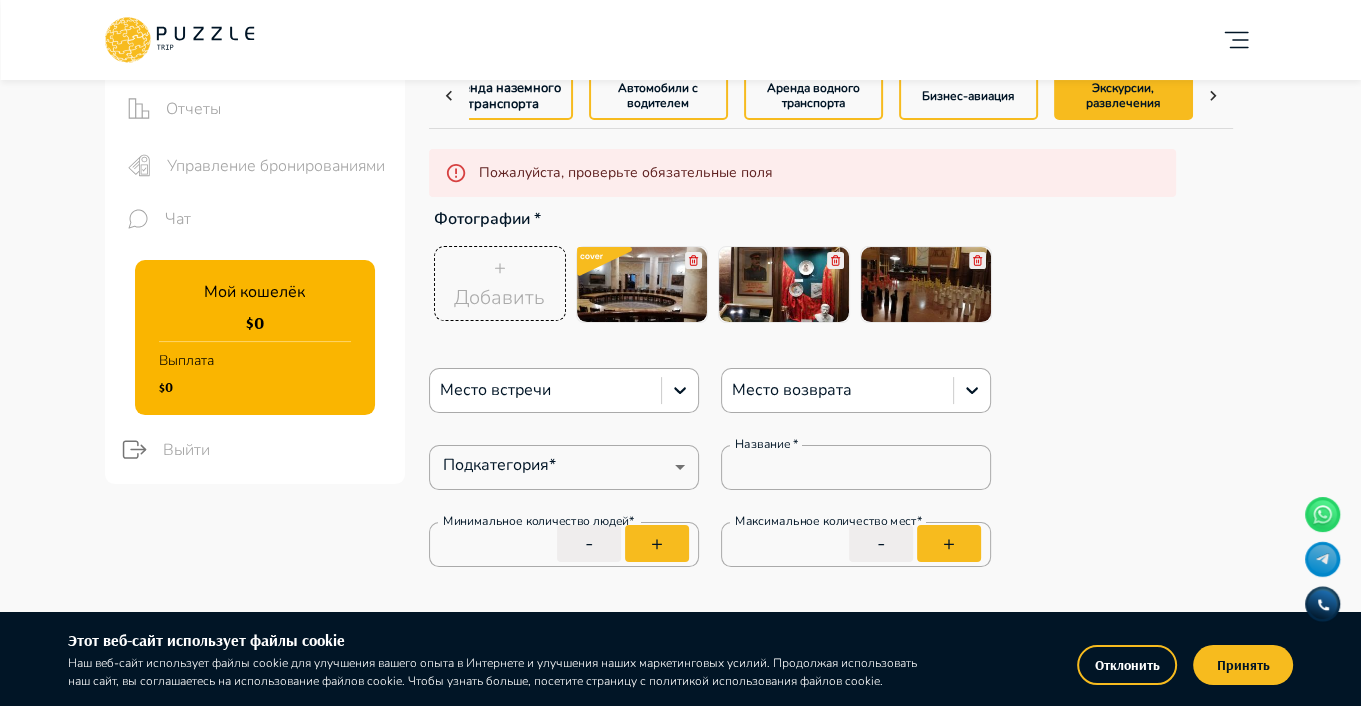click on "+ Добавить" at bounding box center (499, 283) 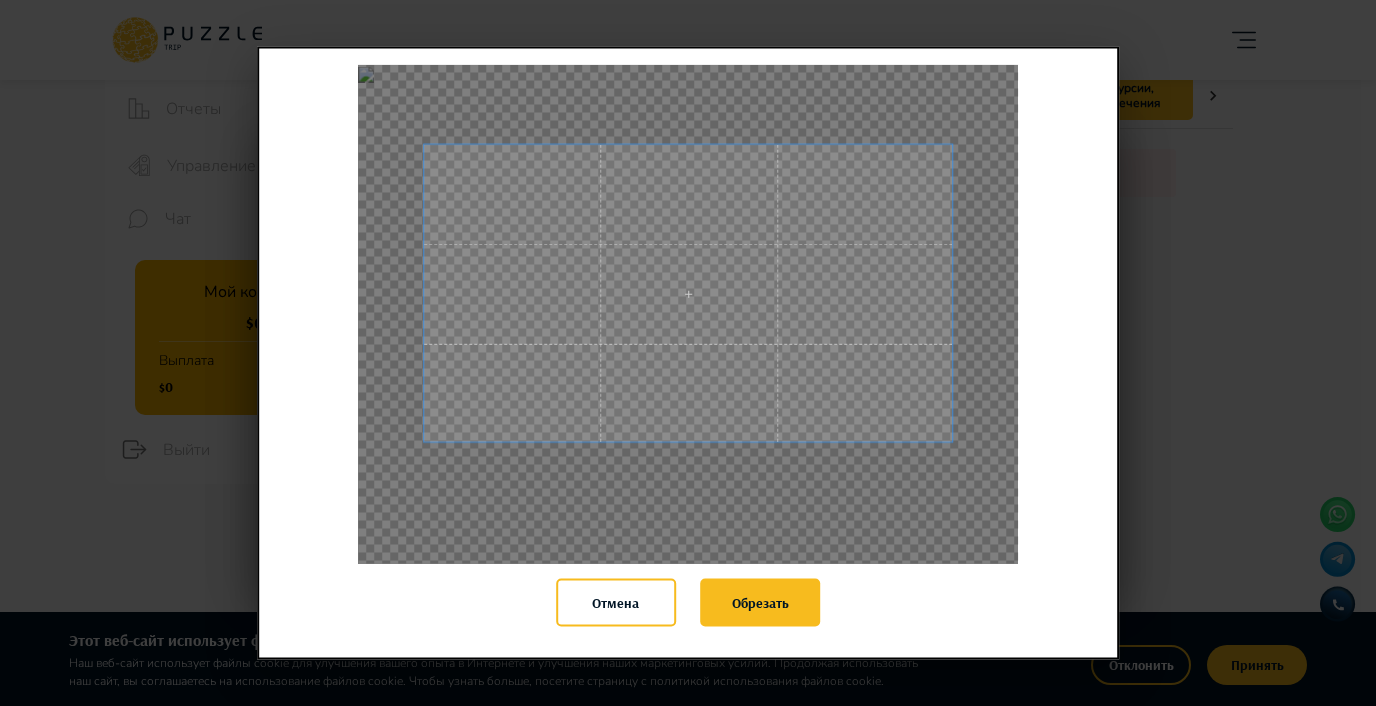 click at bounding box center (688, 293) 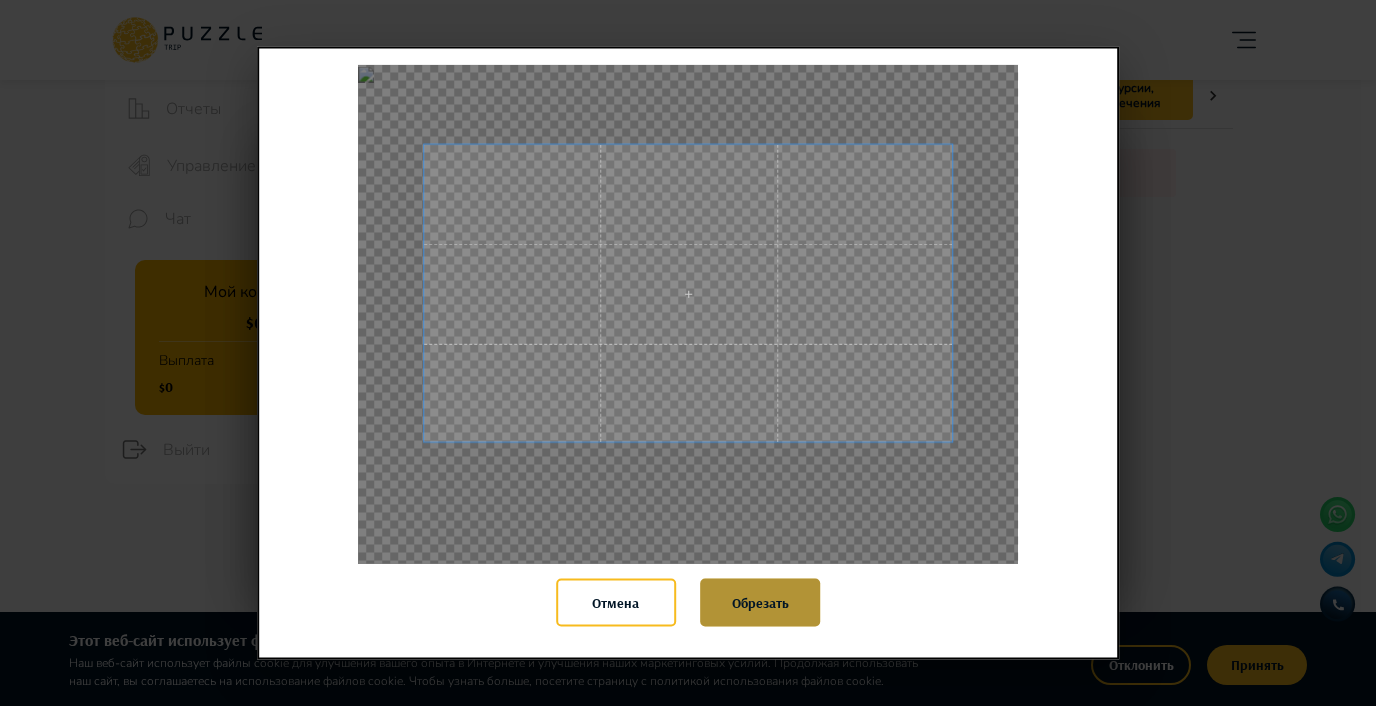 click on "Обрезать" at bounding box center [760, 603] 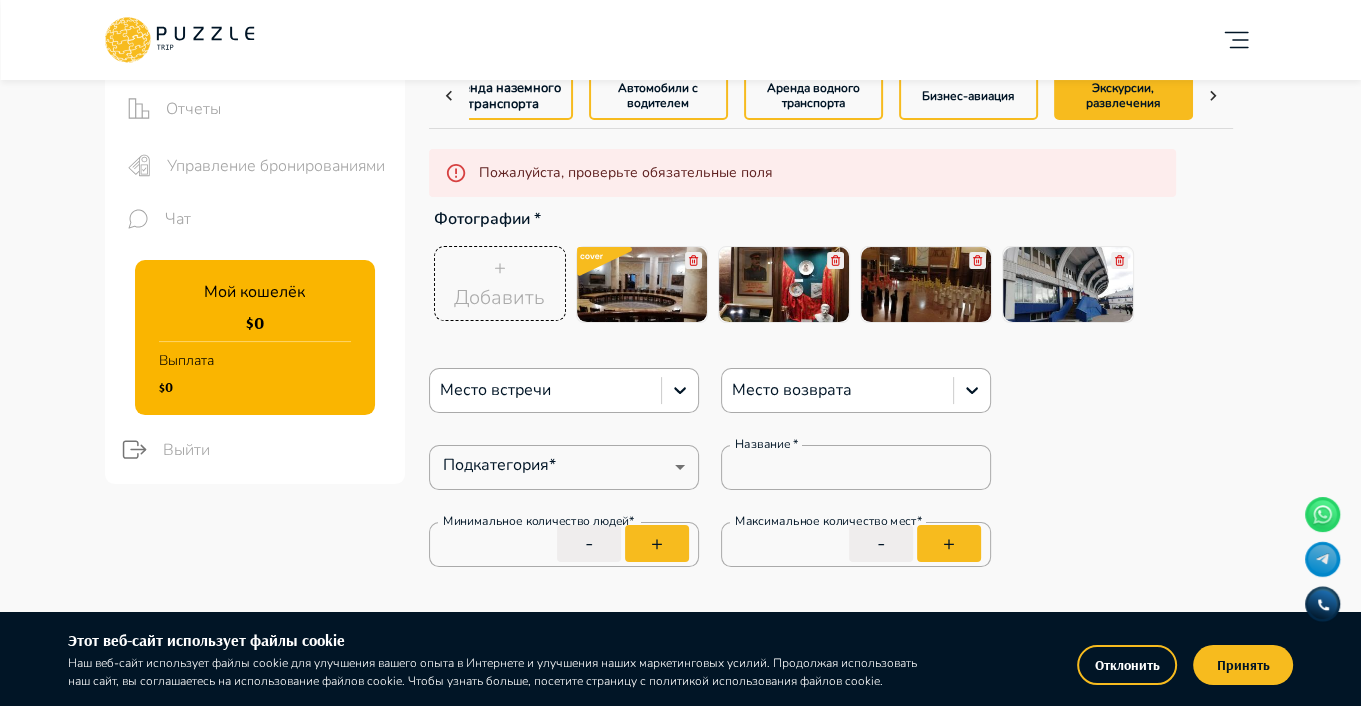 click on "+ Добавить" at bounding box center [499, 283] 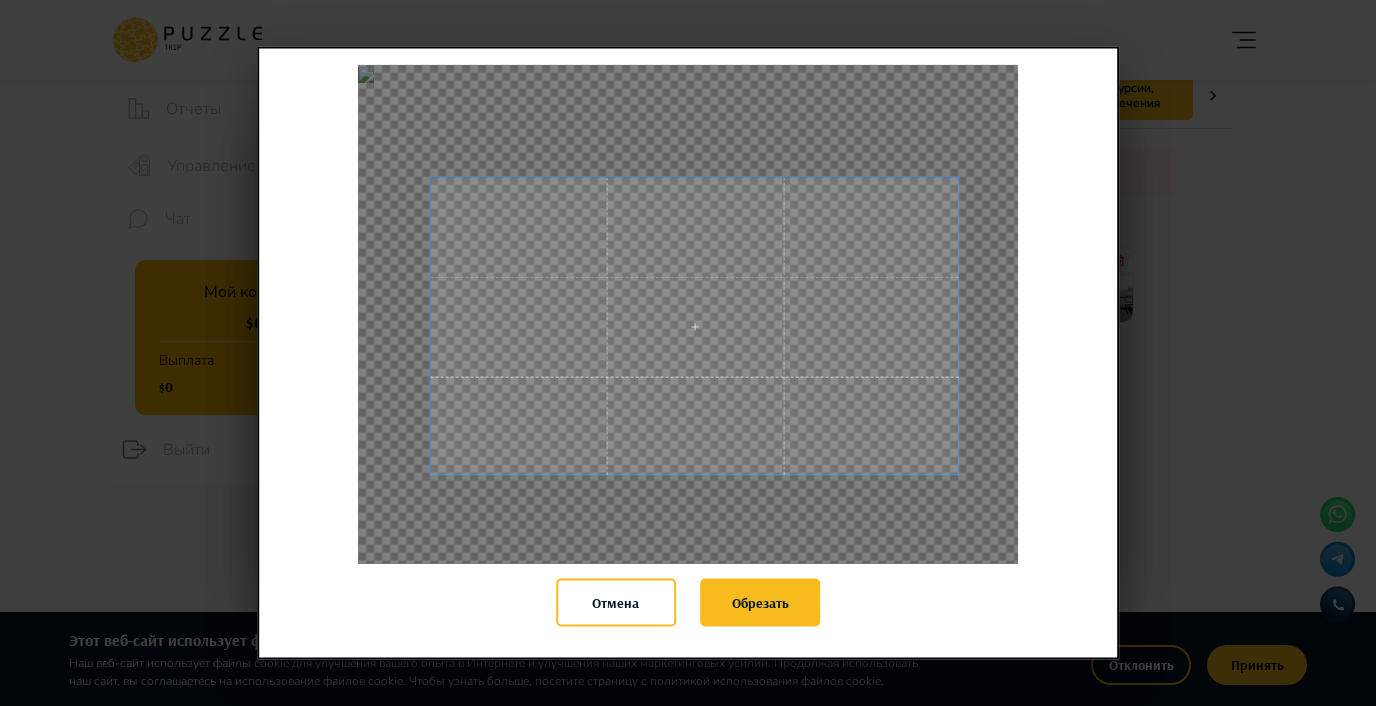click at bounding box center (694, 326) 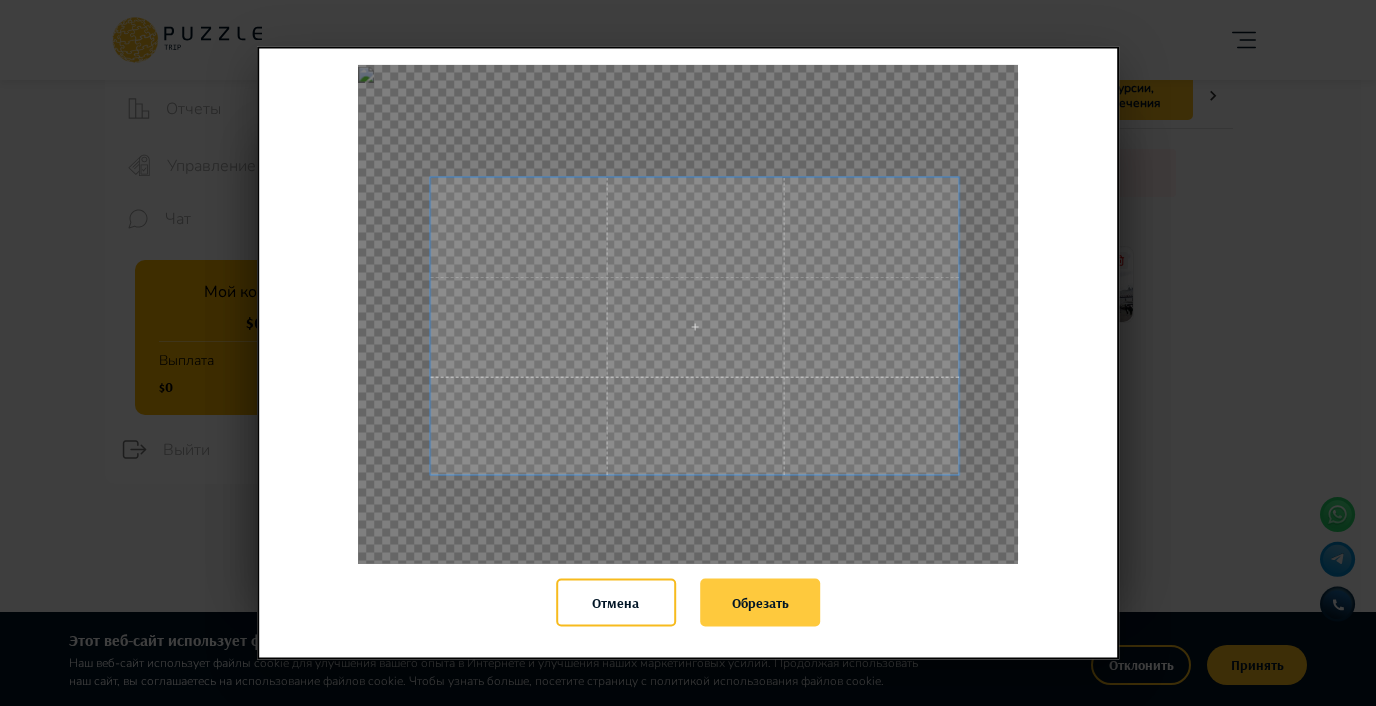 click on "Обрезать" at bounding box center [760, 603] 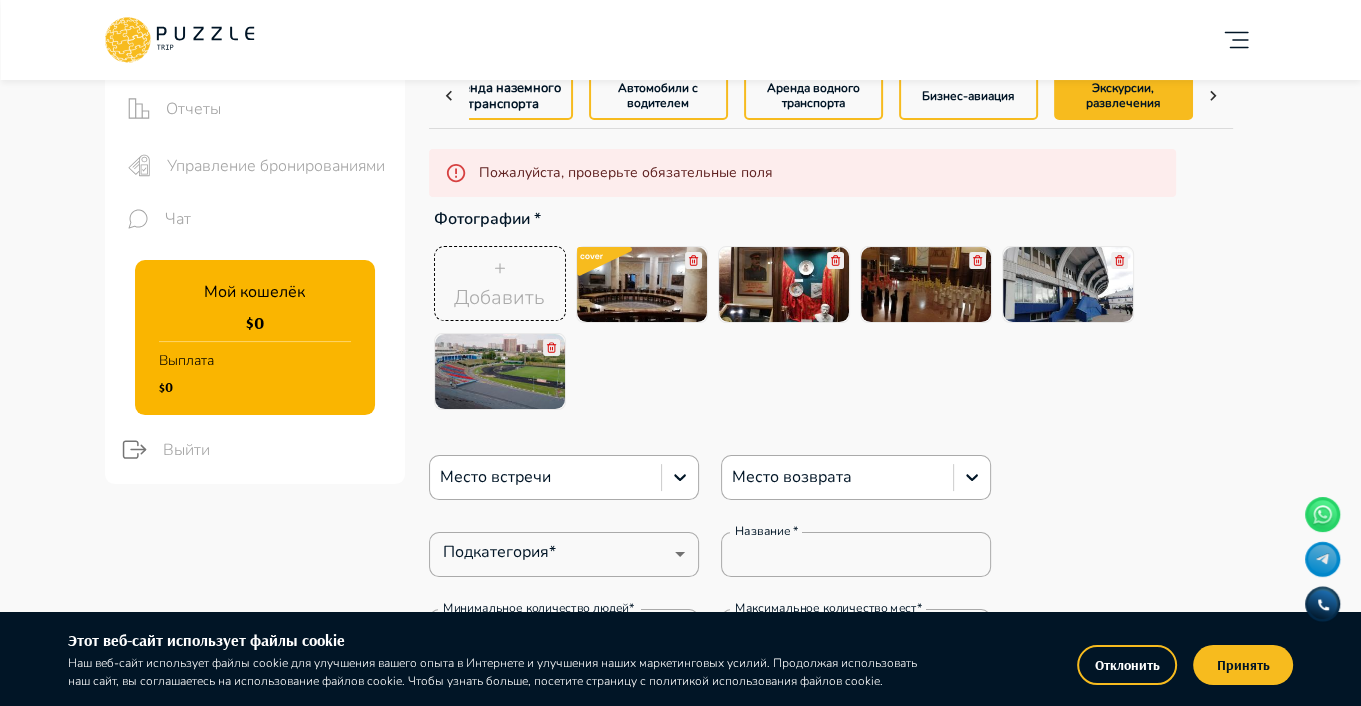 click on "+ Добавить" at bounding box center [499, 283] 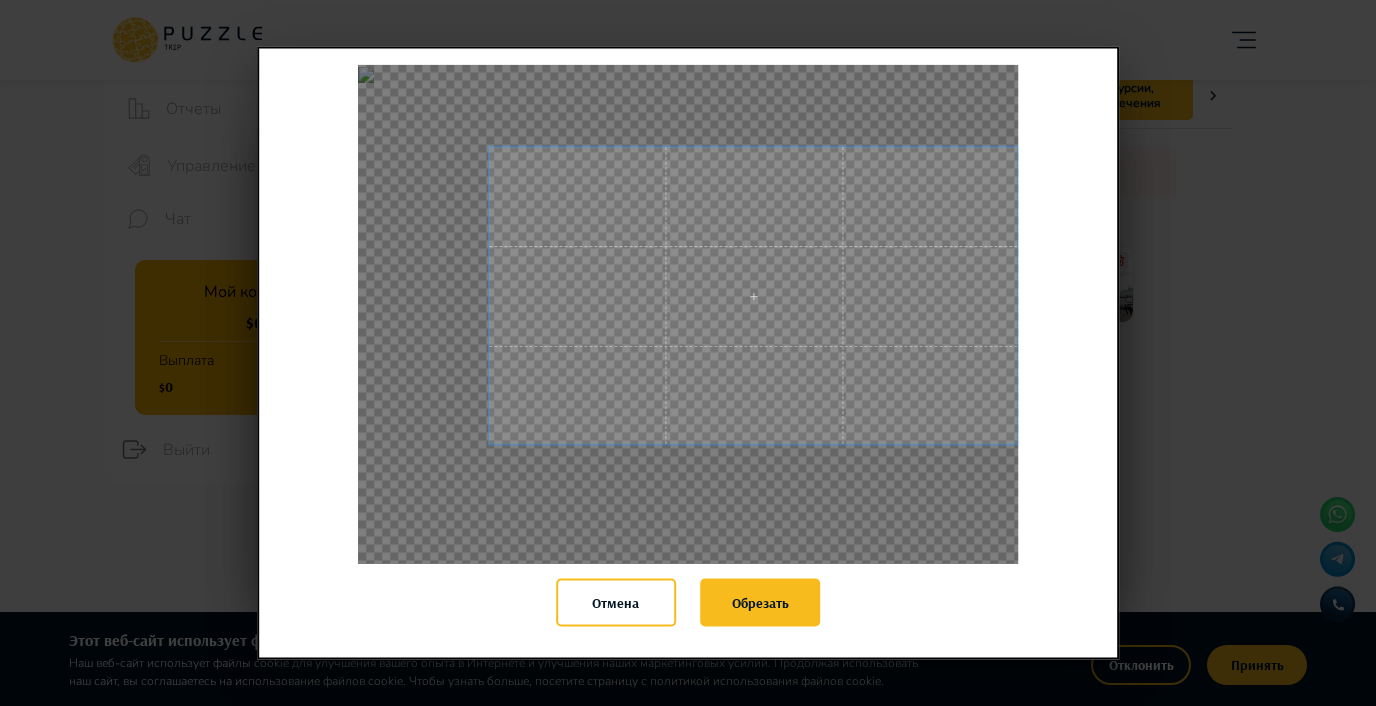 click at bounding box center [753, 295] 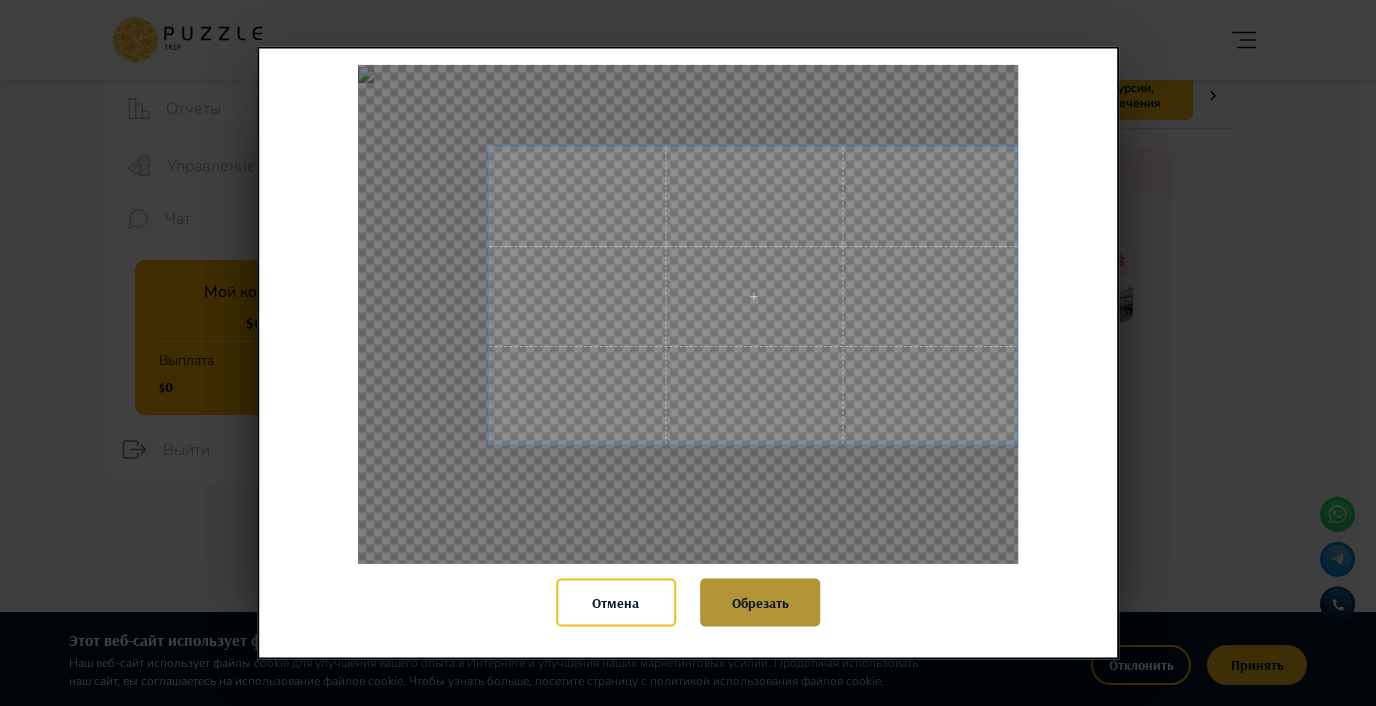 click on "Обрезать" at bounding box center [760, 603] 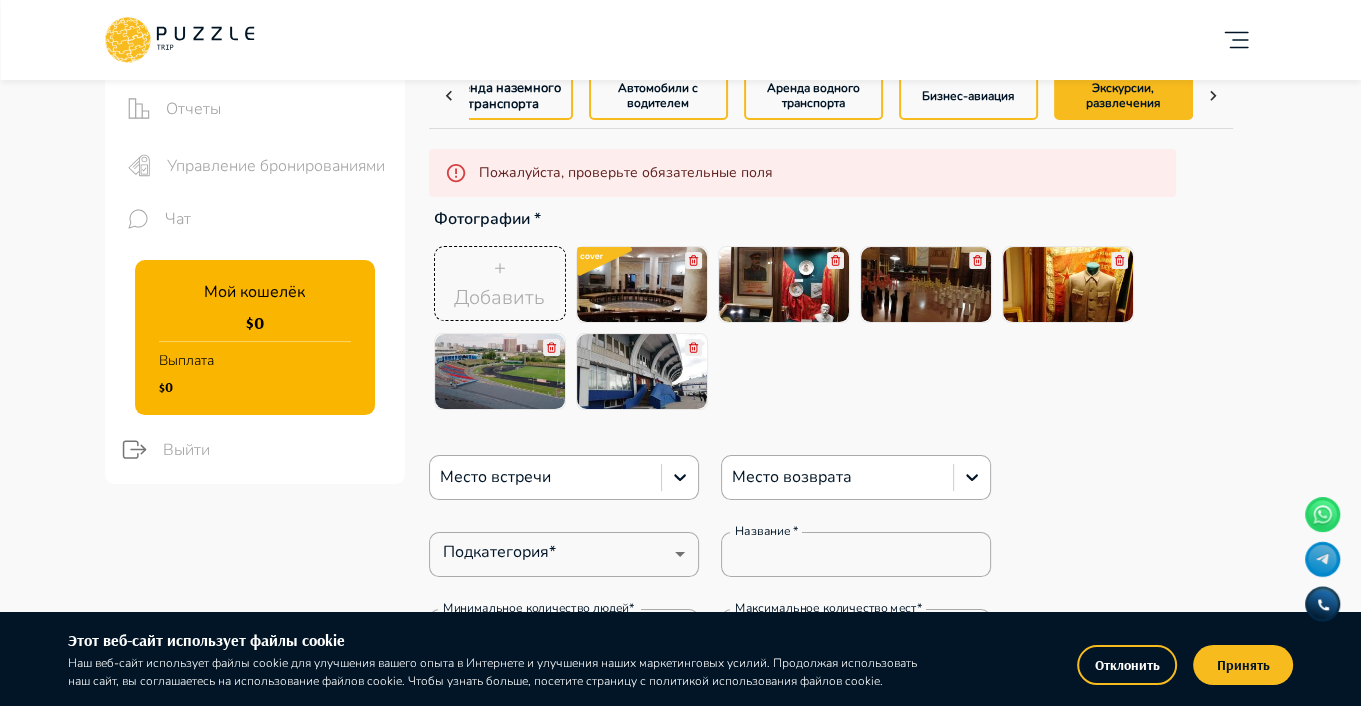 type on "*" 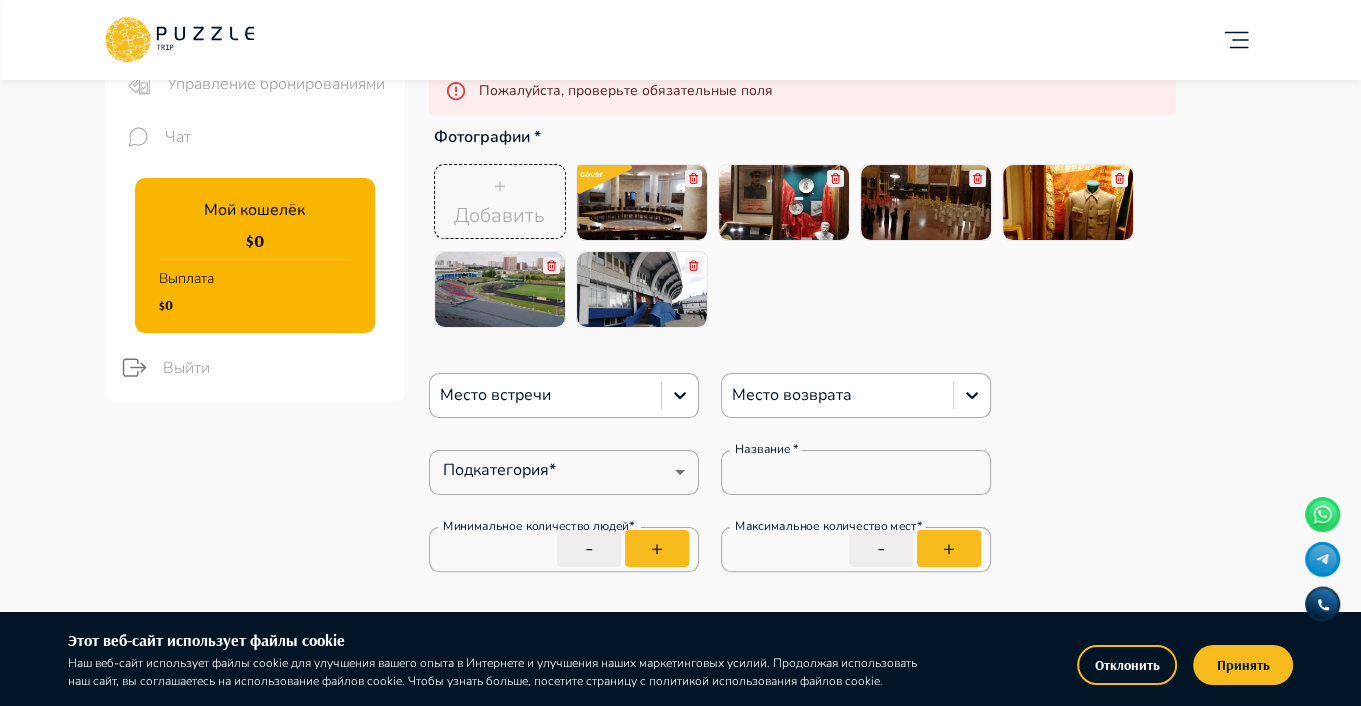 scroll, scrollTop: 400, scrollLeft: 0, axis: vertical 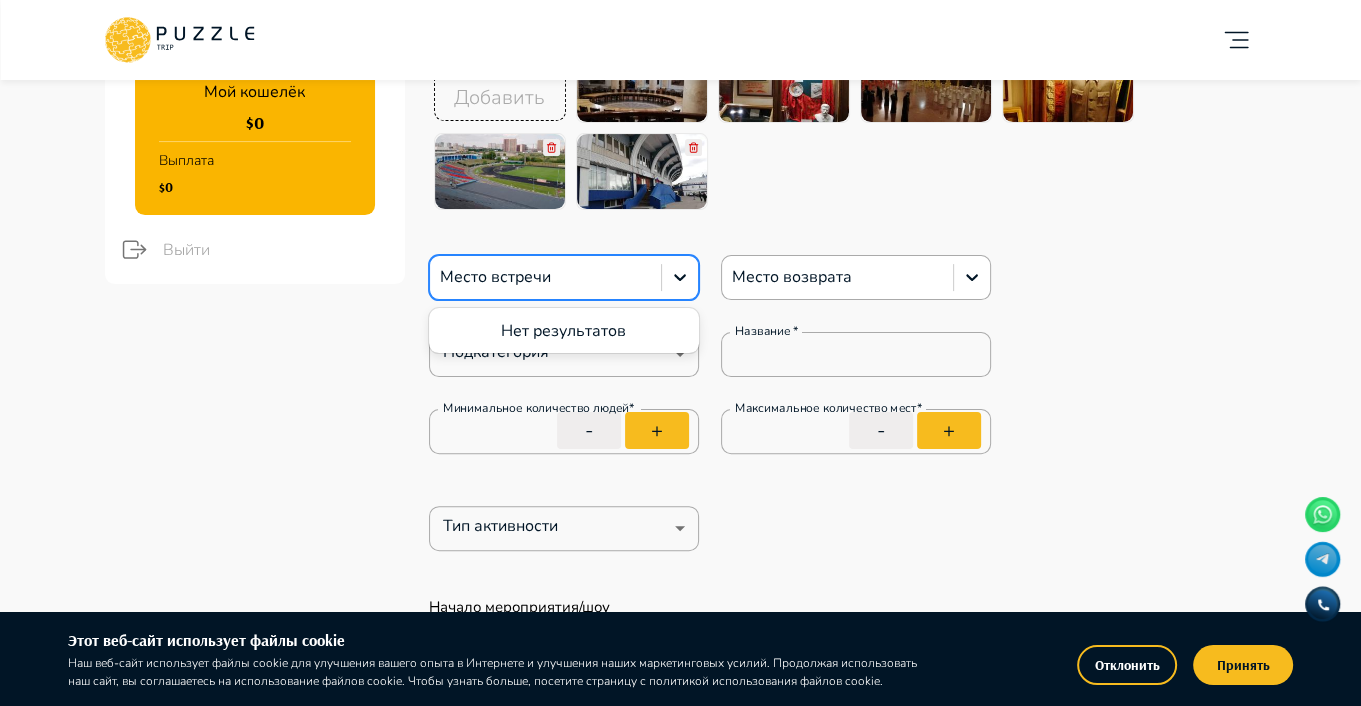 click at bounding box center (545, 277) 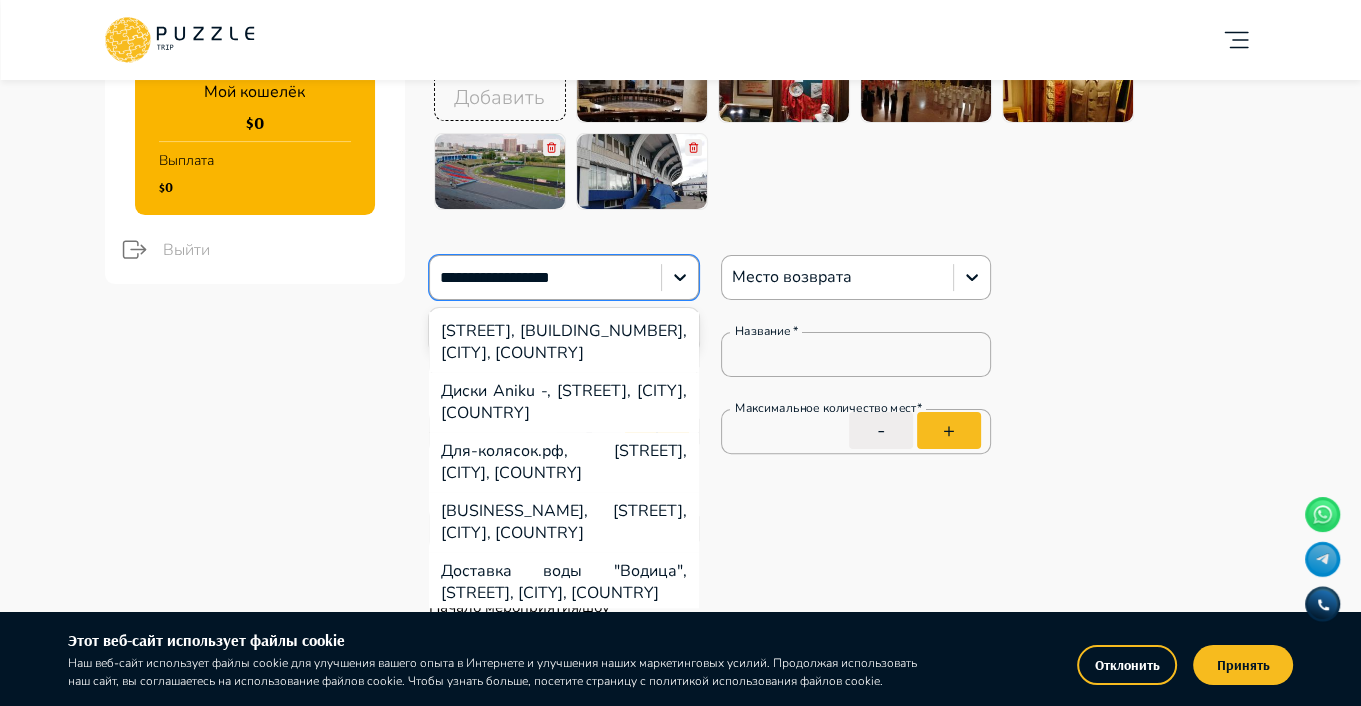 type on "**********" 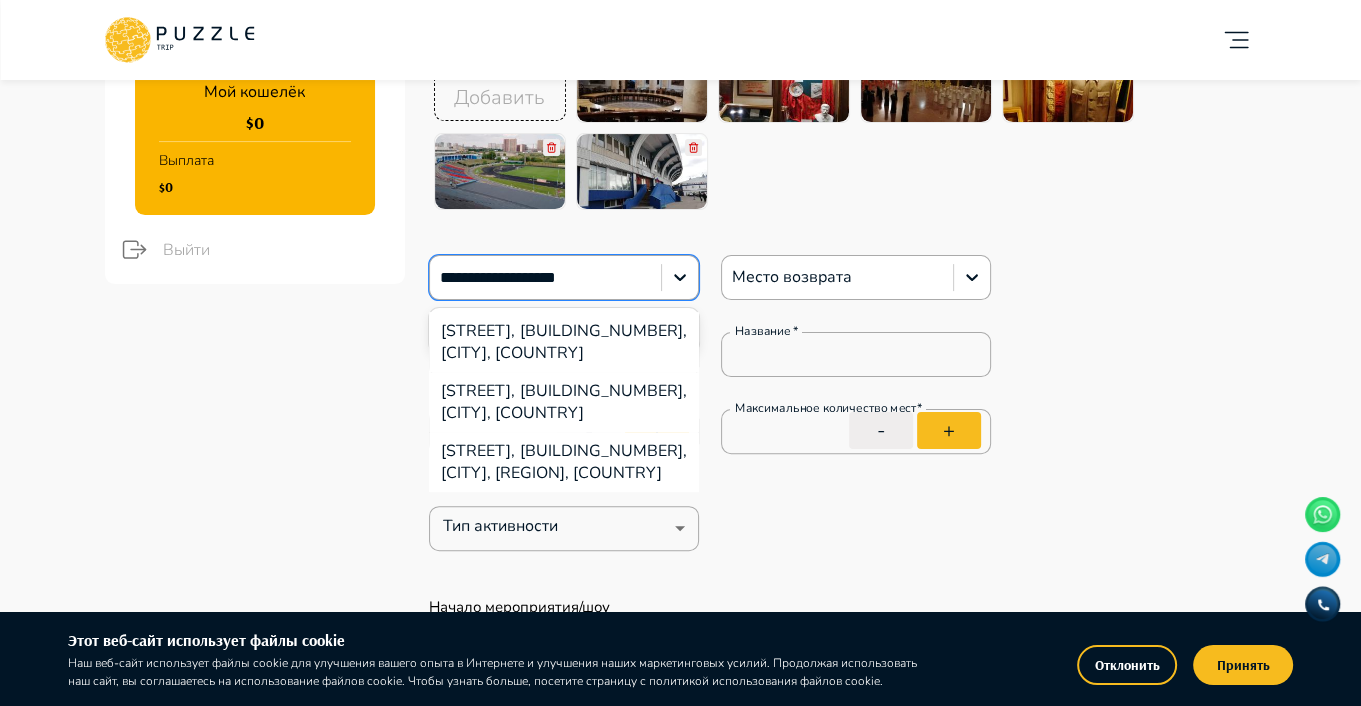 click on "[STREET], [BUILDING_NUMBER], [CITY], [COUNTRY]" at bounding box center (564, 342) 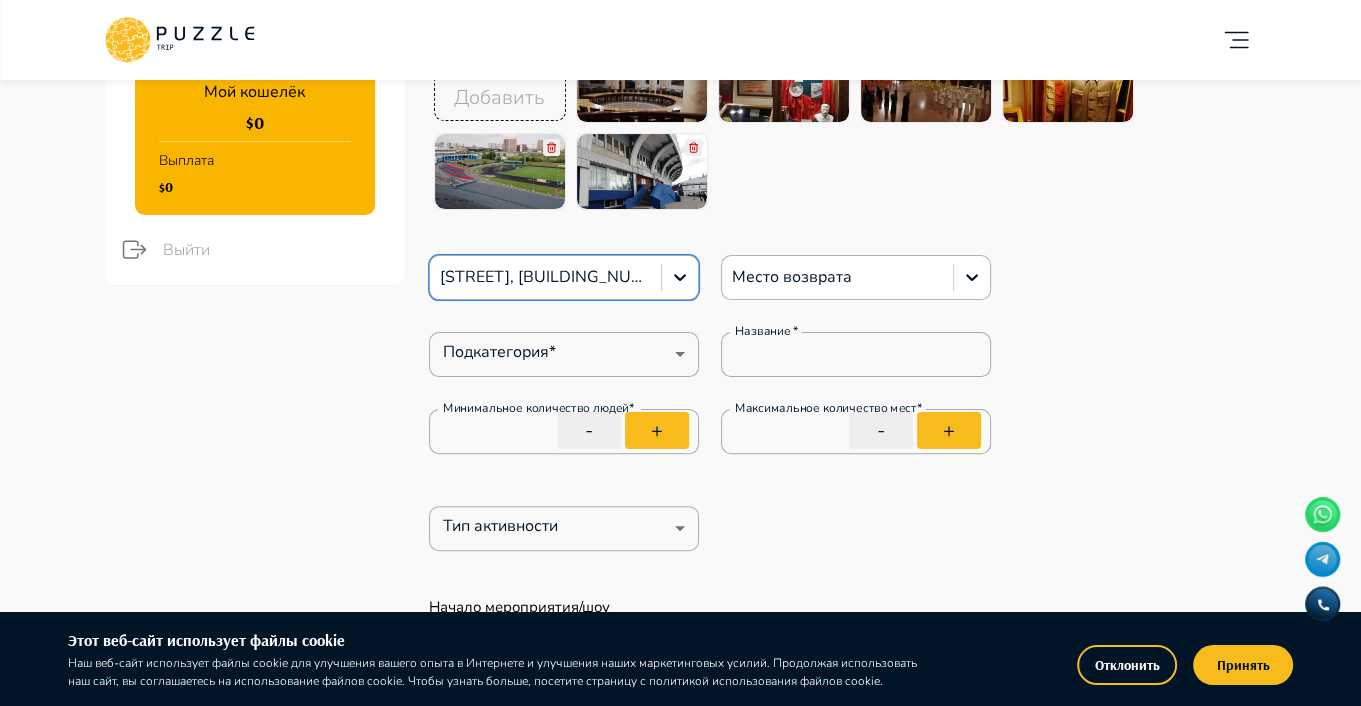 click at bounding box center [837, 277] 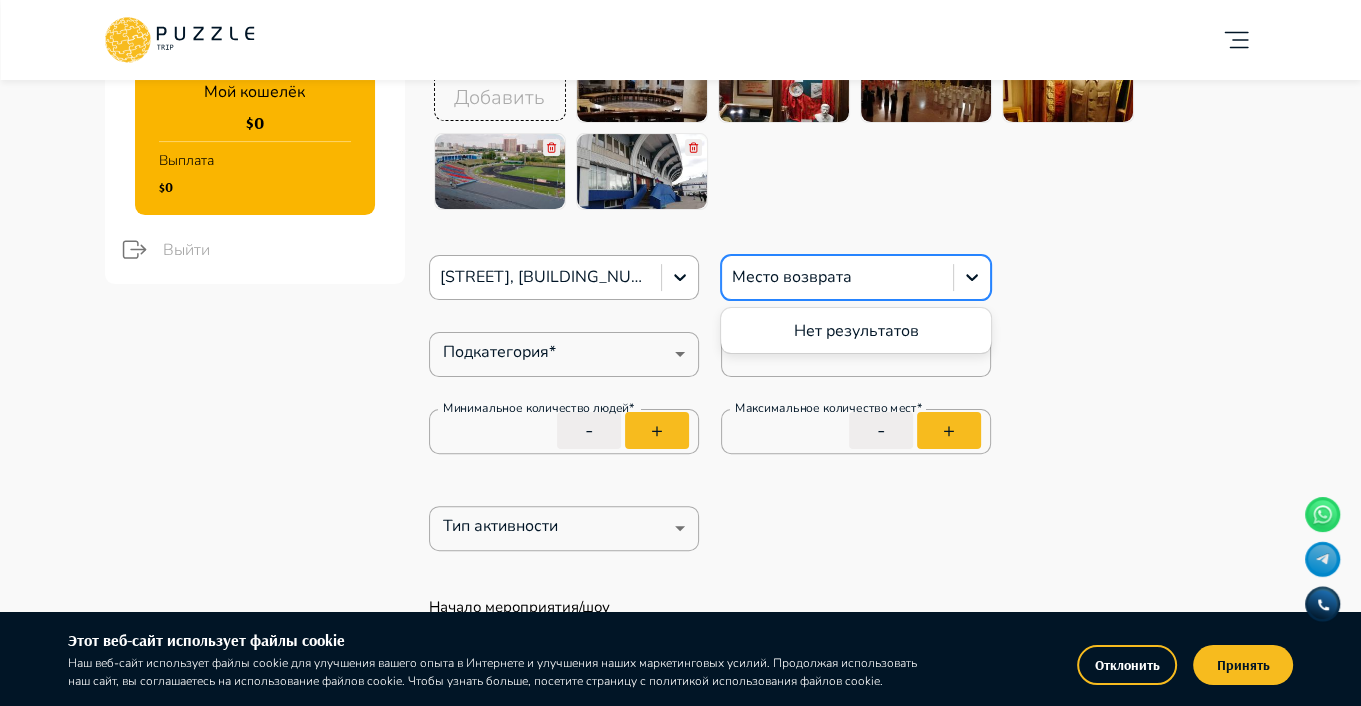 type on "*" 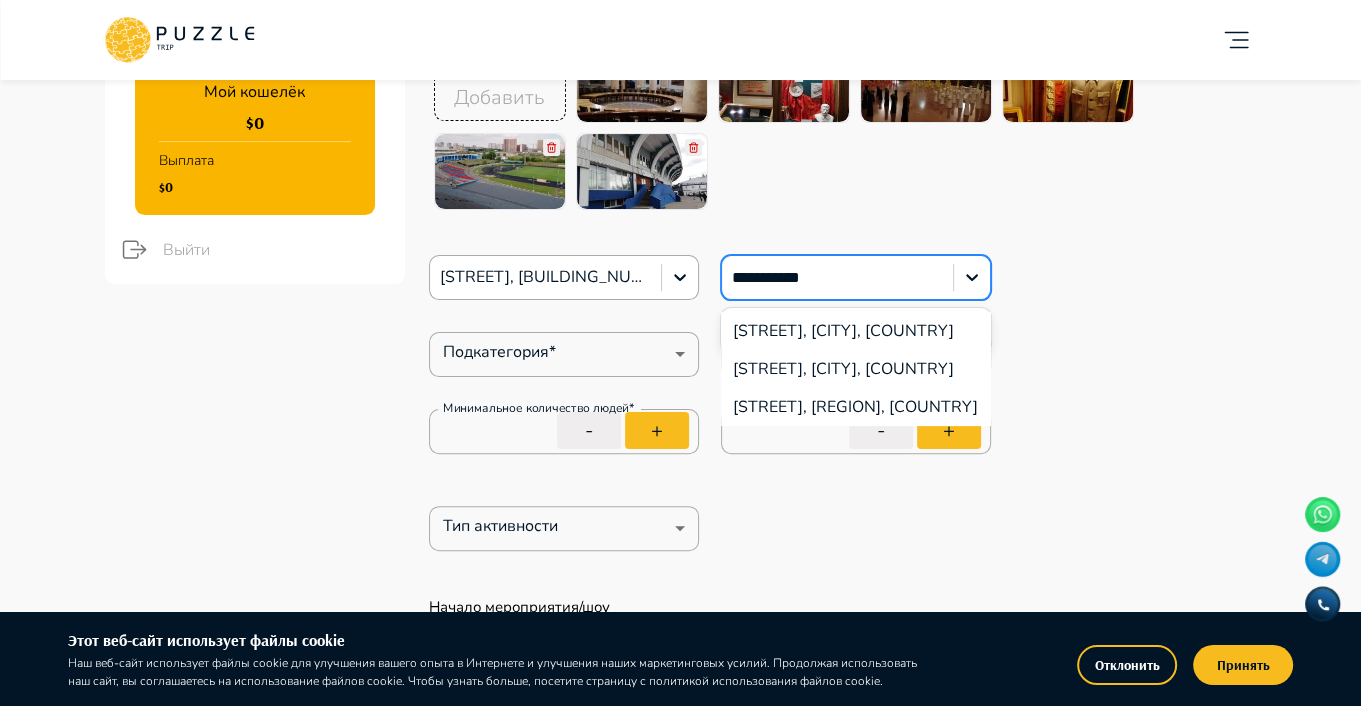 type on "**********" 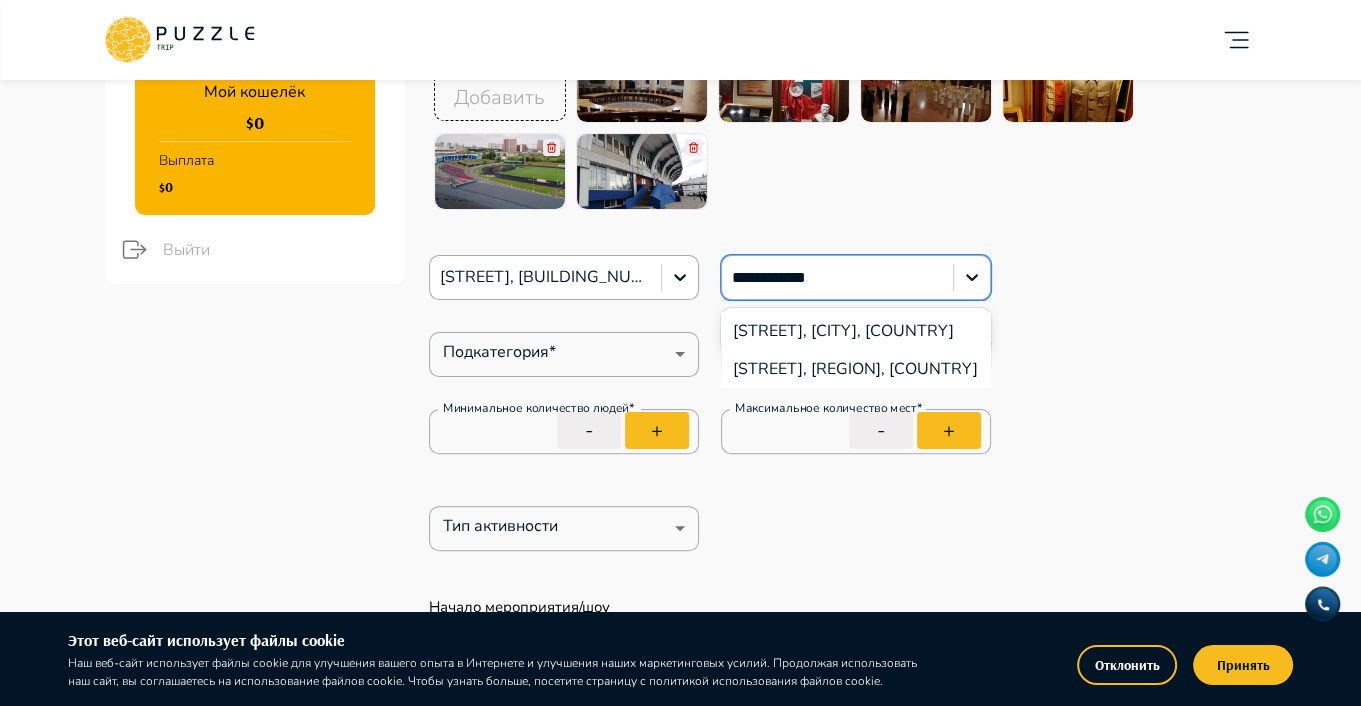 click on "[STREET], [CITY], [COUNTRY]" at bounding box center (856, 331) 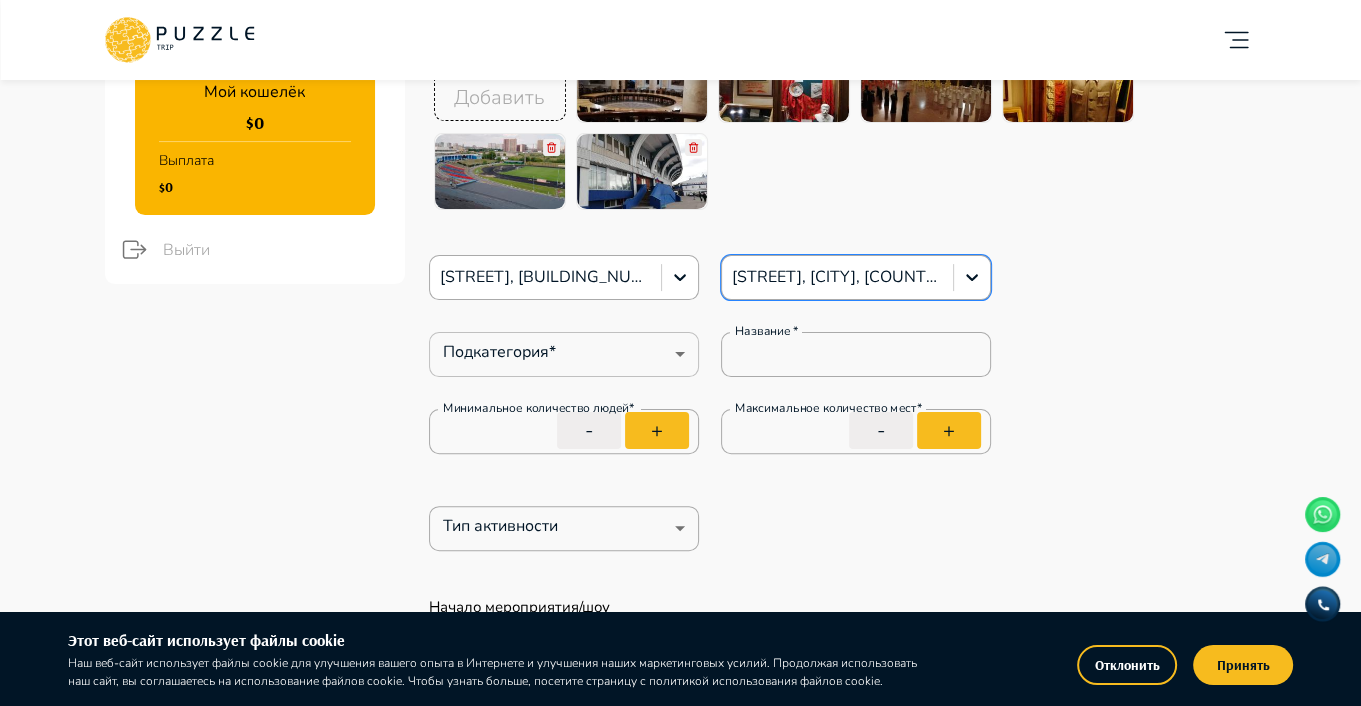 click on "Добавить карточку RU   ** Четыре сезона путешествий Бизнес Панель управления Управление профилем Управление услугами Отчеты Управление бронированиями Чат Мой кошелёк $ 0 Выплата   $0 Выйти Главная страница Управление услугами Создать Назад Управление услугами ПОЖАЛУЙСТА, ВЫБЕРИТЕ КАТЕГОРИИ ВАШЕГО БИЗНЕСА Аренда наземного транспорта Автомобили с водителем Аренда водного транспорта Бизнес-авиация Экскурсии, развлечения Детские  развлечения Входные билеты Пожалуйста, проверьте обязательные поля Фотографии * + Добавить [STREET], [CITY], [COUNTRY] *" at bounding box center [680, 2472] 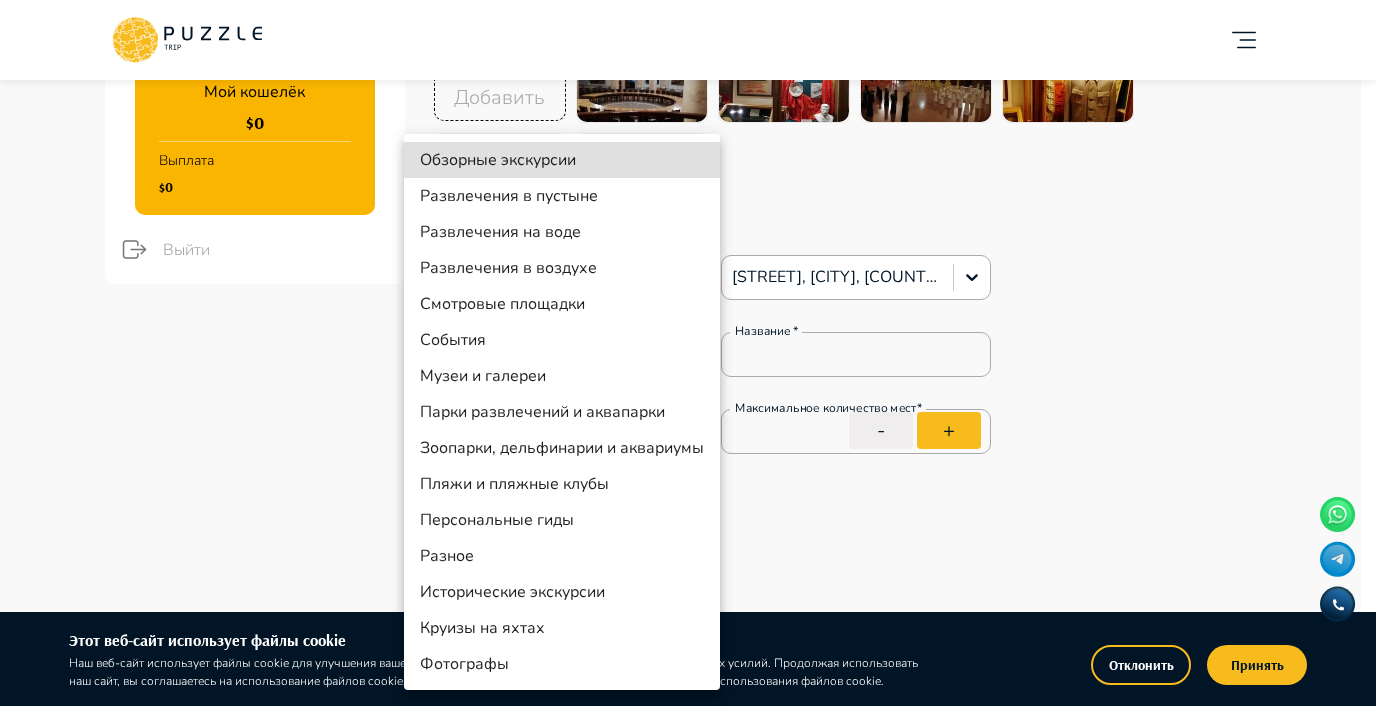type on "*" 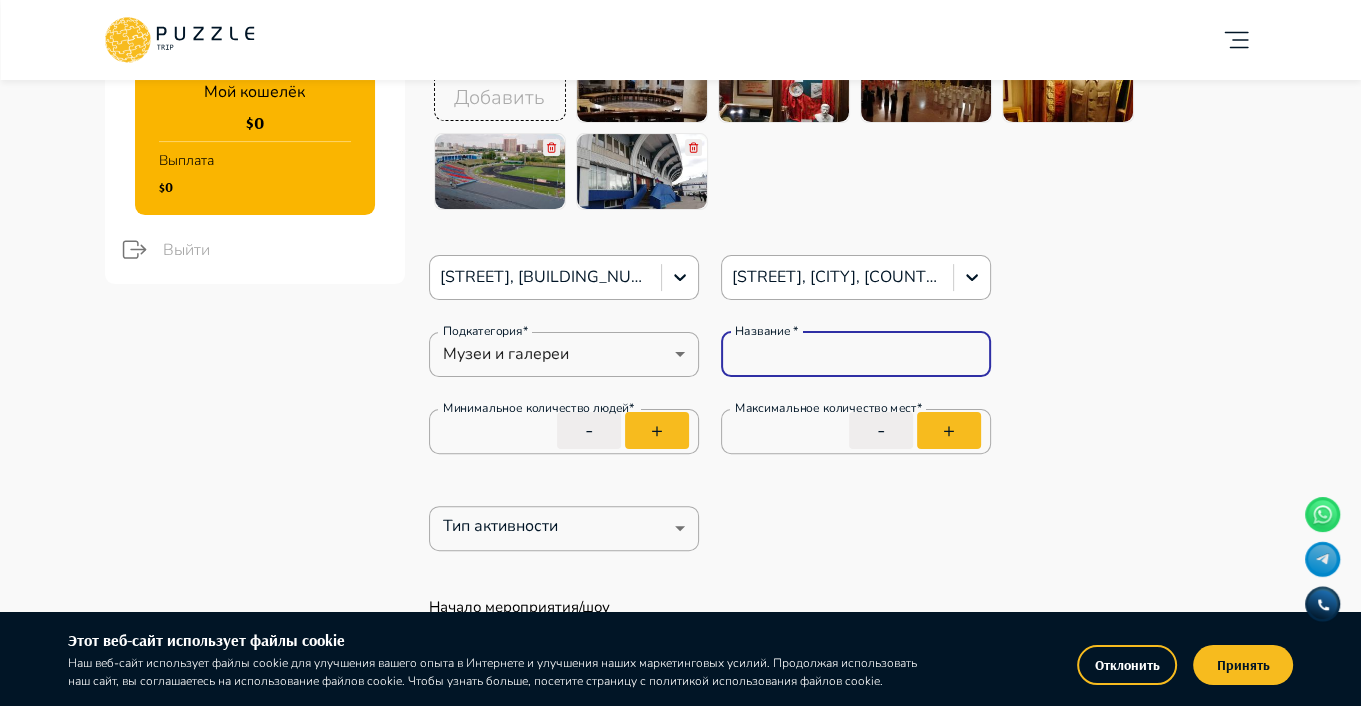 click on "Название   *" at bounding box center (856, 354) 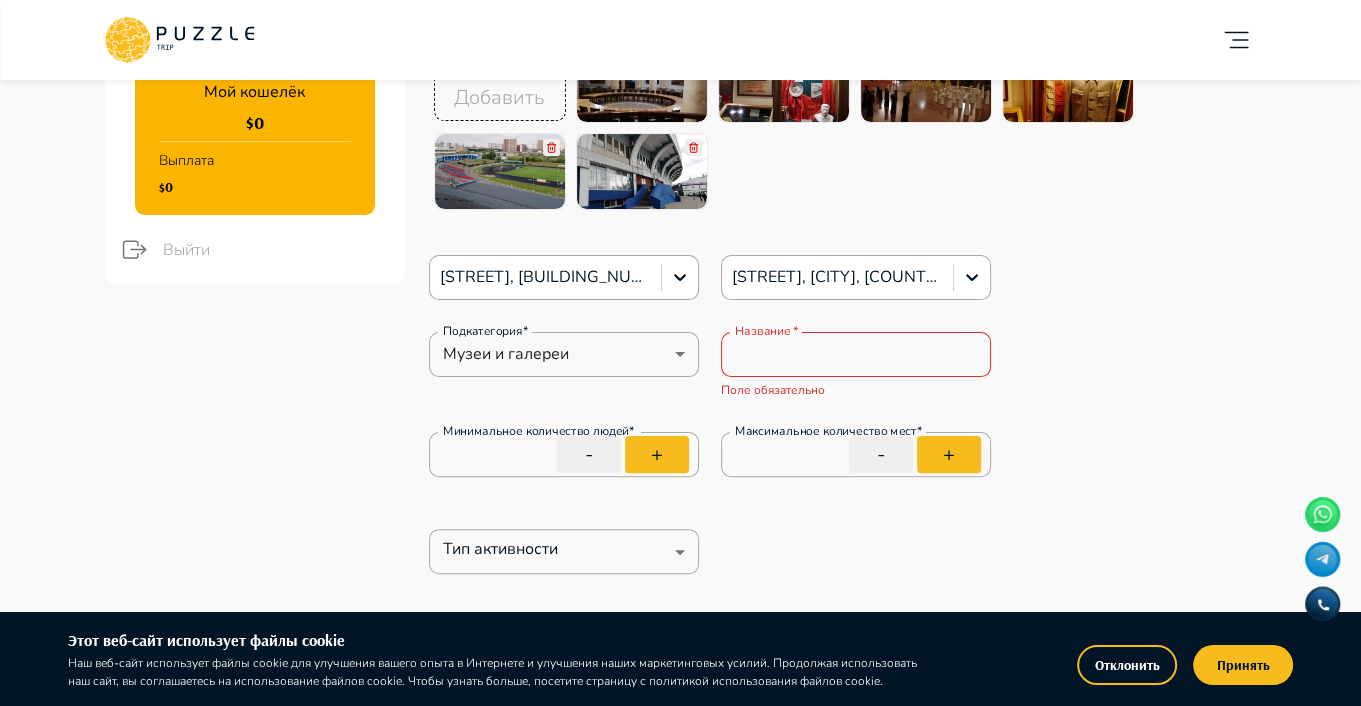 type on "*" 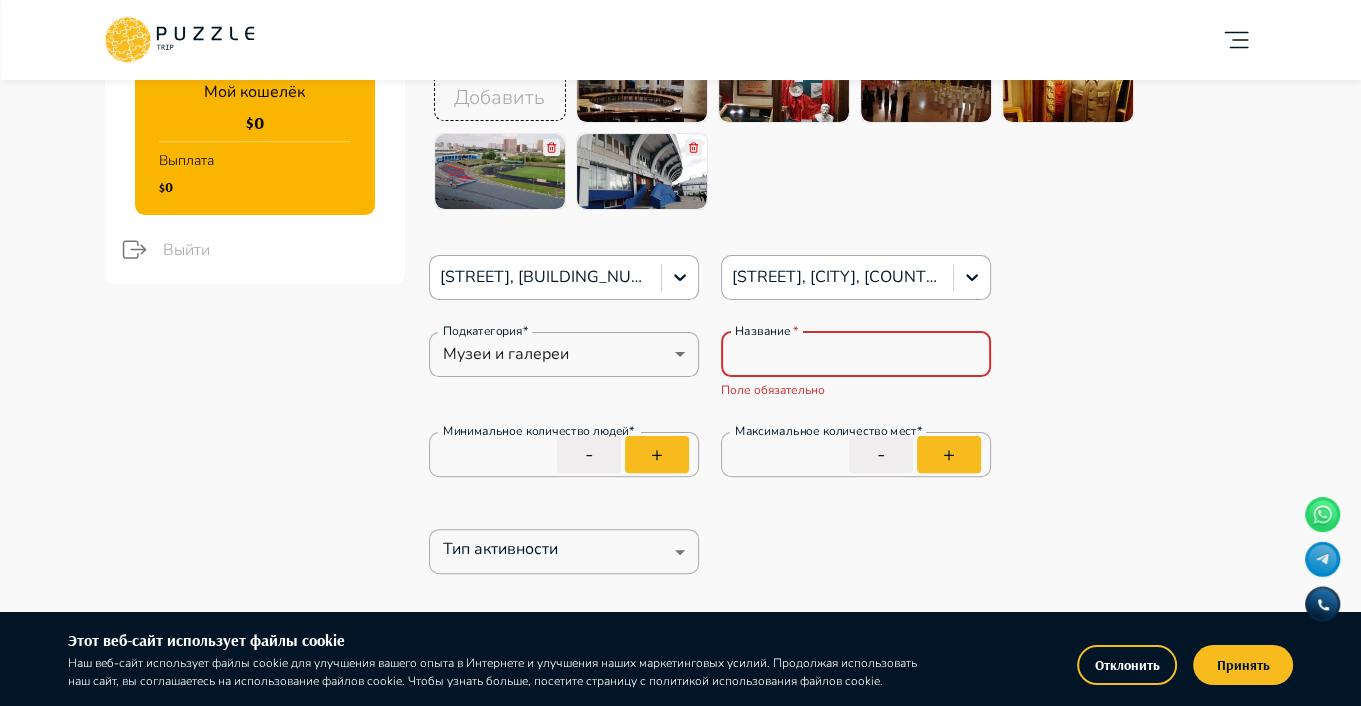 paste on "**********" 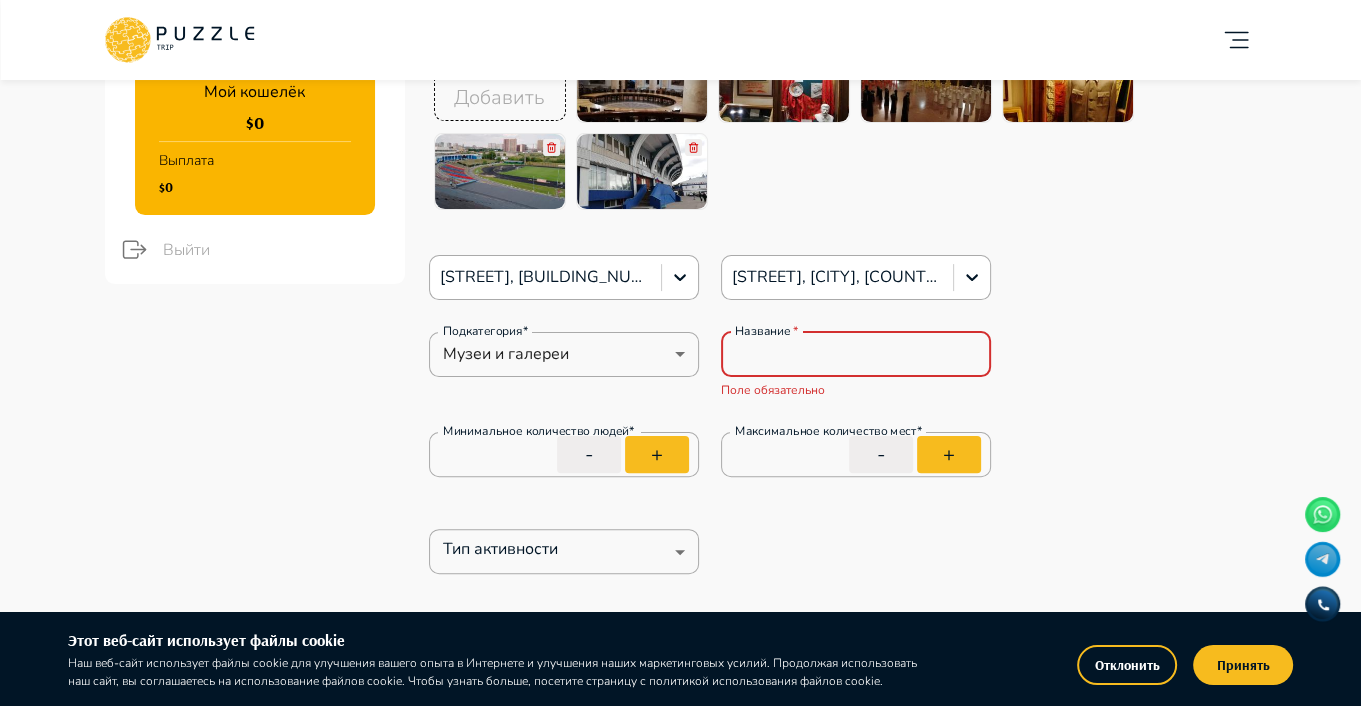 type on "**********" 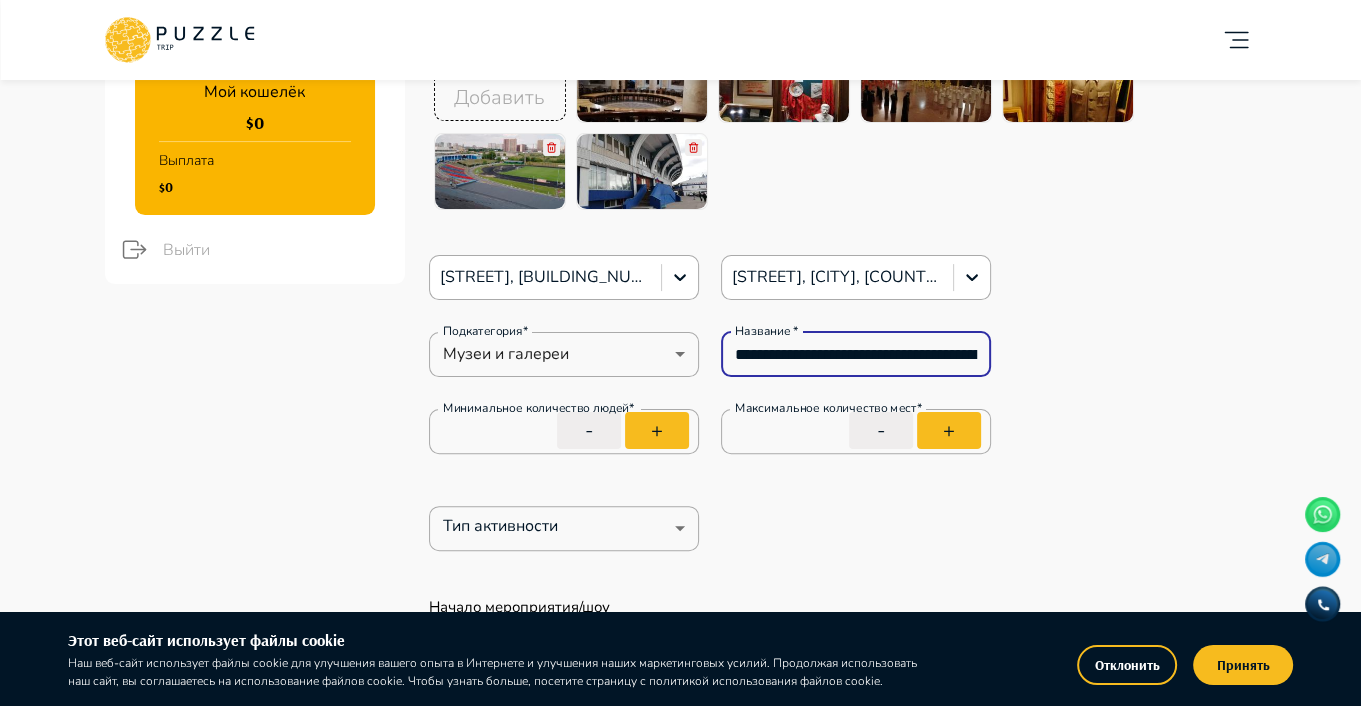 scroll, scrollTop: 0, scrollLeft: 1379, axis: horizontal 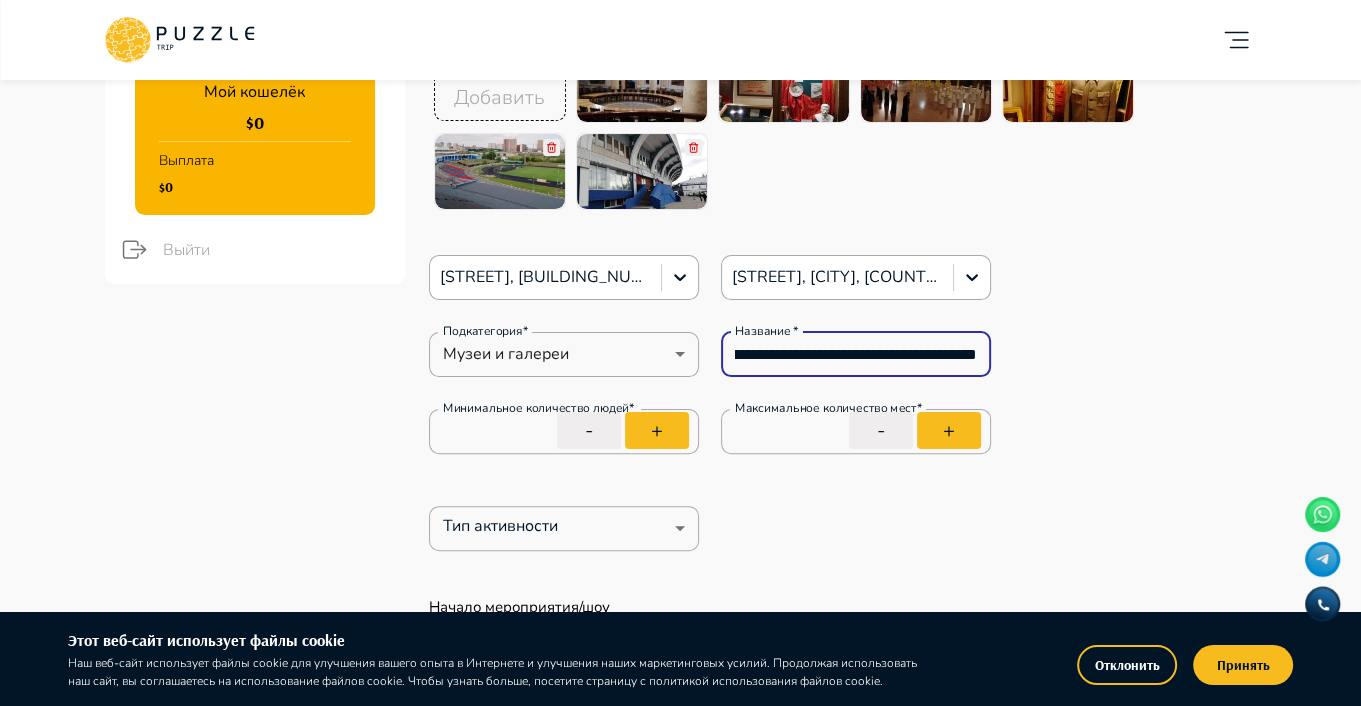 type on "*" 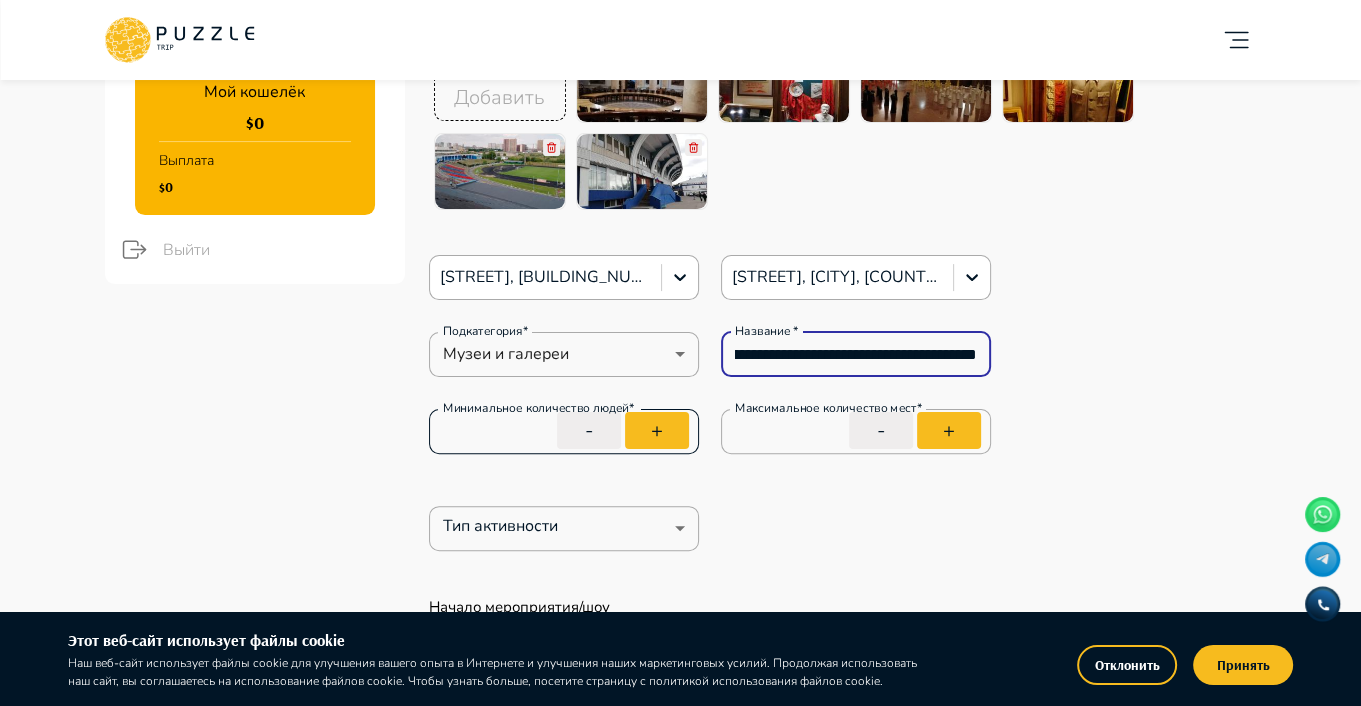 type on "**********" 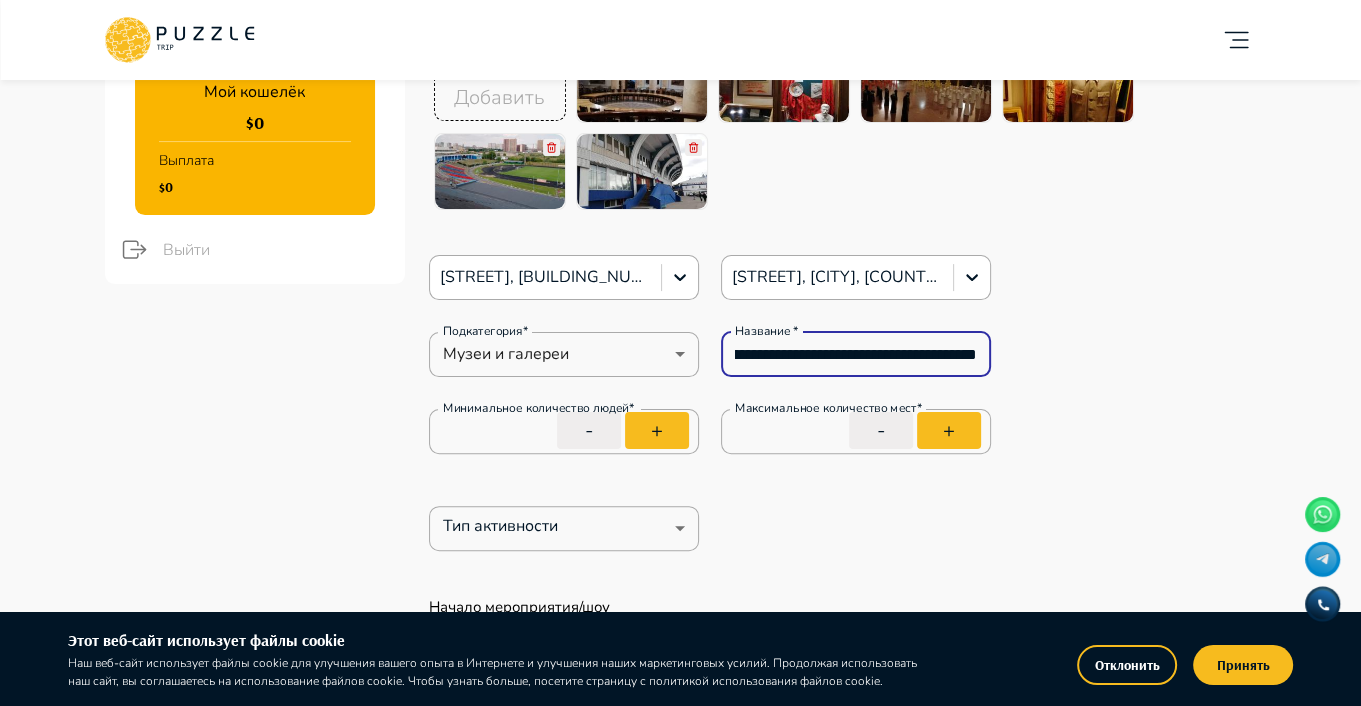 scroll, scrollTop: 0, scrollLeft: 0, axis: both 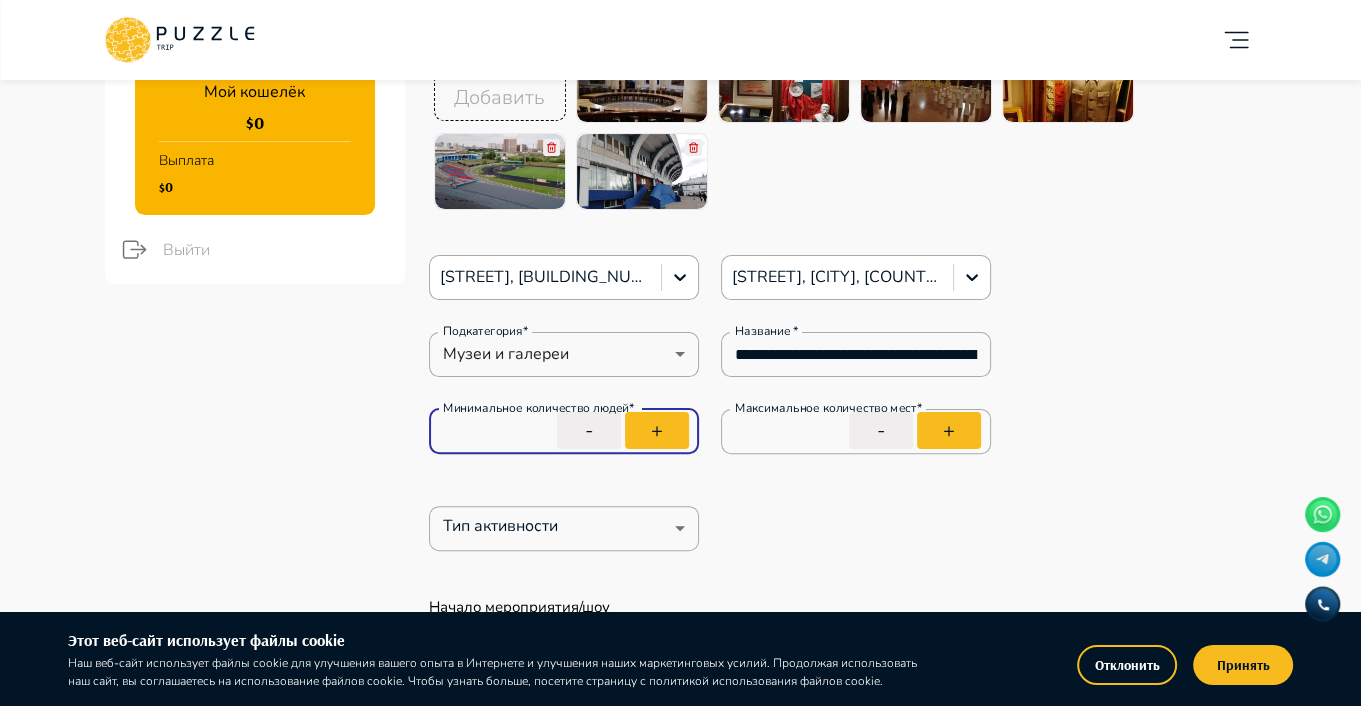 type on "*" 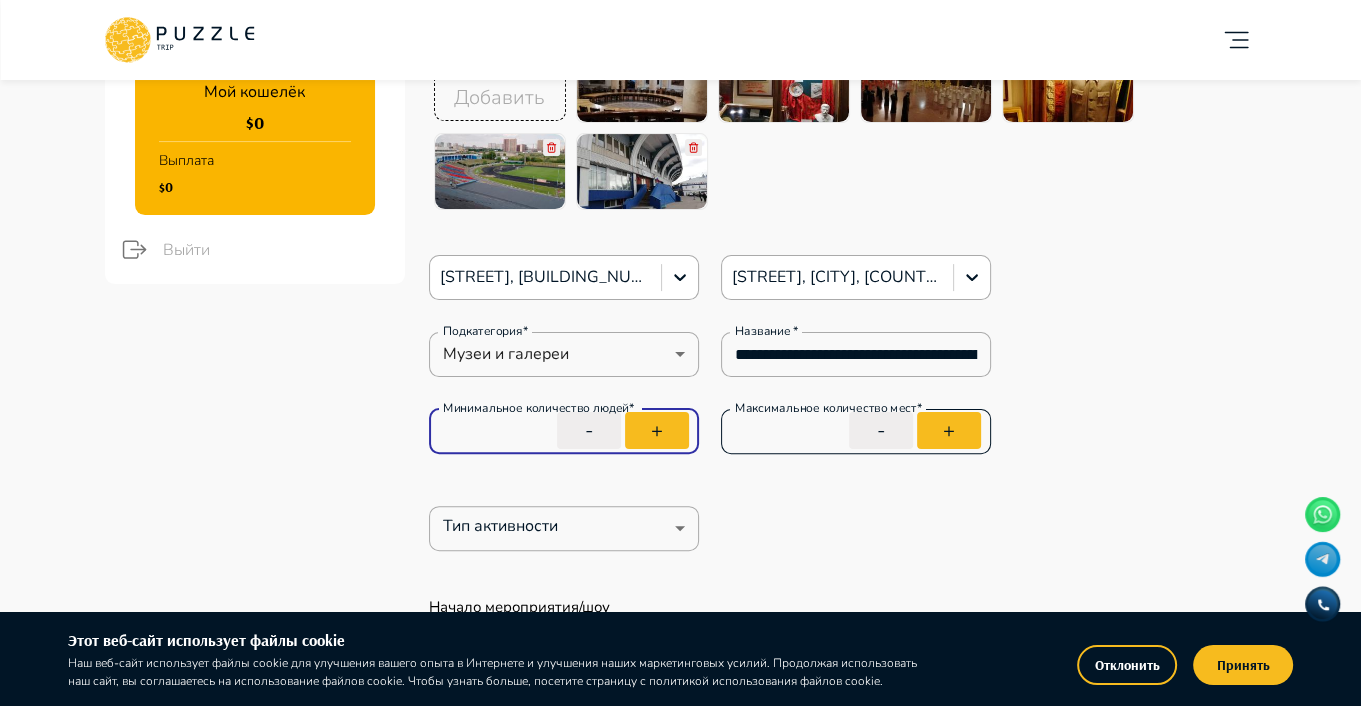 type on "*" 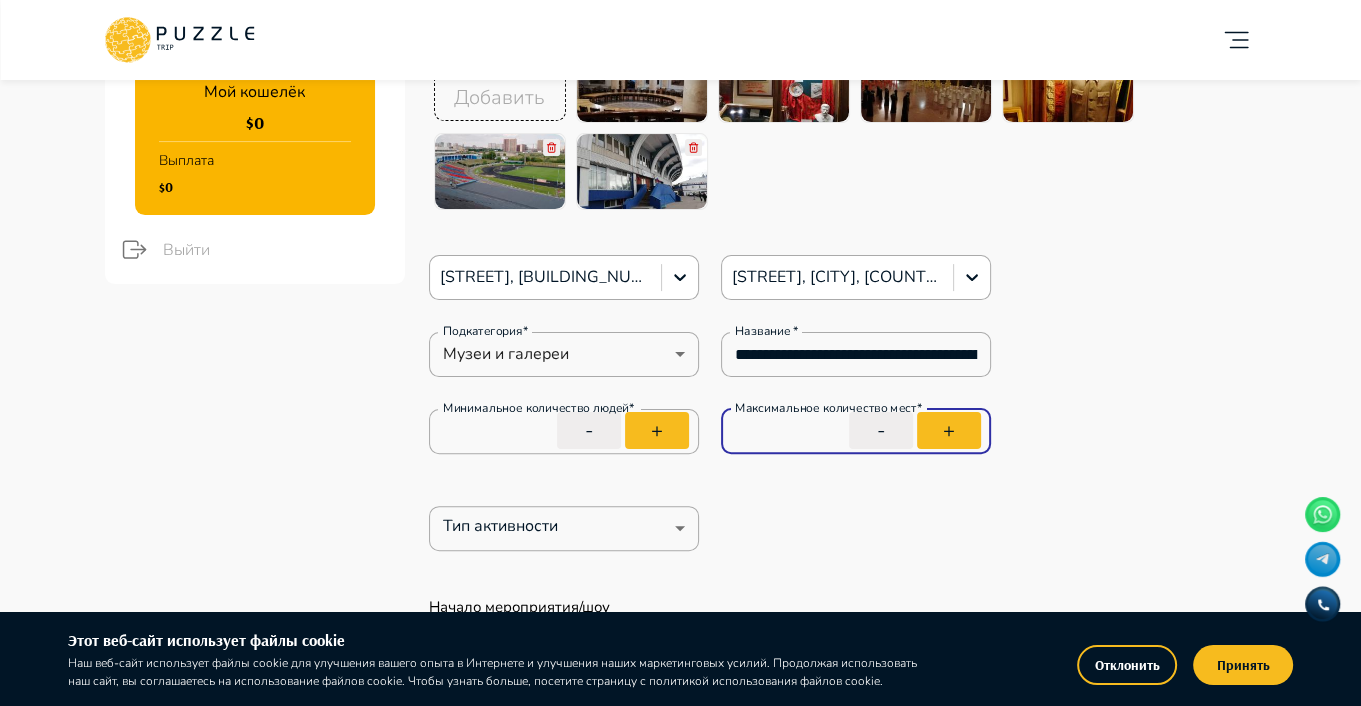 type on "*" 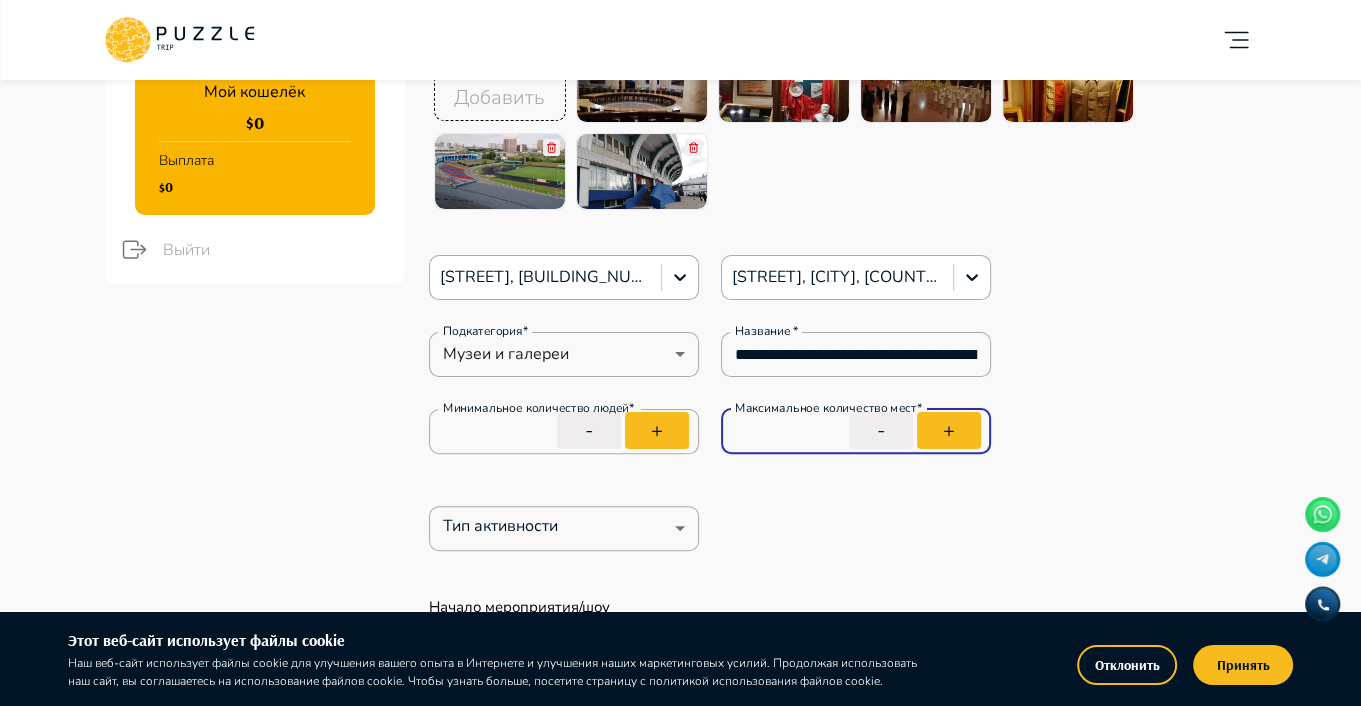 type on "*" 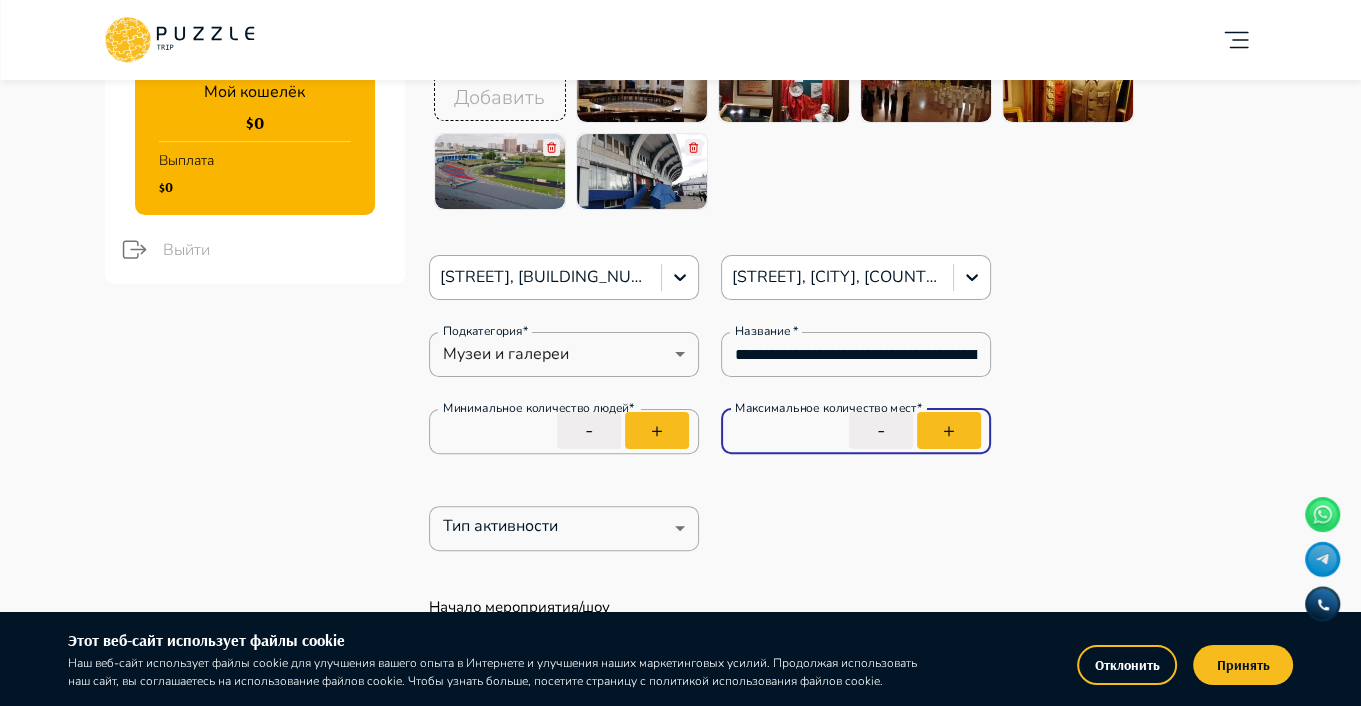 type on "*" 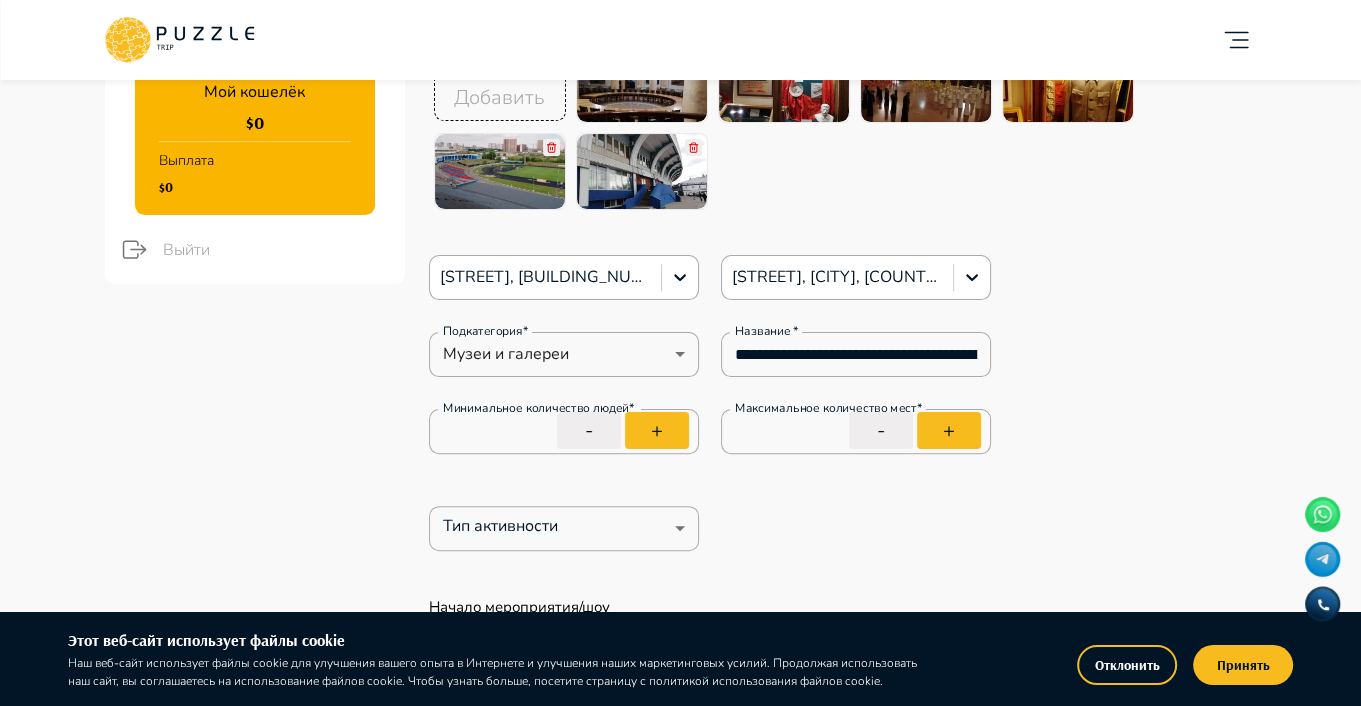 type on "*" 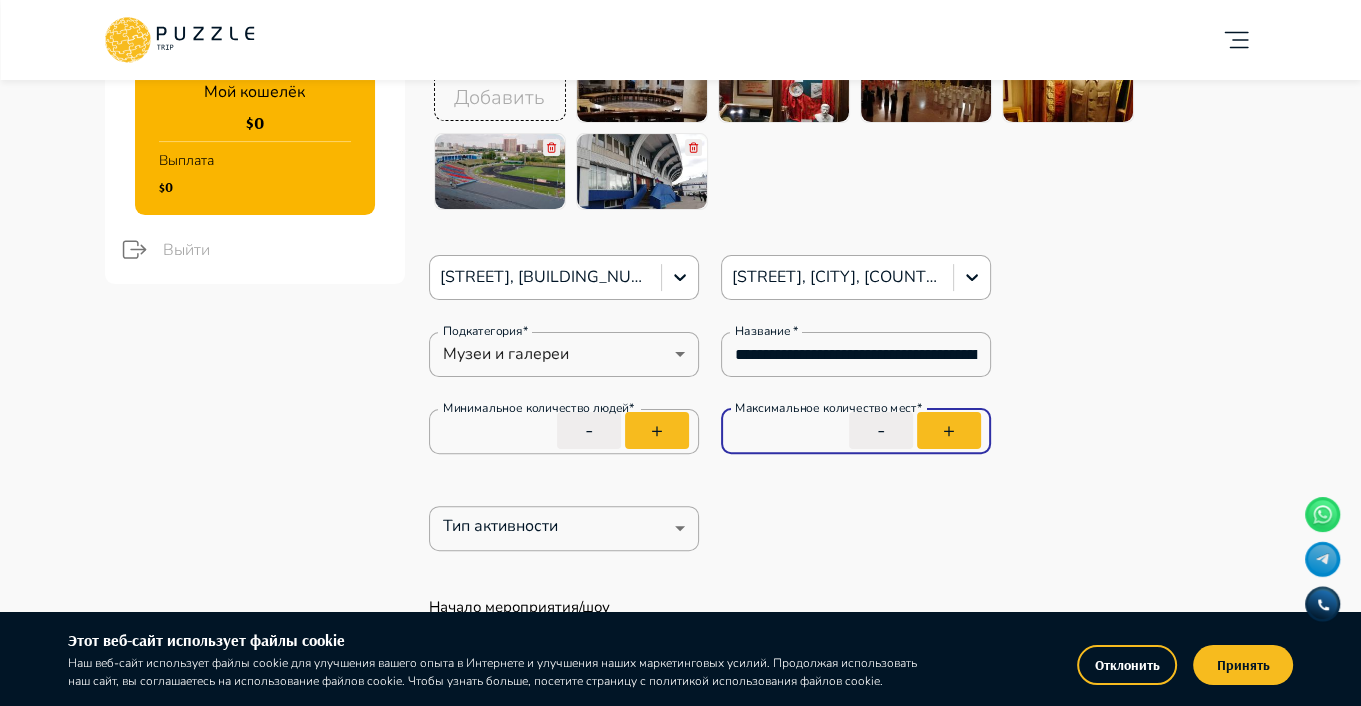drag, startPoint x: 760, startPoint y: 430, endPoint x: 699, endPoint y: 430, distance: 61 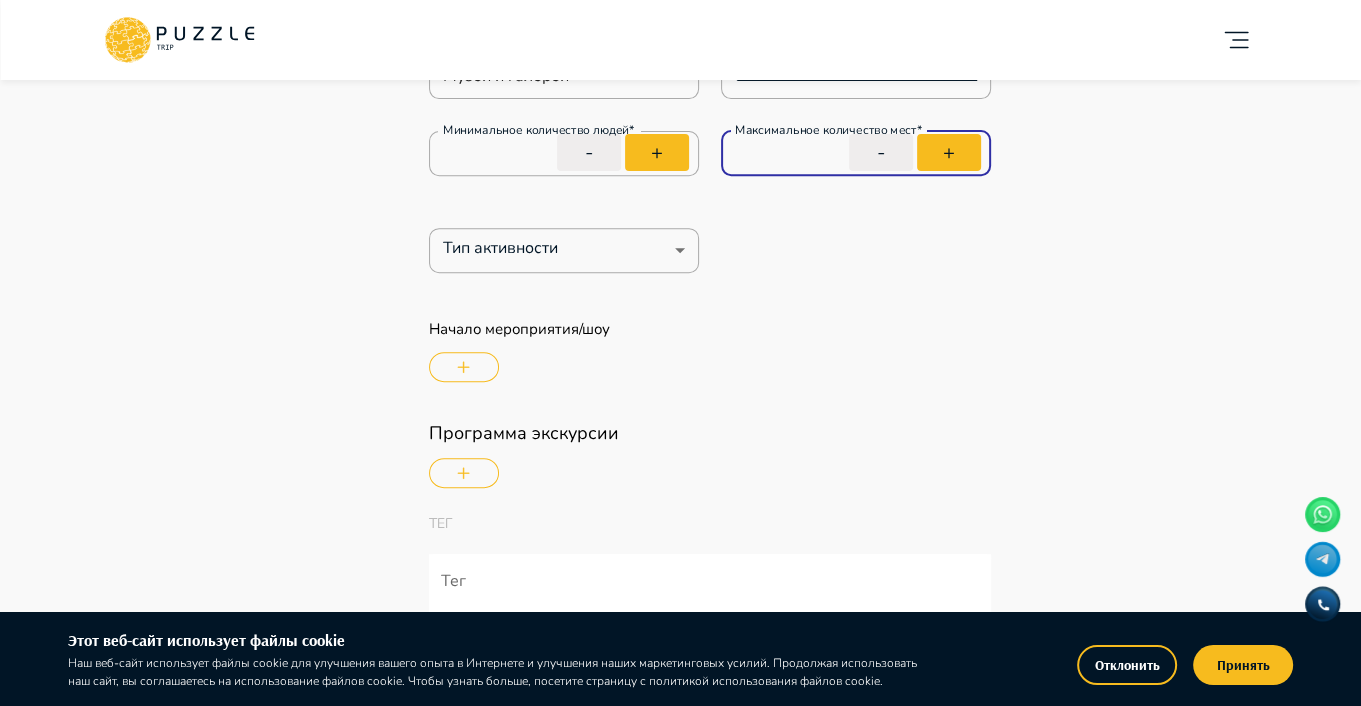 scroll, scrollTop: 700, scrollLeft: 0, axis: vertical 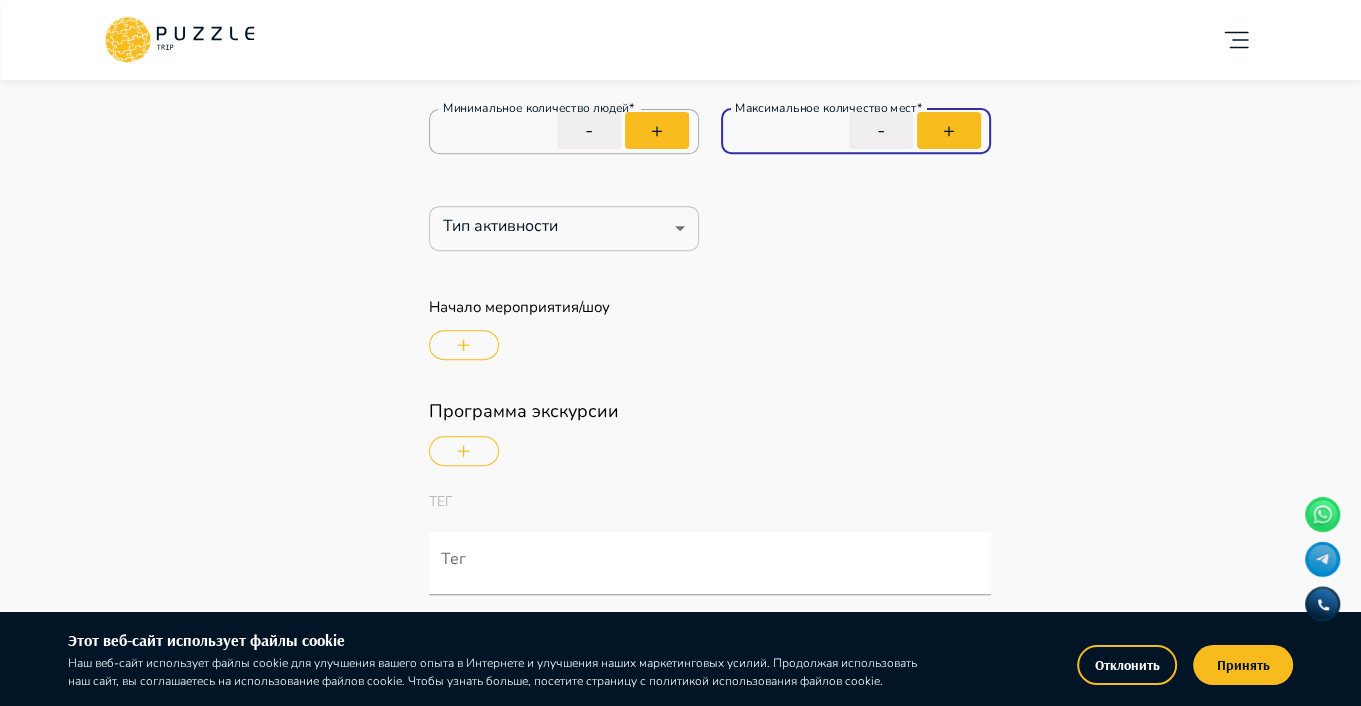 type on "**" 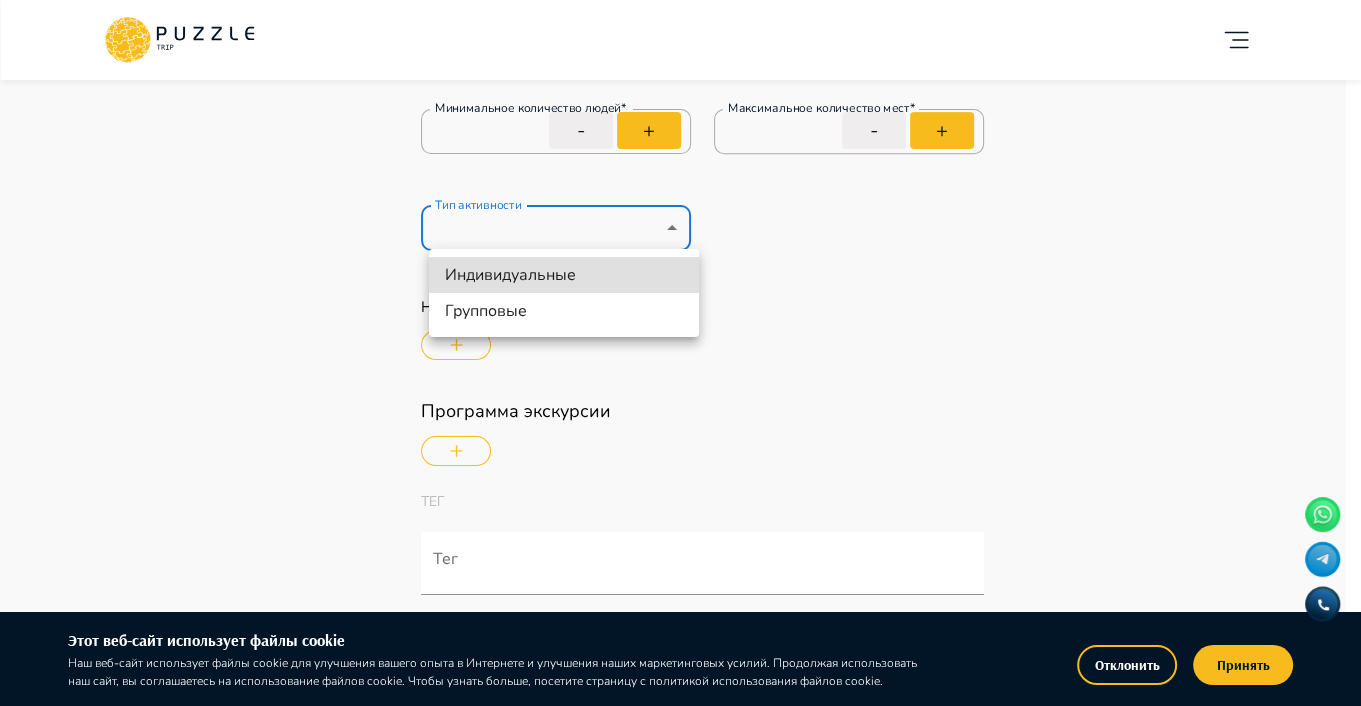 click on "Добавить карточку RU   ** Четыре сезона путешествий Бизнес Панель управления Управление профилем Управление услугами Отчеты Управление бронированиями Чат Мой кошелёк $ 0 Выплата   $0 Выйти Главная страница Управление услугами Создать Назад Управление услугами ПОЖАЛУЙСТА, ВЫБЕРИТЕ КАТЕГОРИИ ВАШЕГО БИЗНЕСА Аренда наземного транспорта Автомобили с водителем Аренда водного транспорта Бизнес-авиация Экскурсии, развлечения Детские  развлечения Входные билеты Пожалуйста, проверьте обязательные поля Фотографии * + Добавить [STREET], [CITY], [COUNTRY] *" at bounding box center (680, 2172) 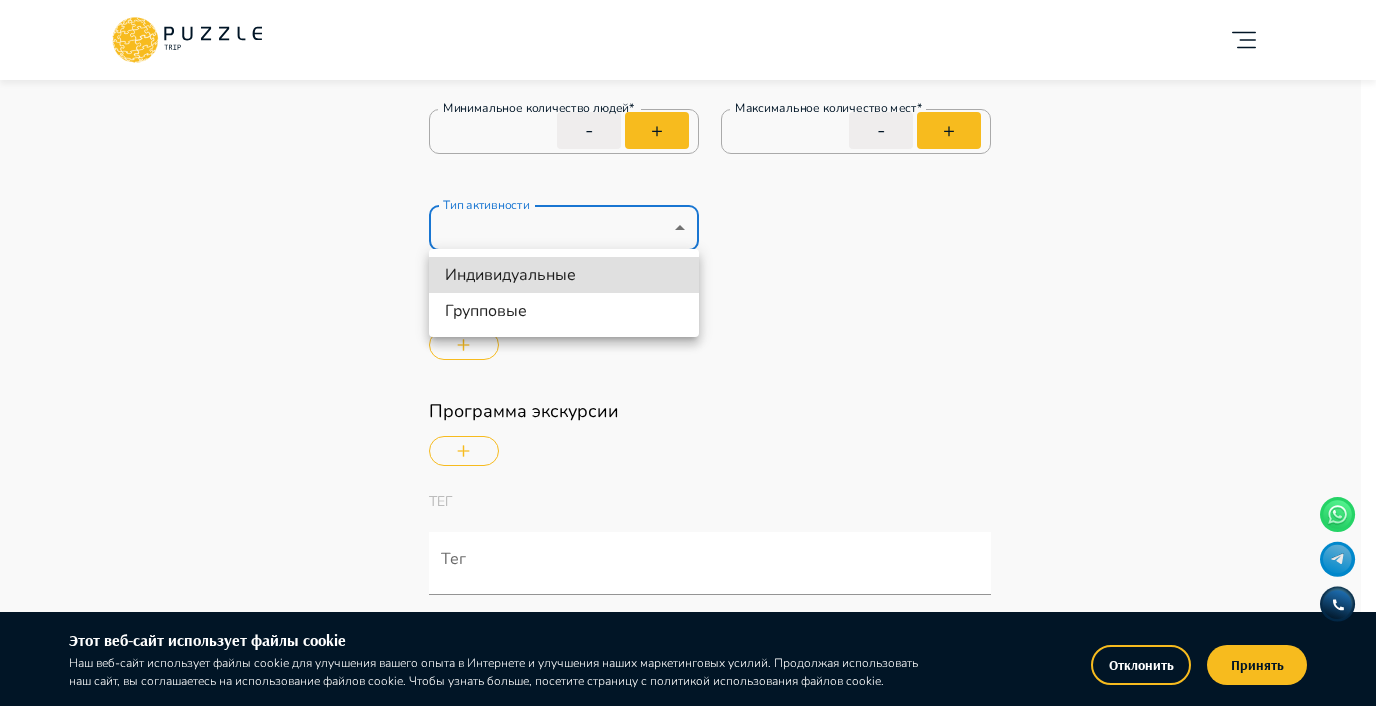 type on "*" 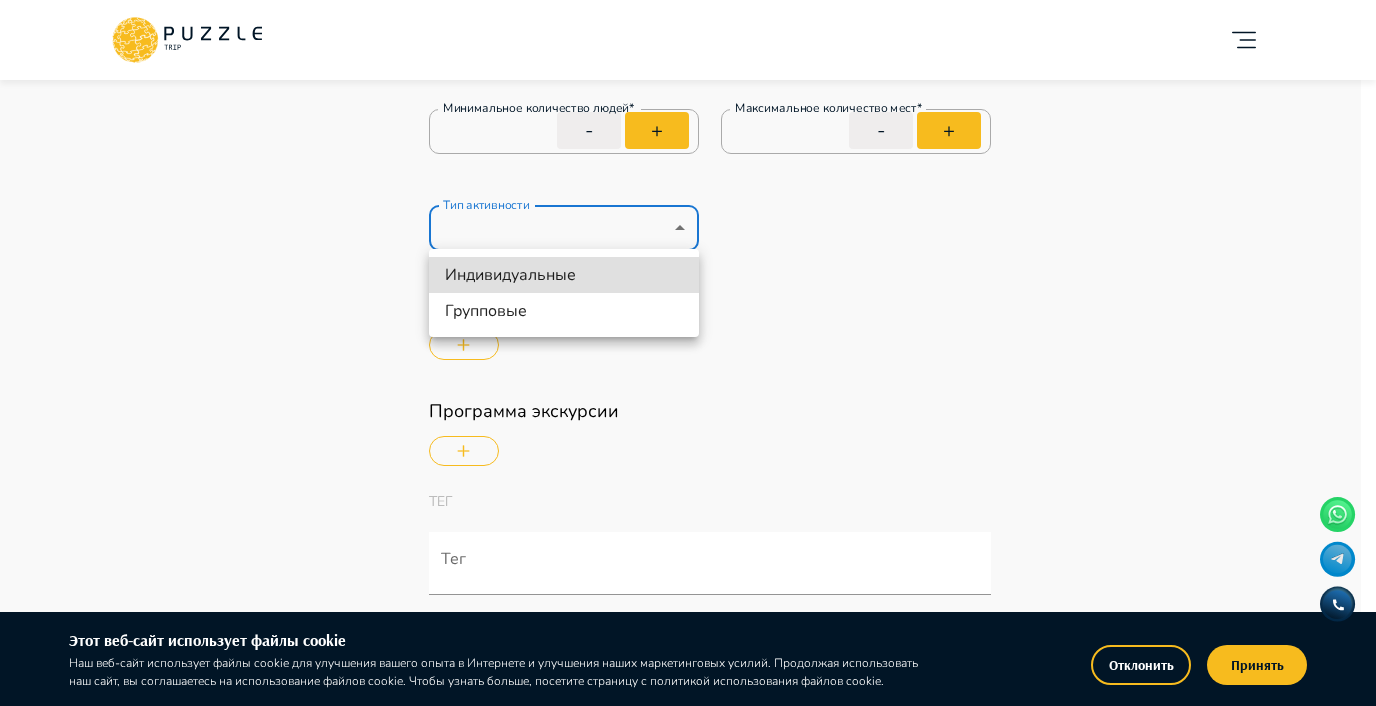 click on "Групповые" at bounding box center [564, 311] 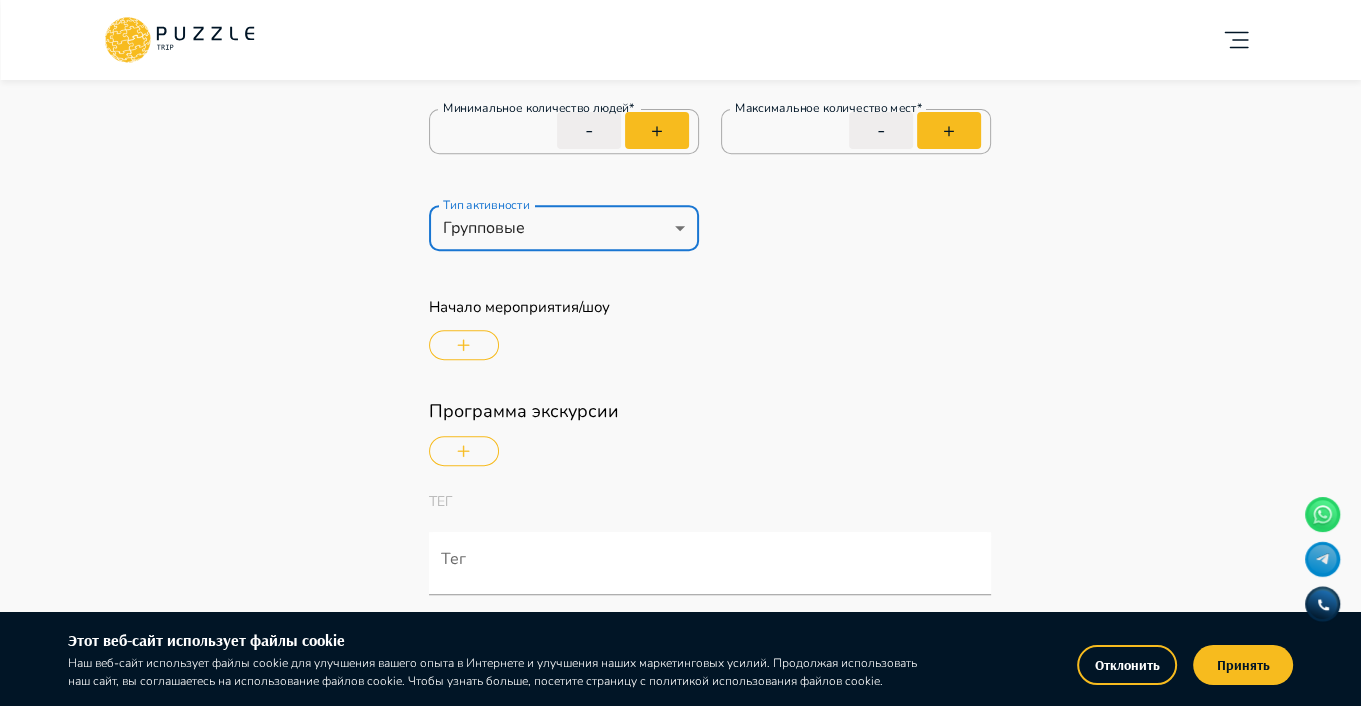 click on "Панель управления Управление профилем Управление услугами Отчеты Управление бронированиями Чат Мой кошелёк $ 0 Выплата   $0 Выйти" at bounding box center [255, 1988] 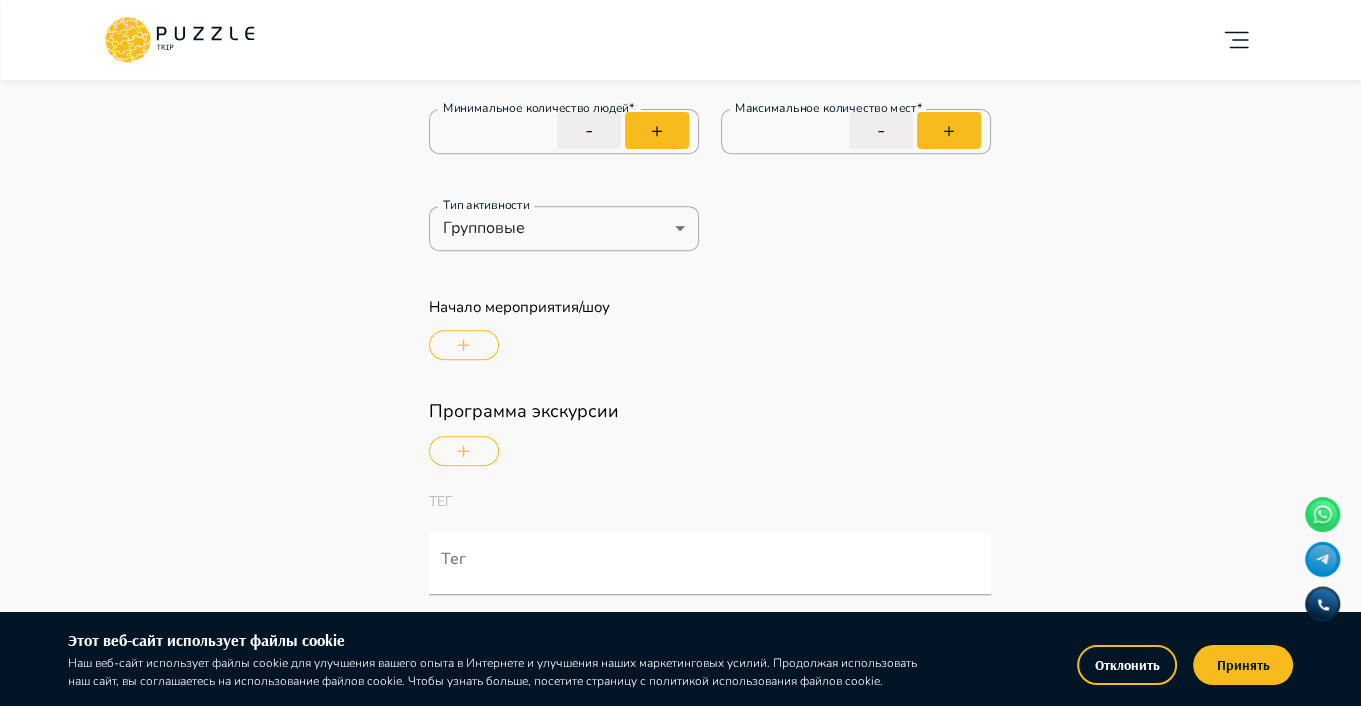 scroll, scrollTop: 800, scrollLeft: 0, axis: vertical 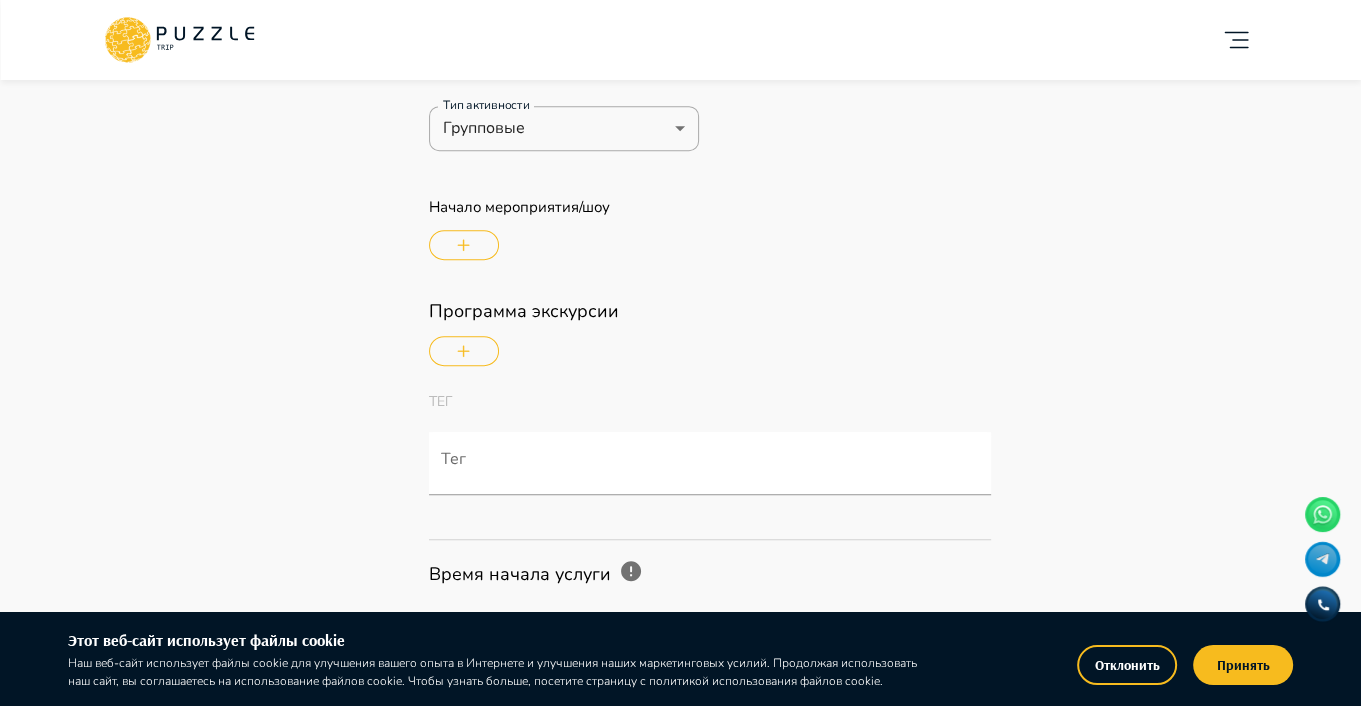 click 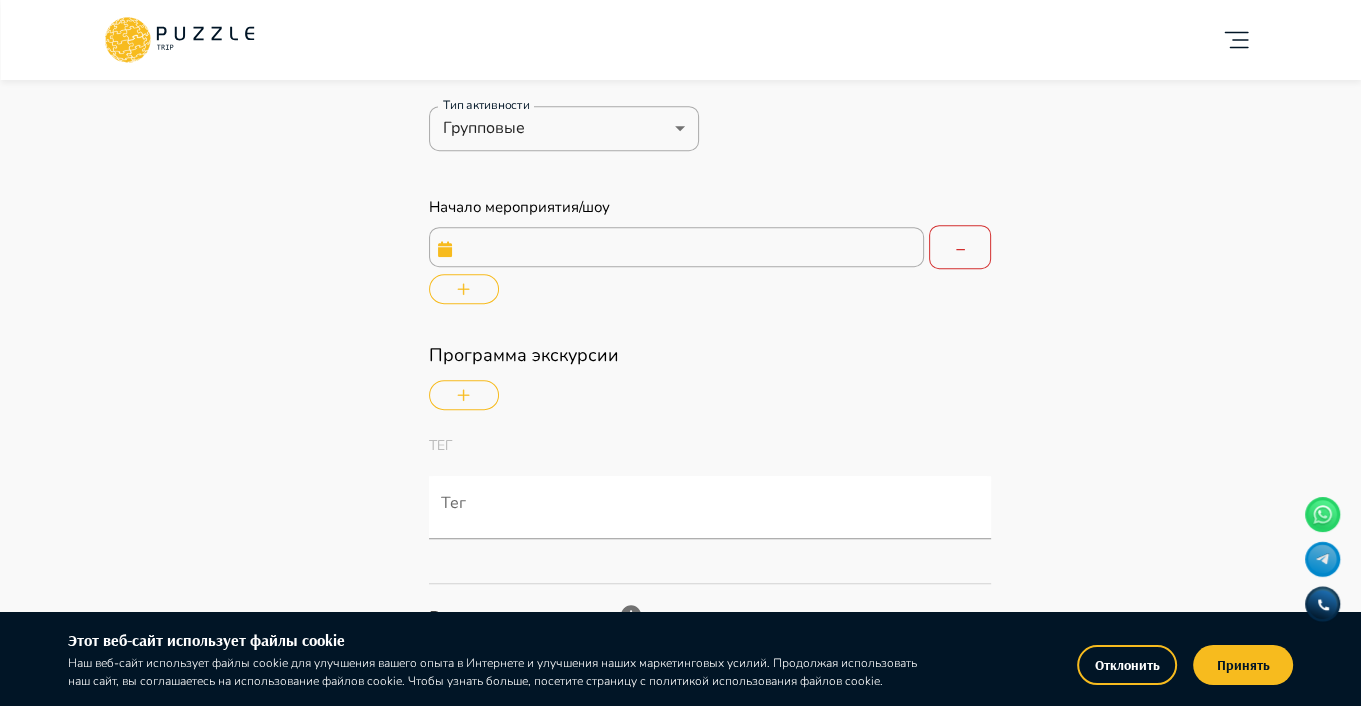 click 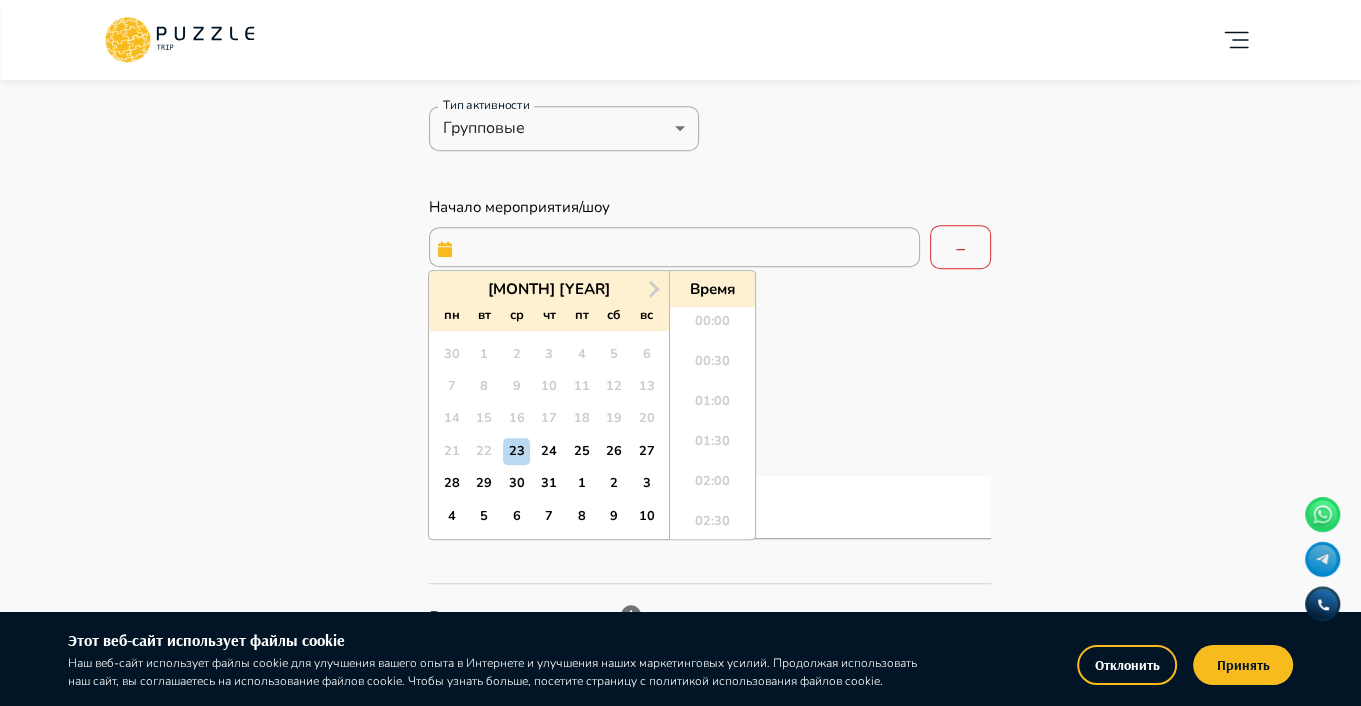click at bounding box center [674, 247] 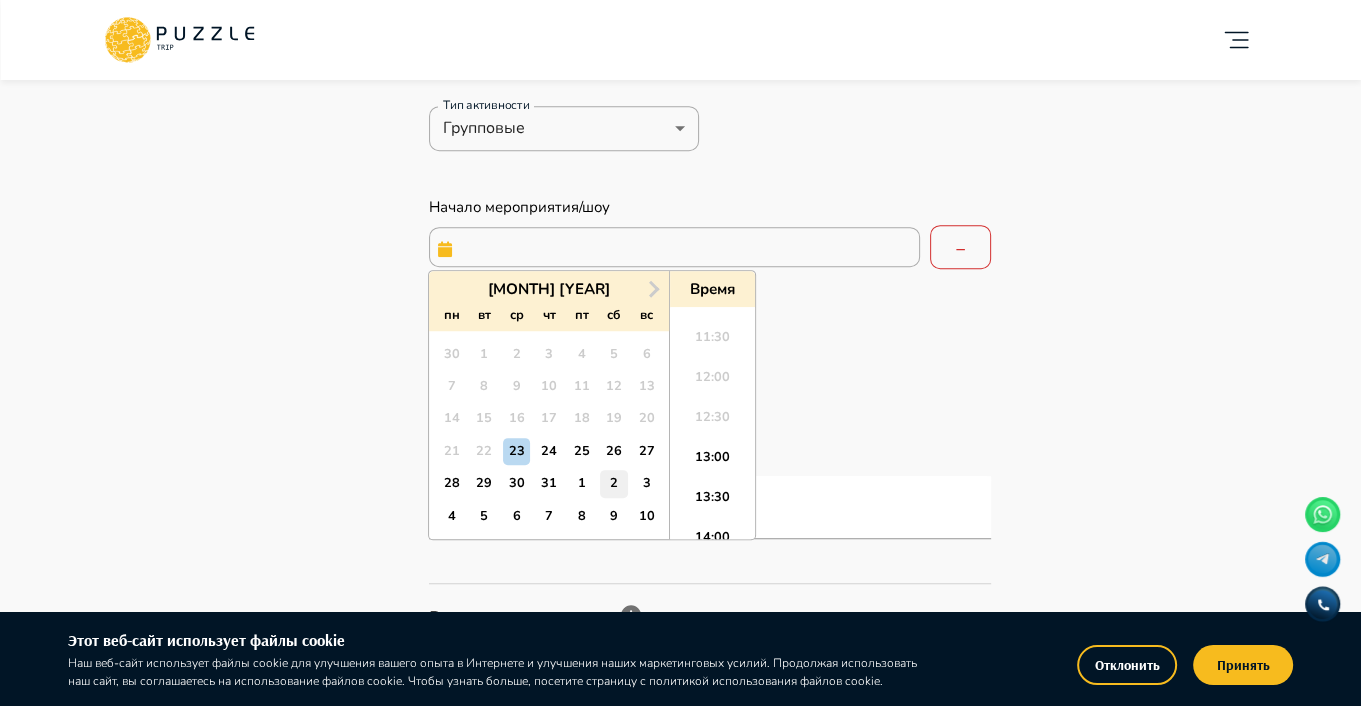 click on "2" at bounding box center (613, 483) 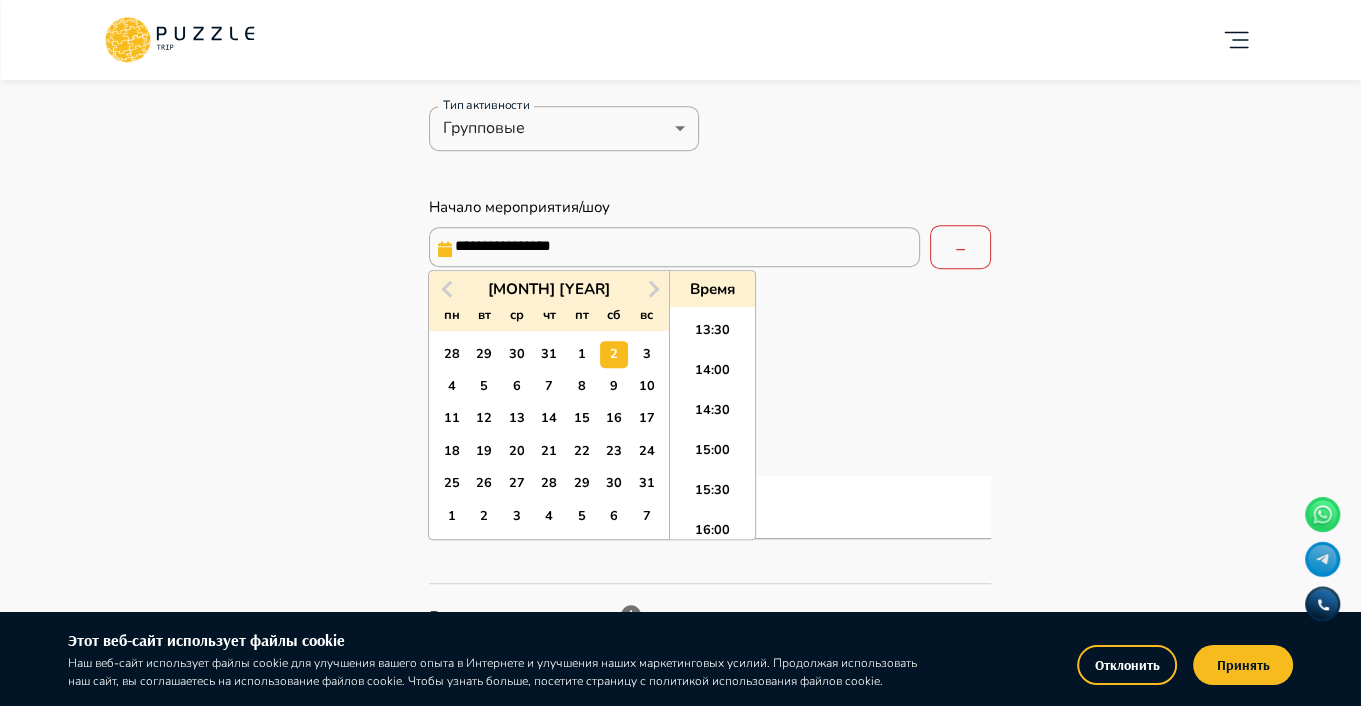 scroll, scrollTop: 1104, scrollLeft: 0, axis: vertical 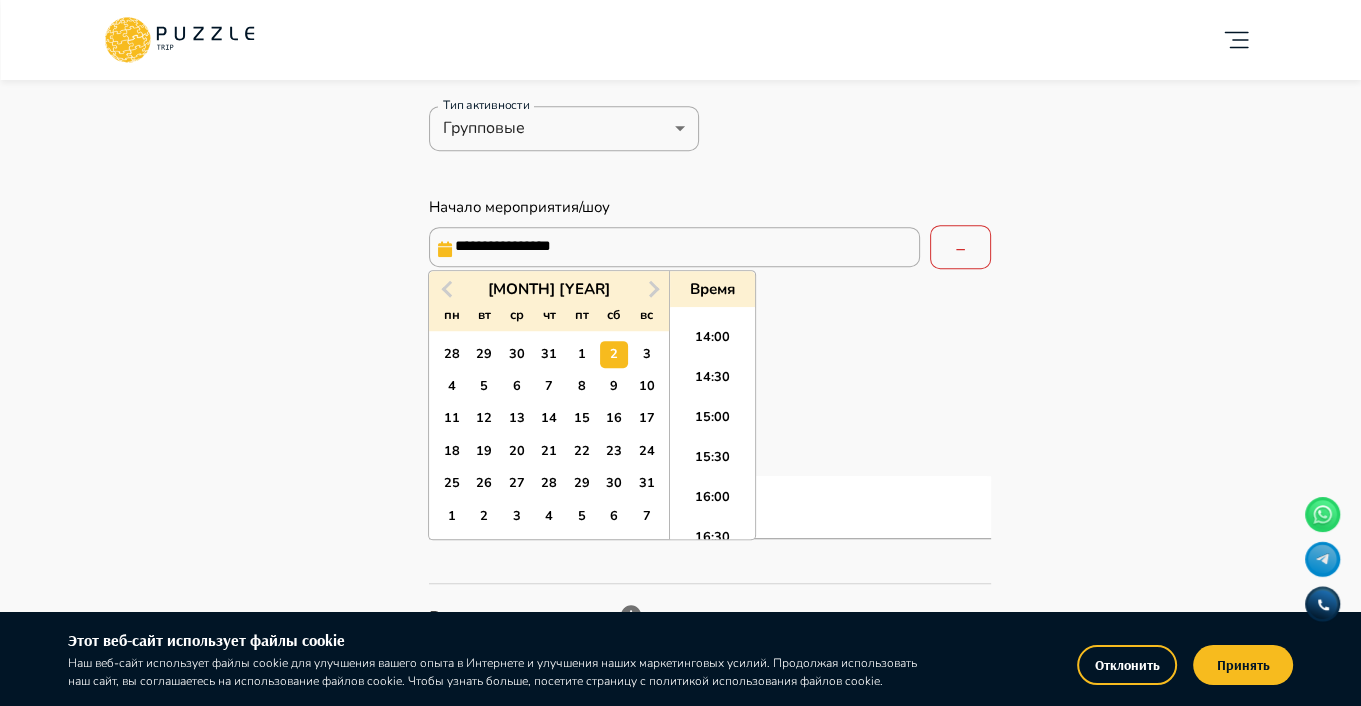 click on "15:00" at bounding box center (712, 423) 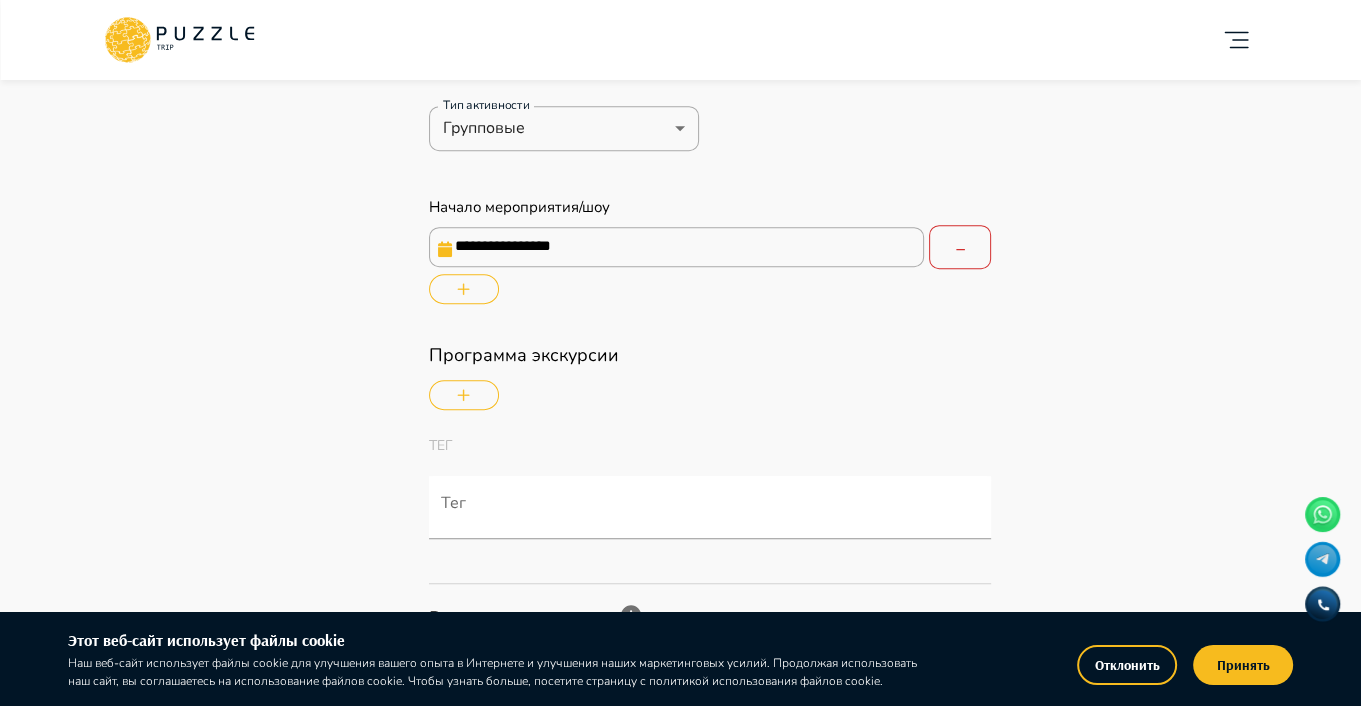 click at bounding box center (464, 395) 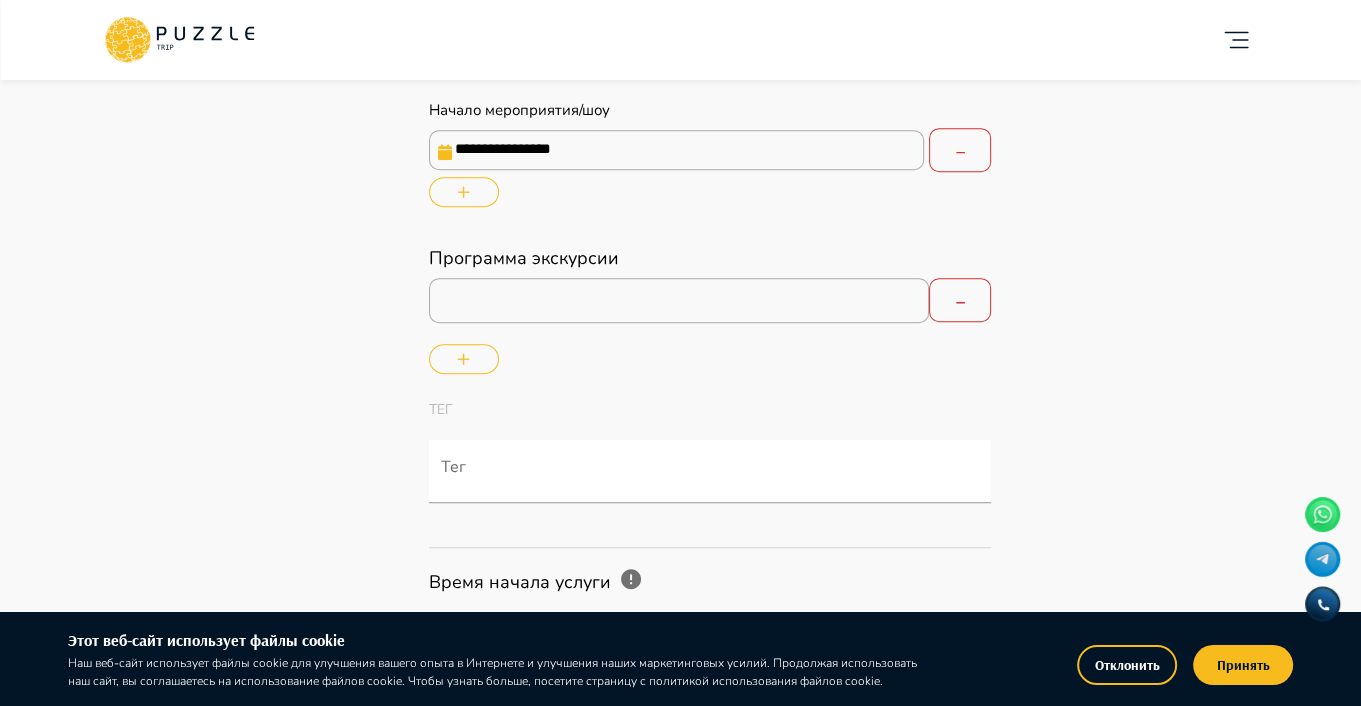 scroll, scrollTop: 1000, scrollLeft: 0, axis: vertical 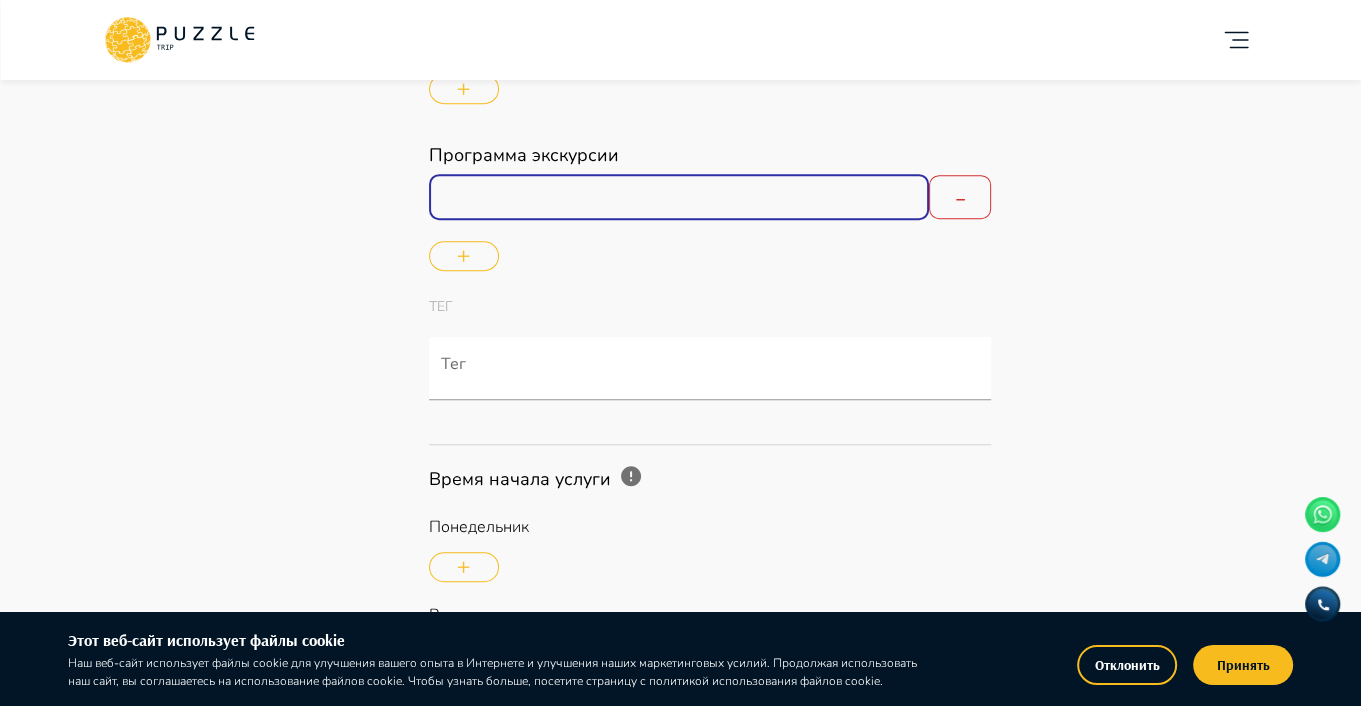 click at bounding box center [679, 197] 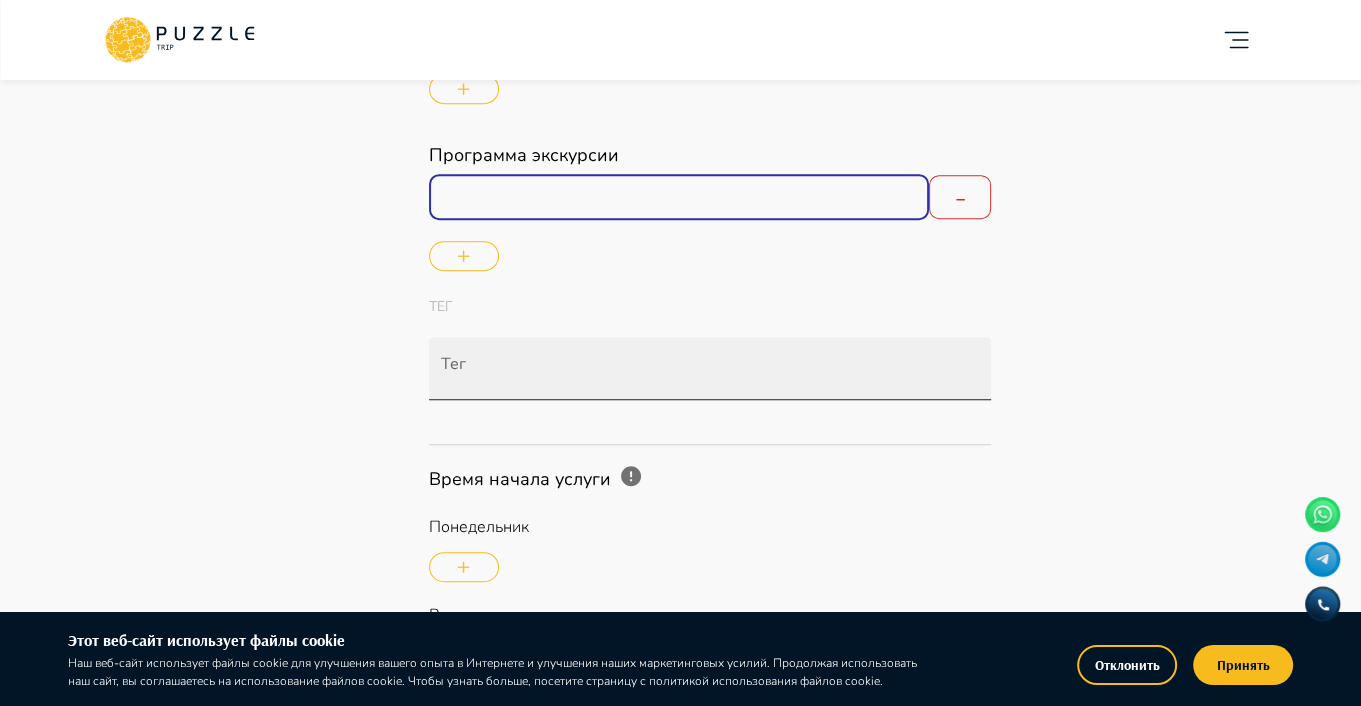 type on "*" 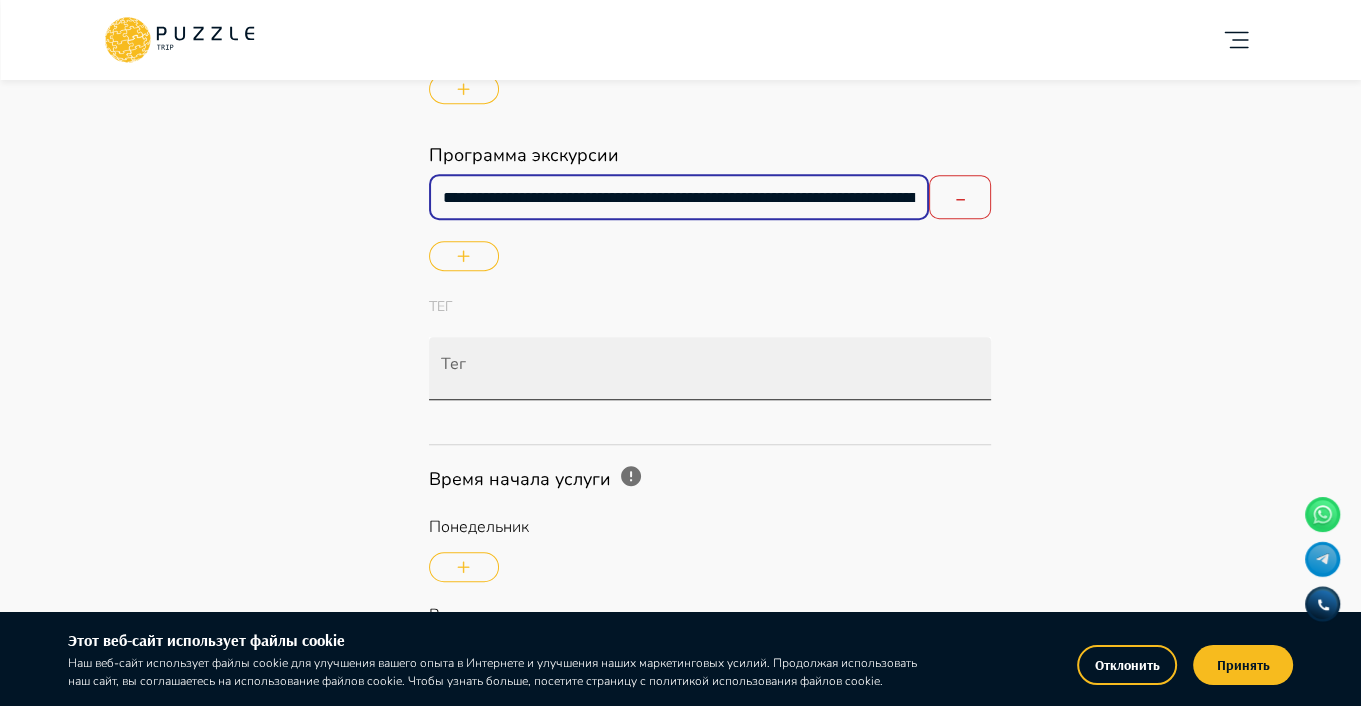 scroll, scrollTop: 0, scrollLeft: 18200, axis: horizontal 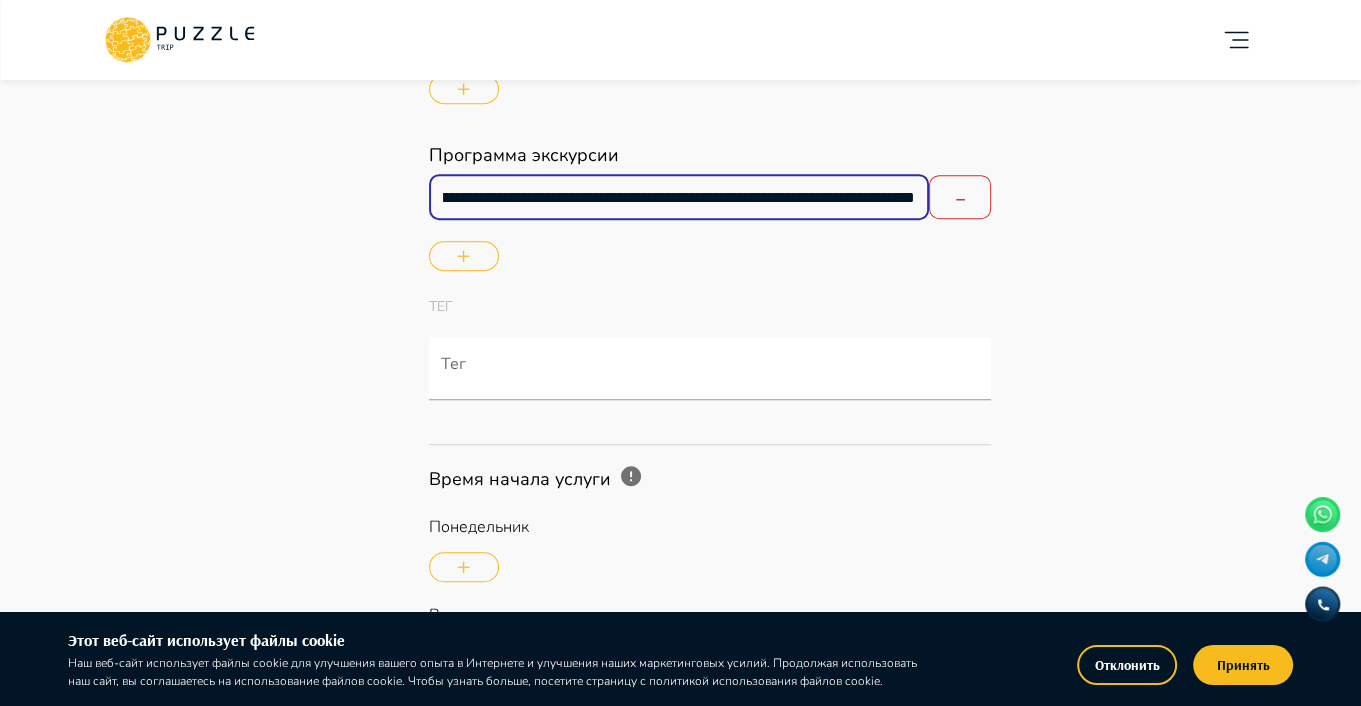 type on "*" 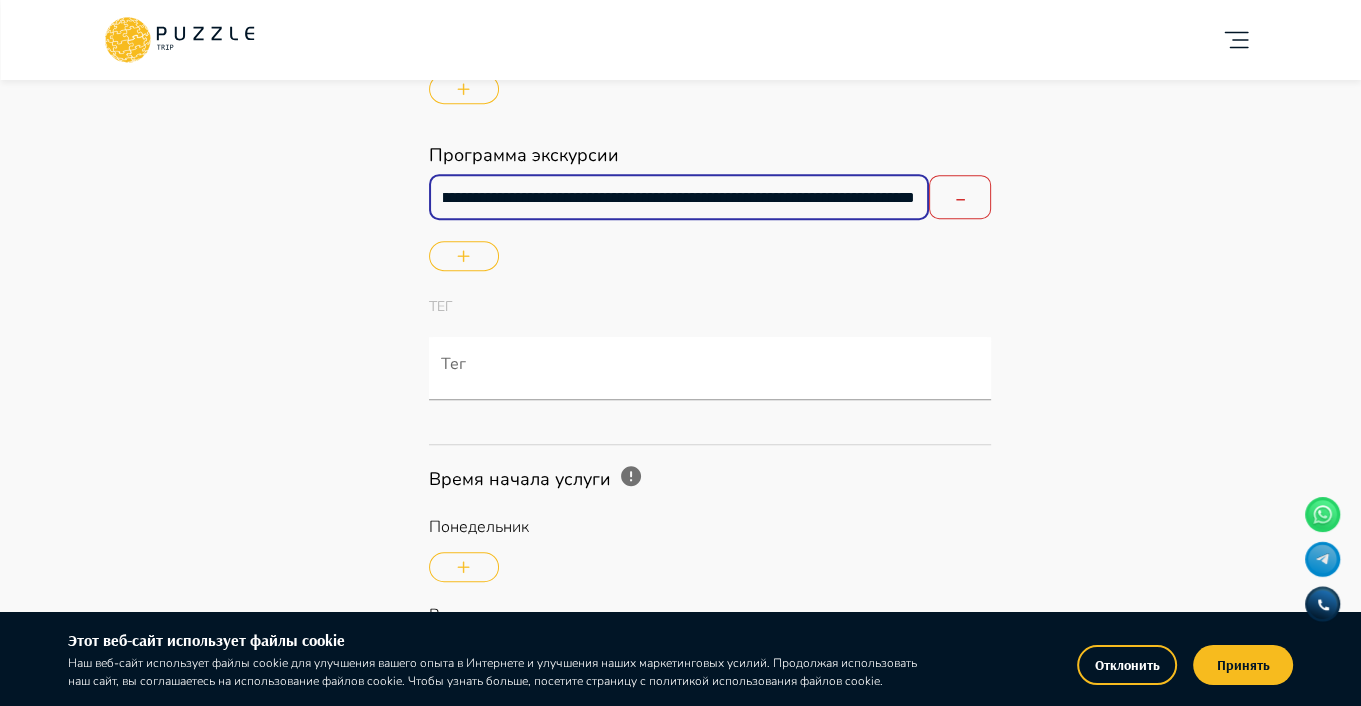 type 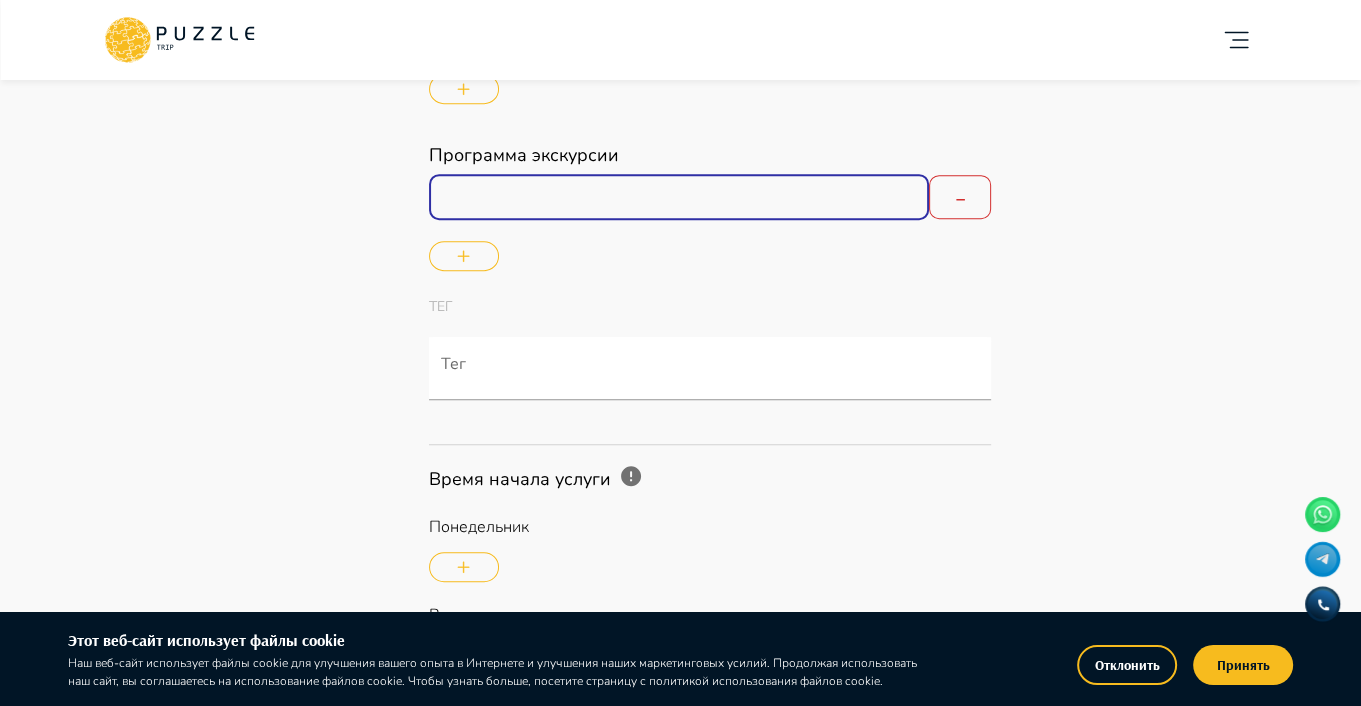 scroll, scrollTop: 0, scrollLeft: 0, axis: both 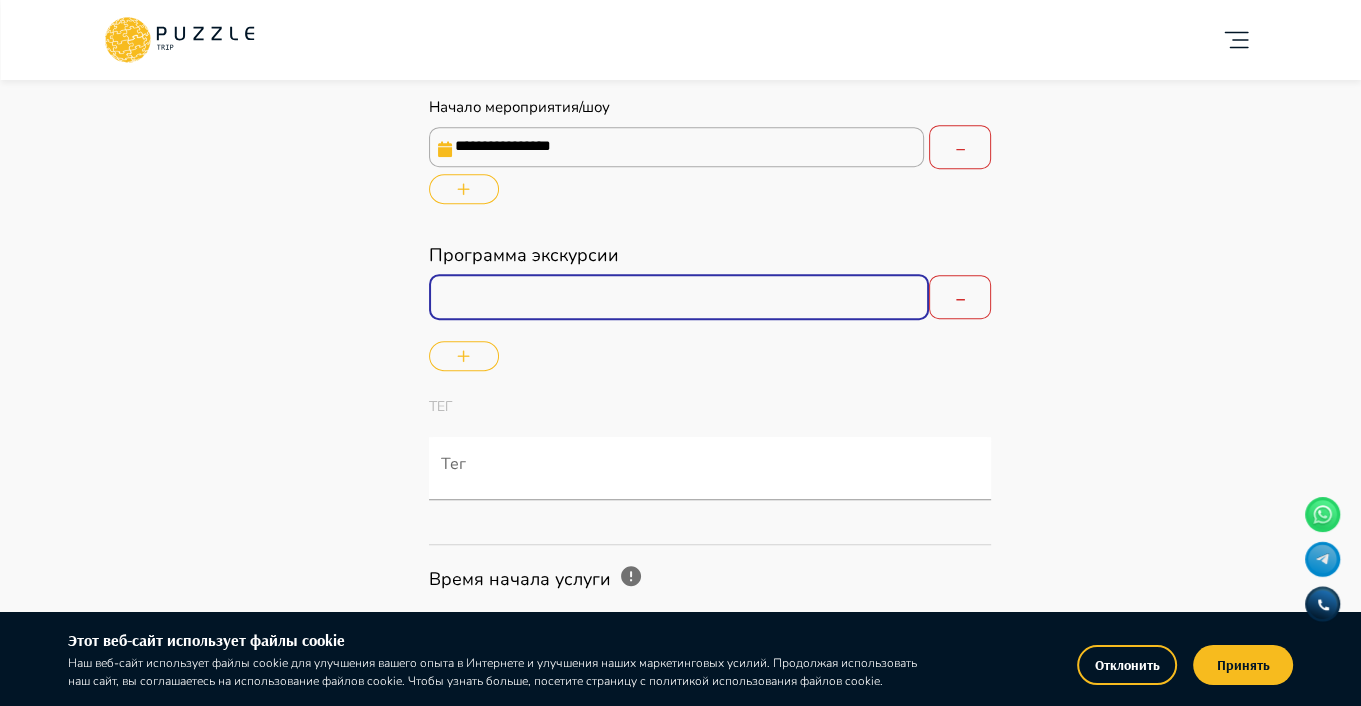 click 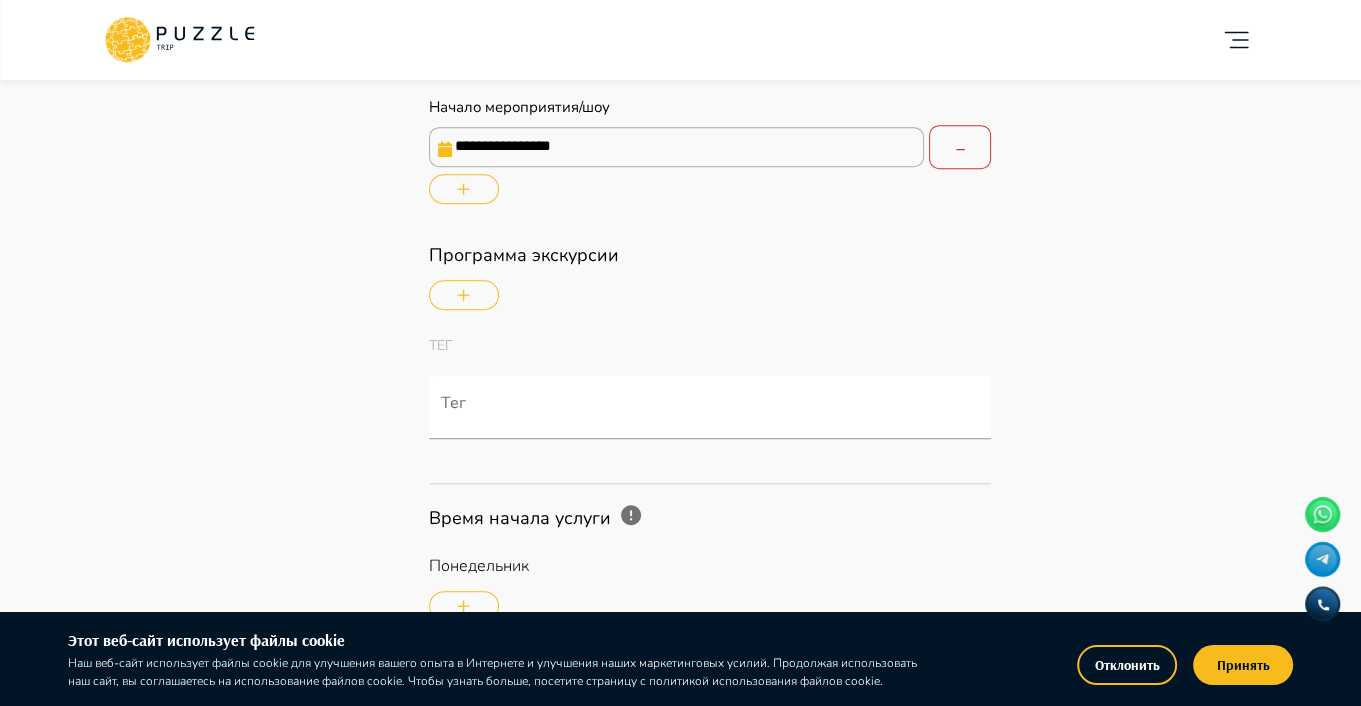 click 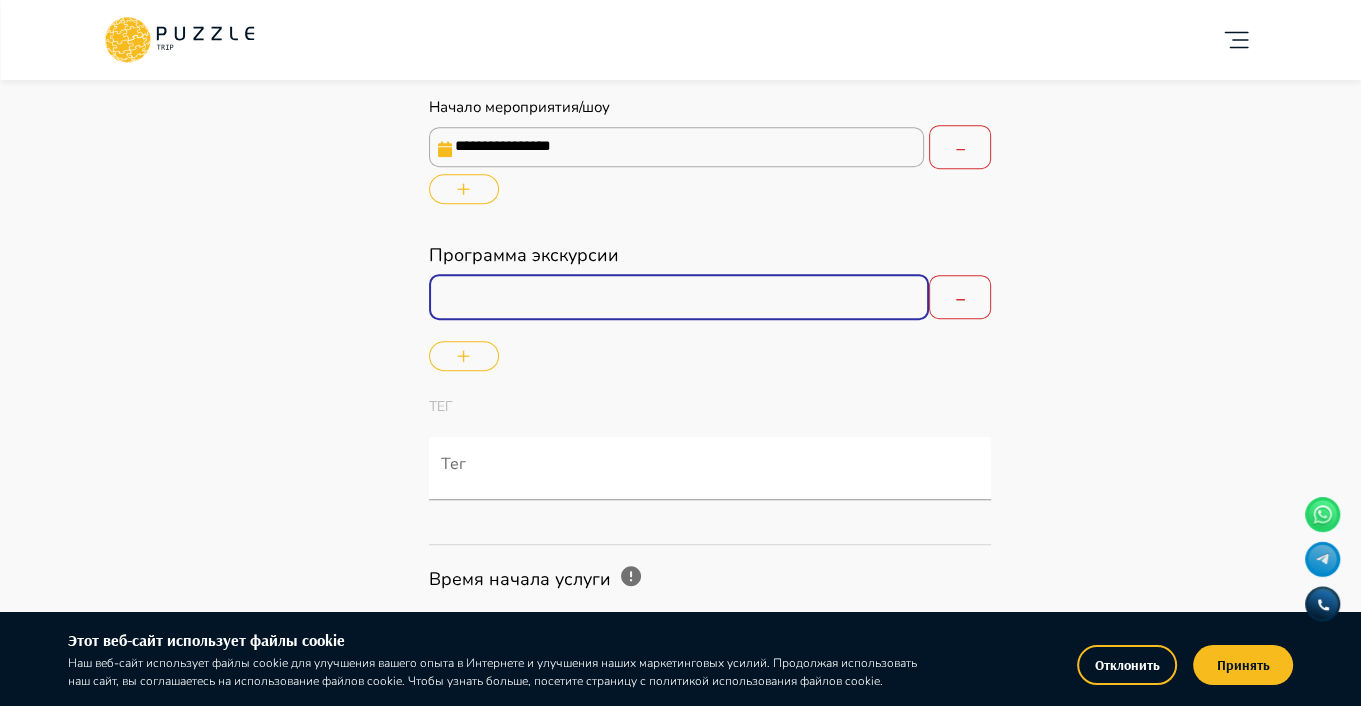 click at bounding box center (679, 297) 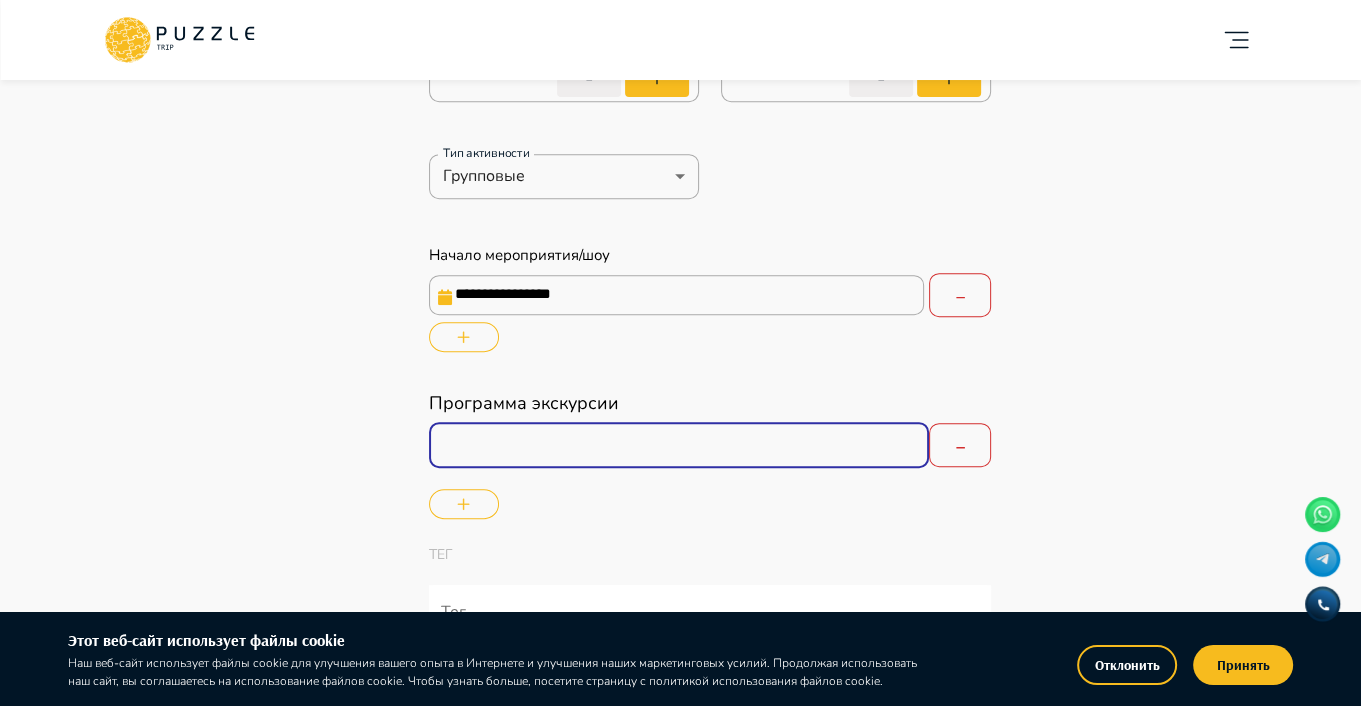scroll, scrollTop: 800, scrollLeft: 0, axis: vertical 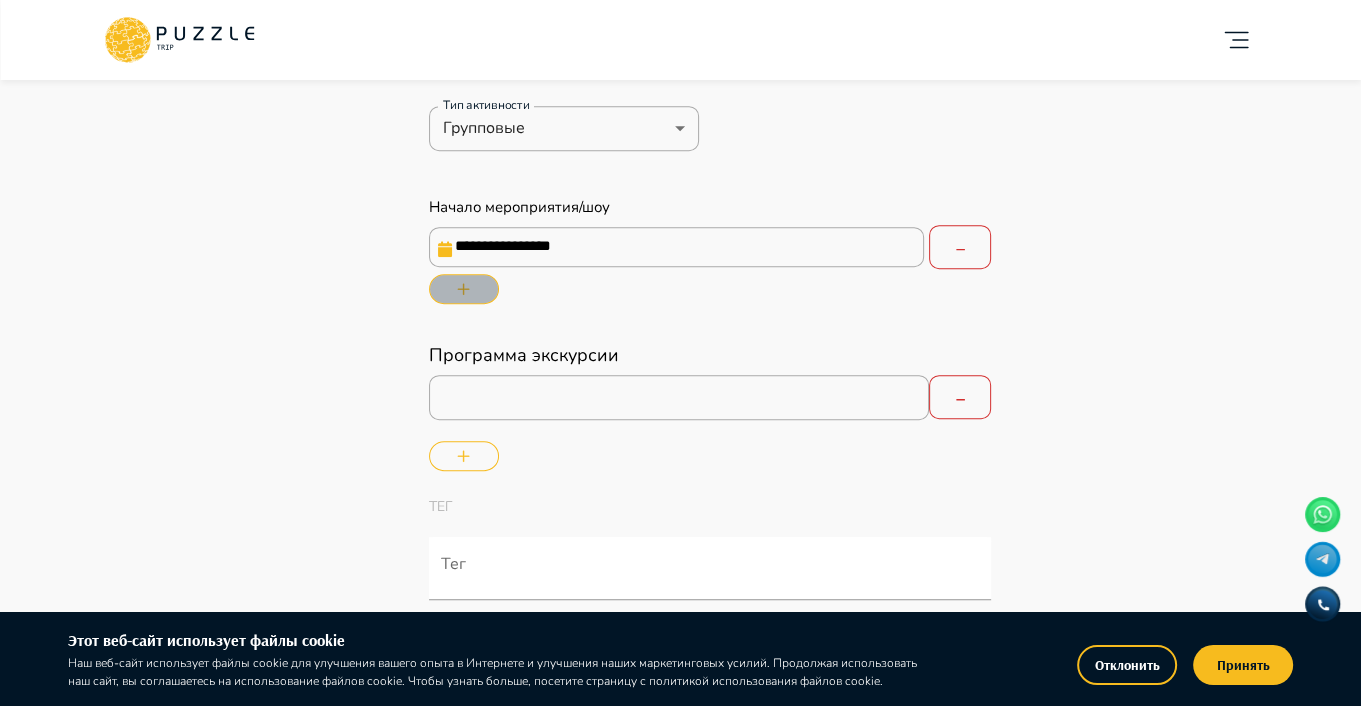 click 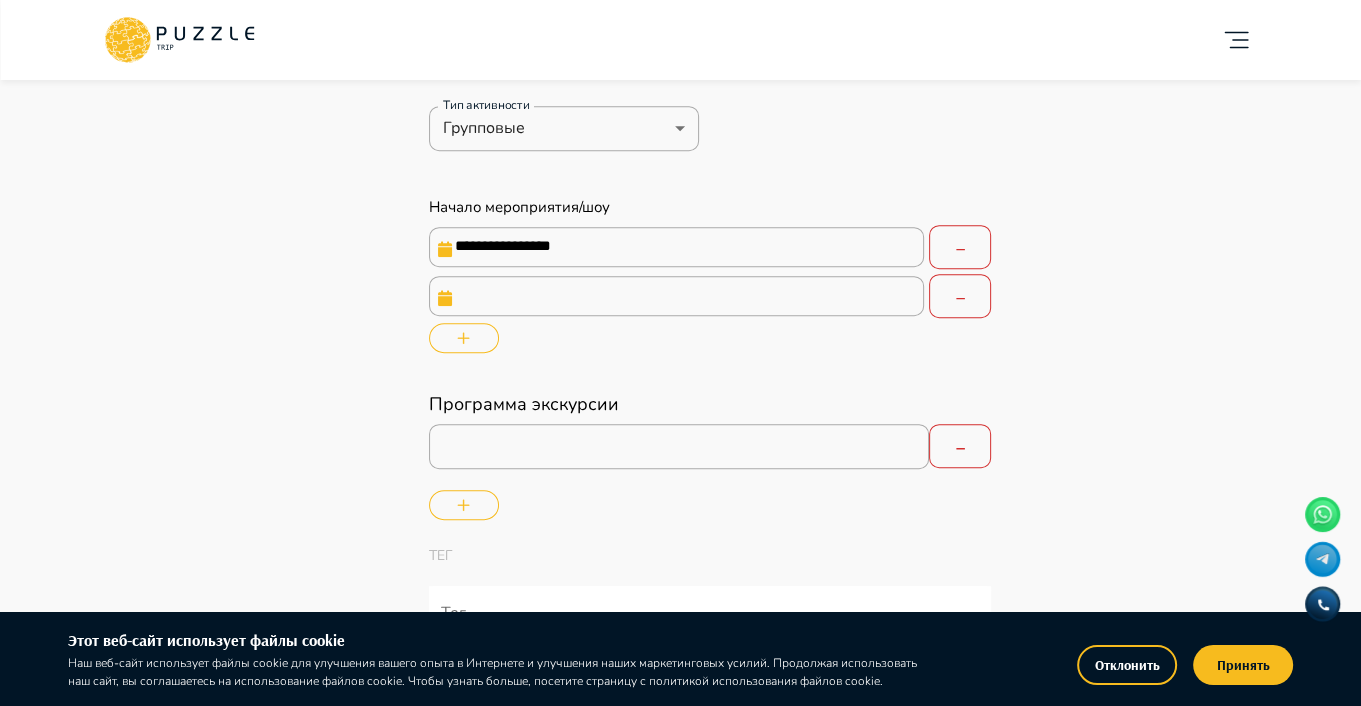 click 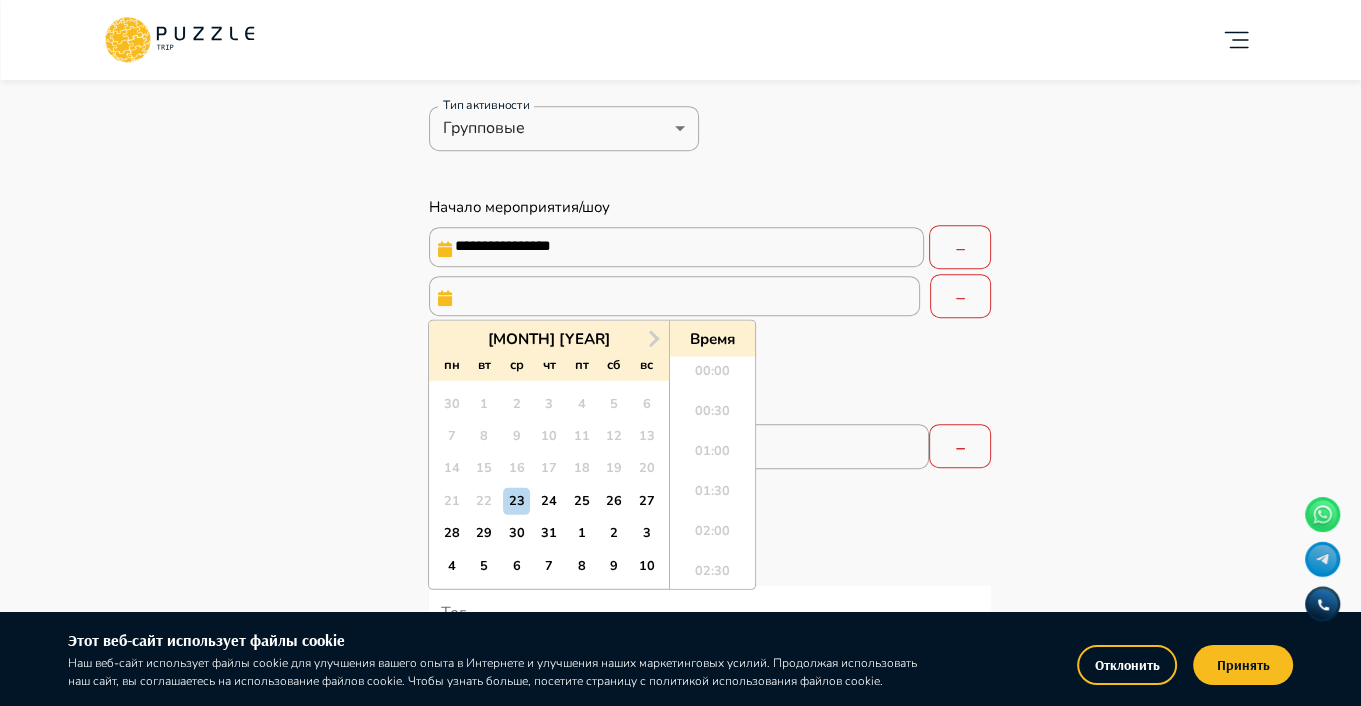 scroll, scrollTop: 904, scrollLeft: 0, axis: vertical 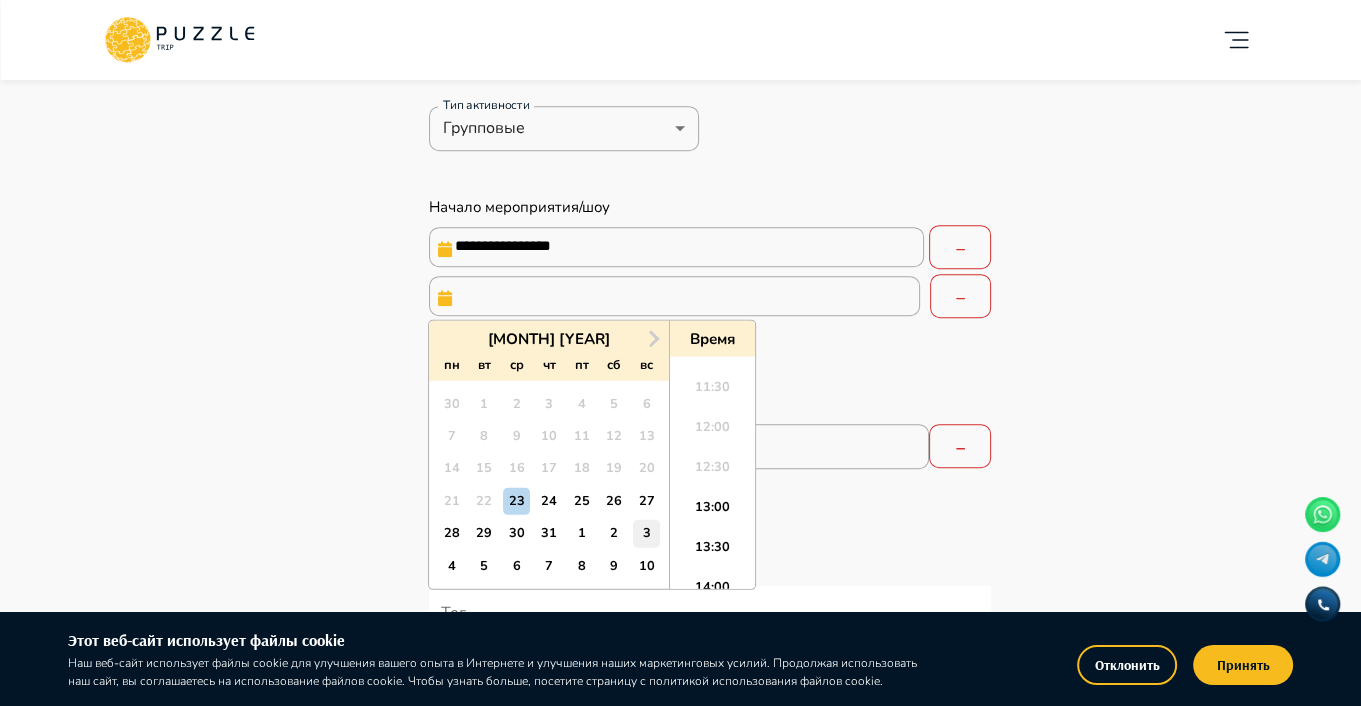 click on "3" at bounding box center [646, 533] 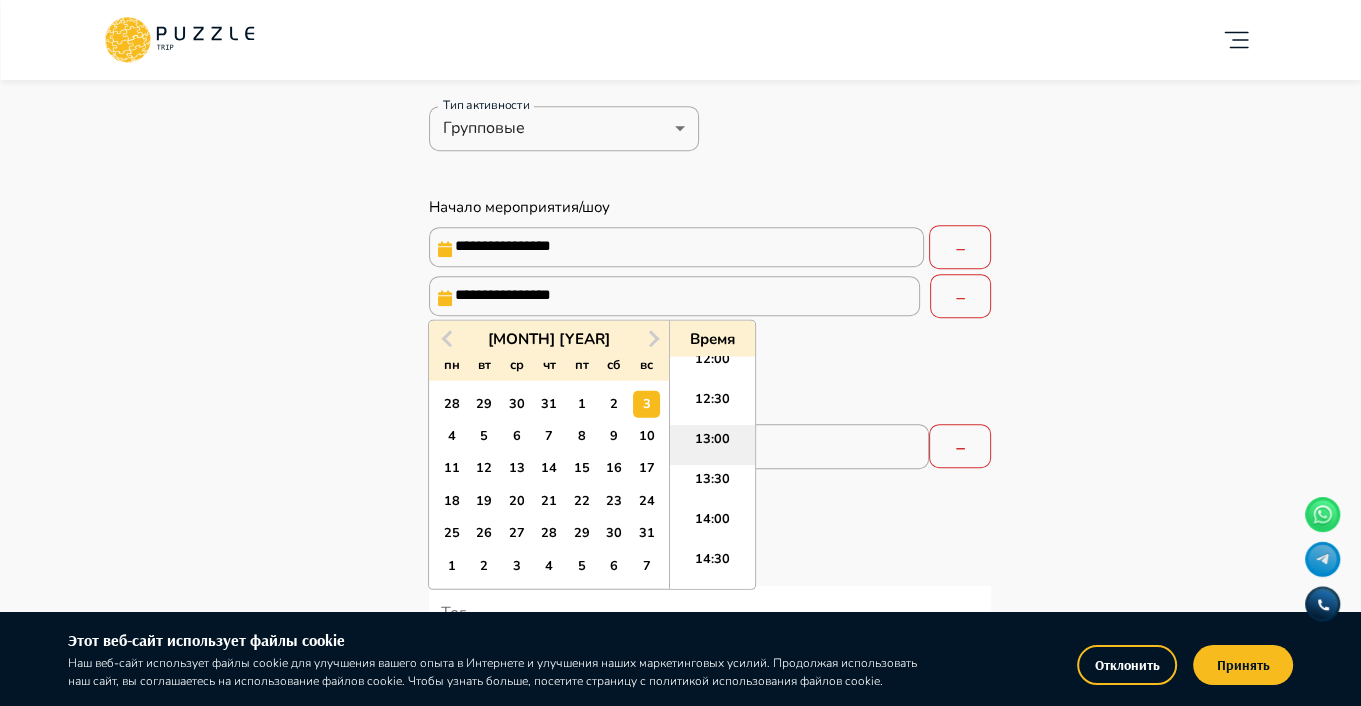 scroll, scrollTop: 1004, scrollLeft: 0, axis: vertical 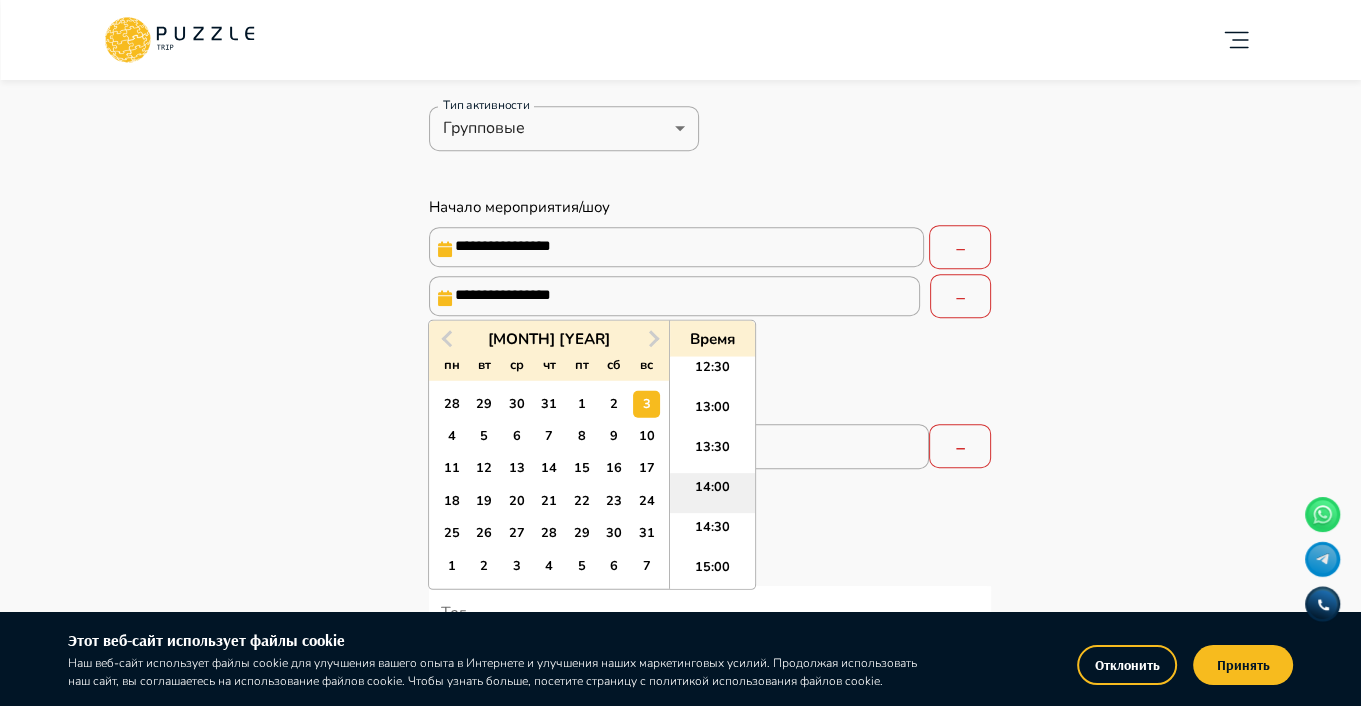 click on "14:00" at bounding box center (712, 493) 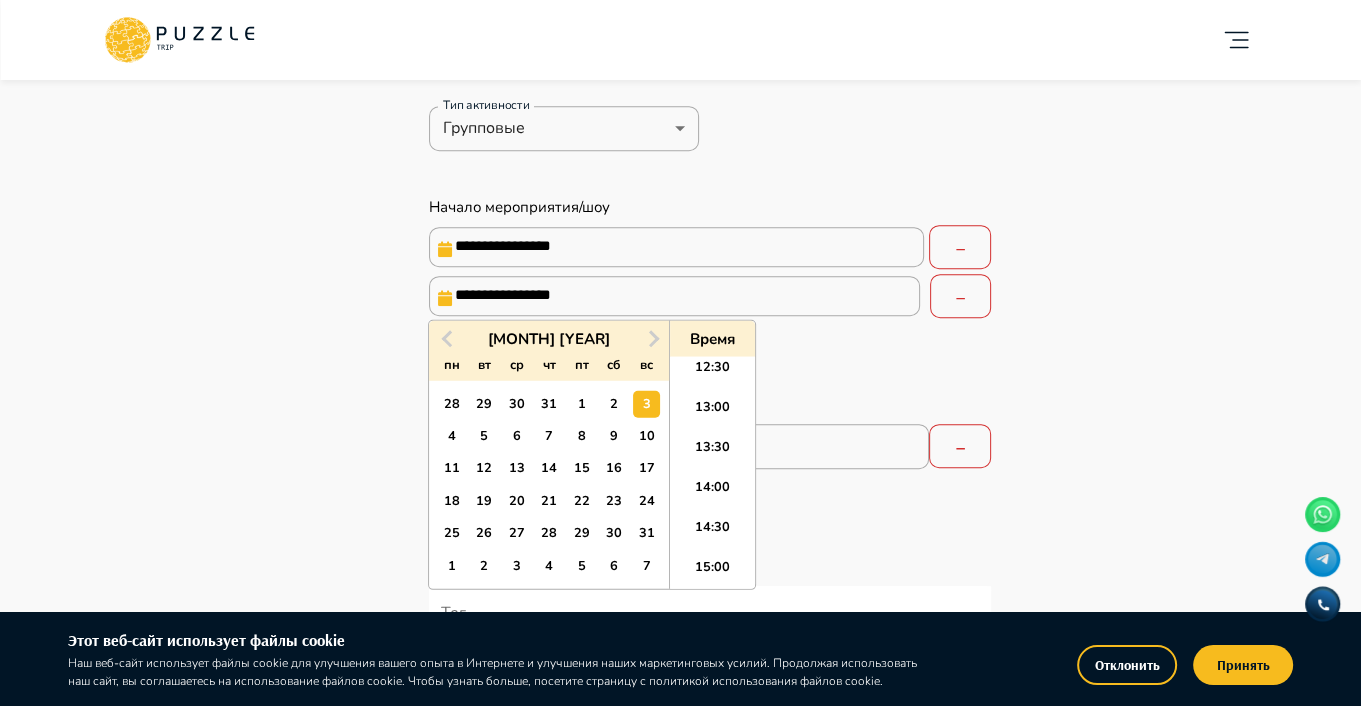 type on "*" 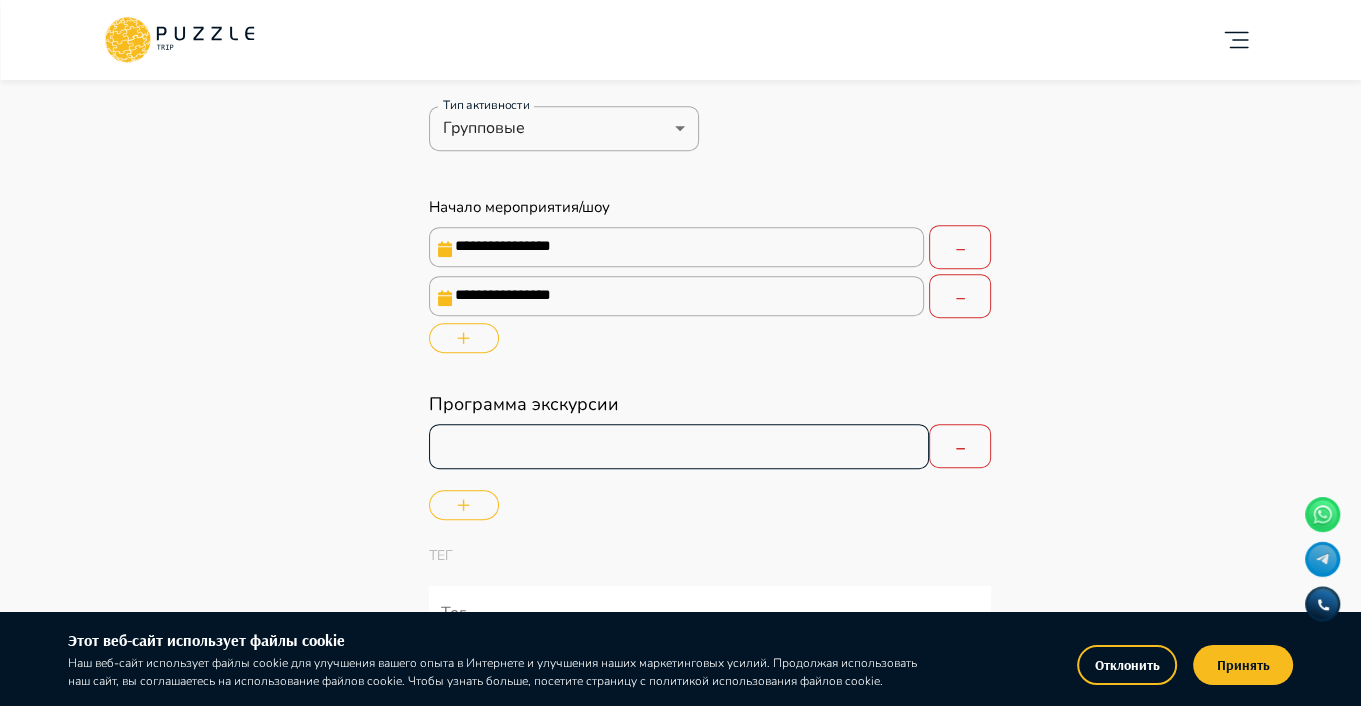 type on "*" 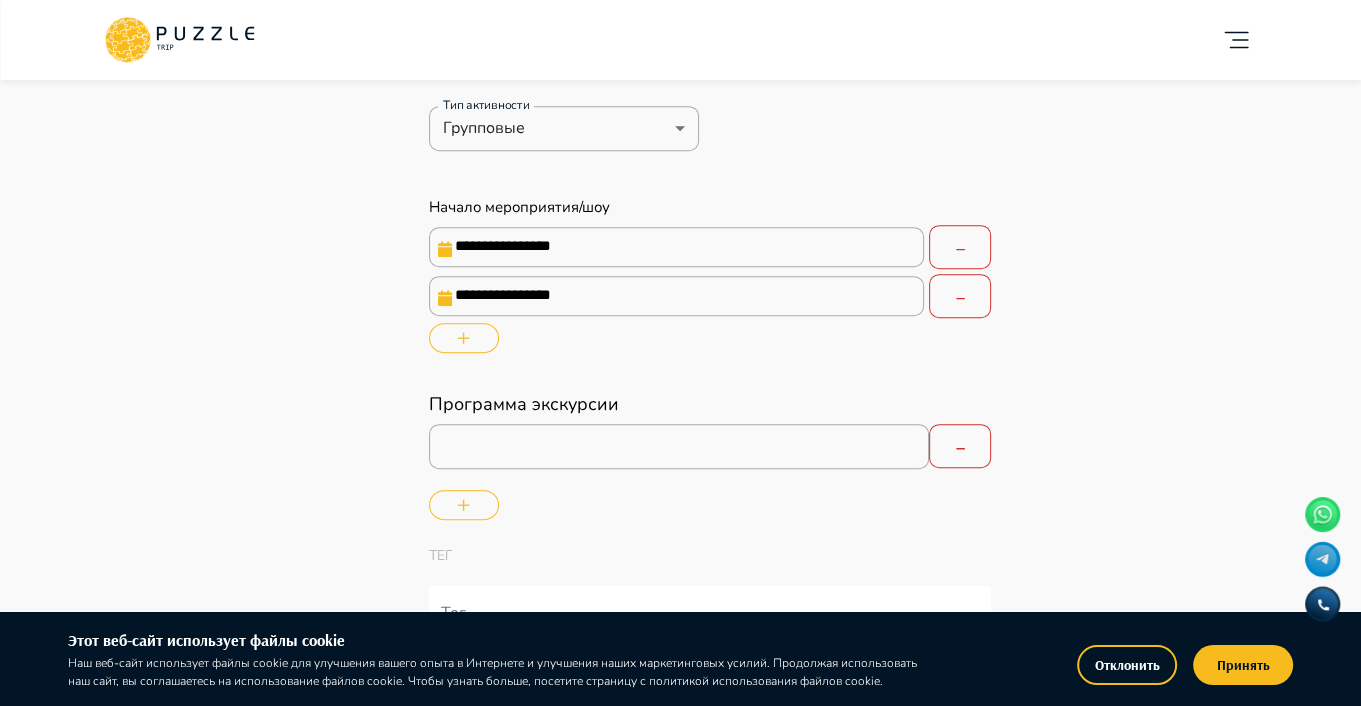 click on "Панель управления Управление профилем Управление услугами Отчеты Управление бронированиями Чат Мой кошелёк $ 0 Выплата   $0 Выйти" at bounding box center [255, 1965] 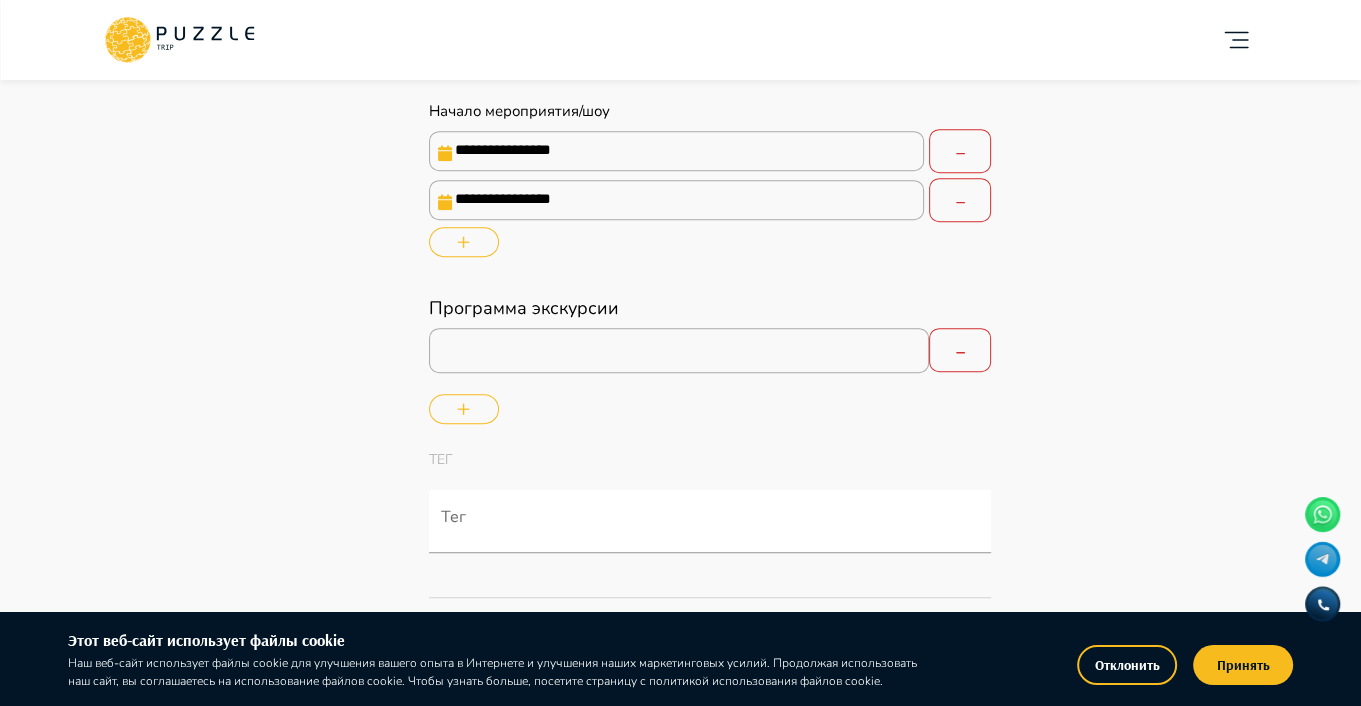 scroll, scrollTop: 1000, scrollLeft: 0, axis: vertical 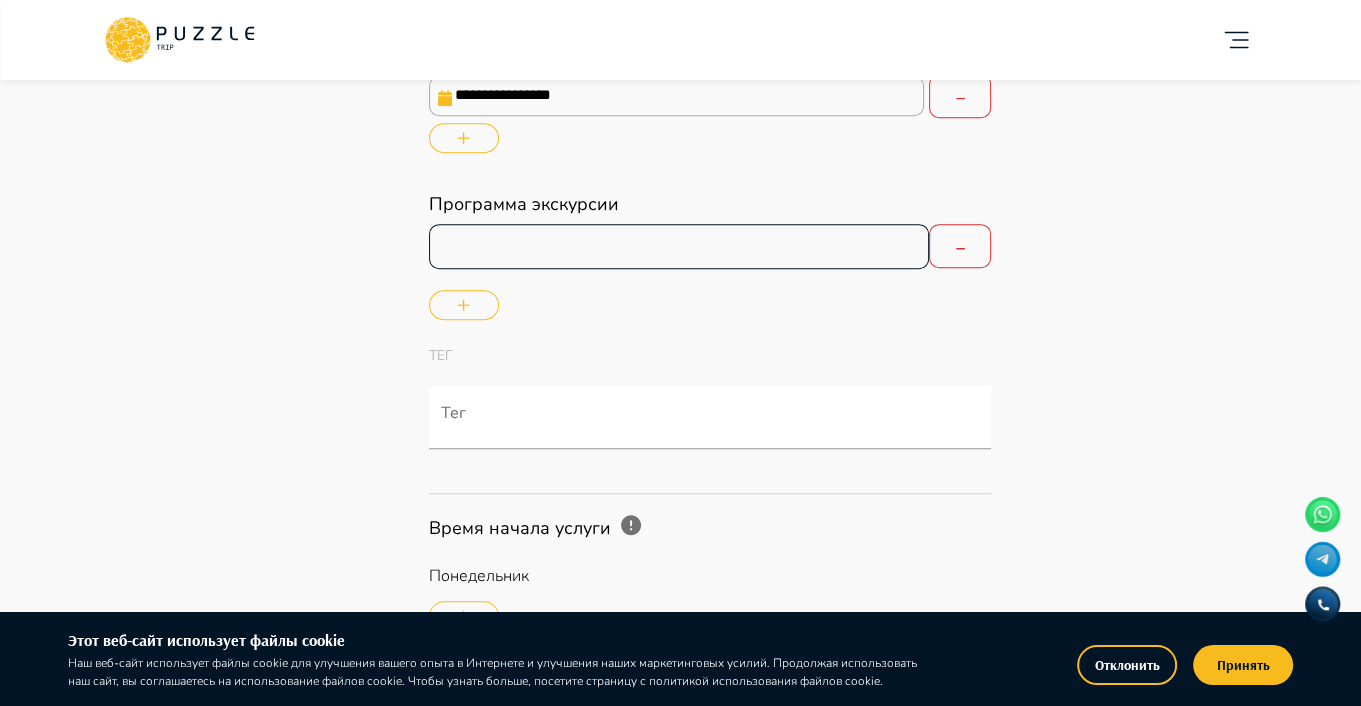 click at bounding box center (679, 246) 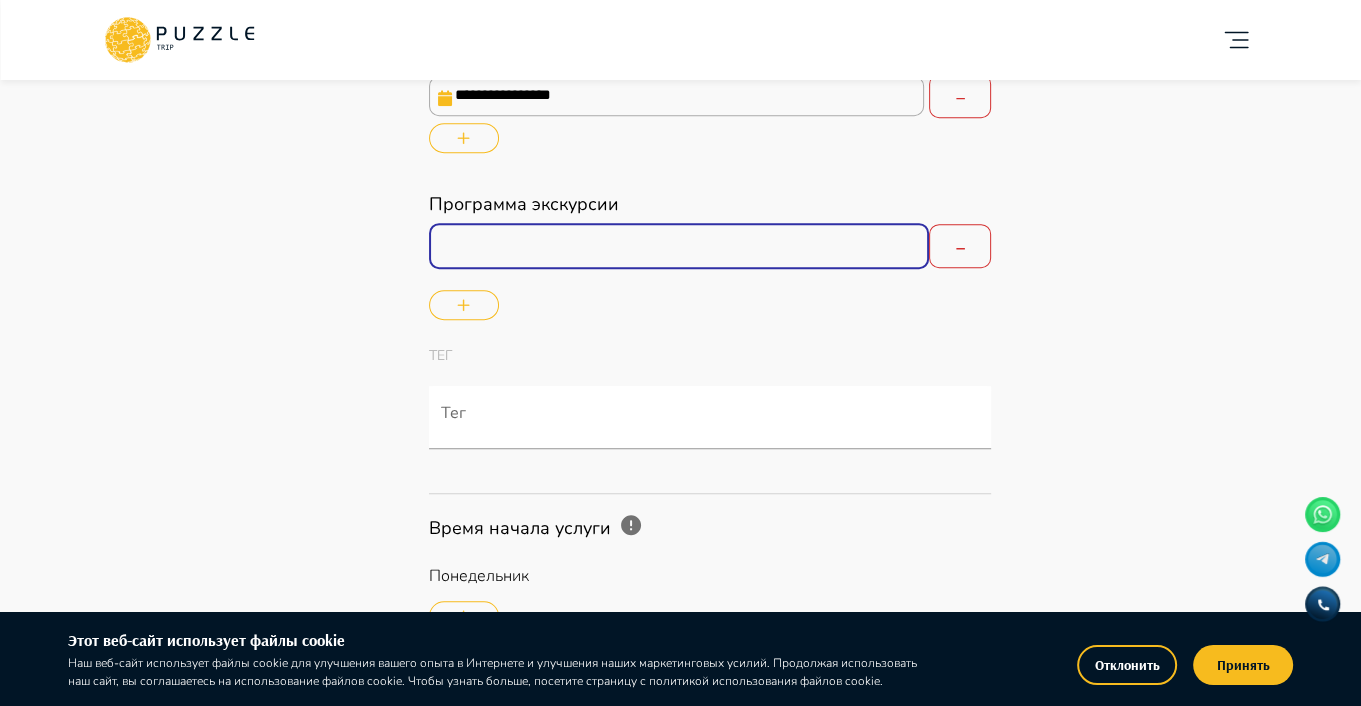 type on "*" 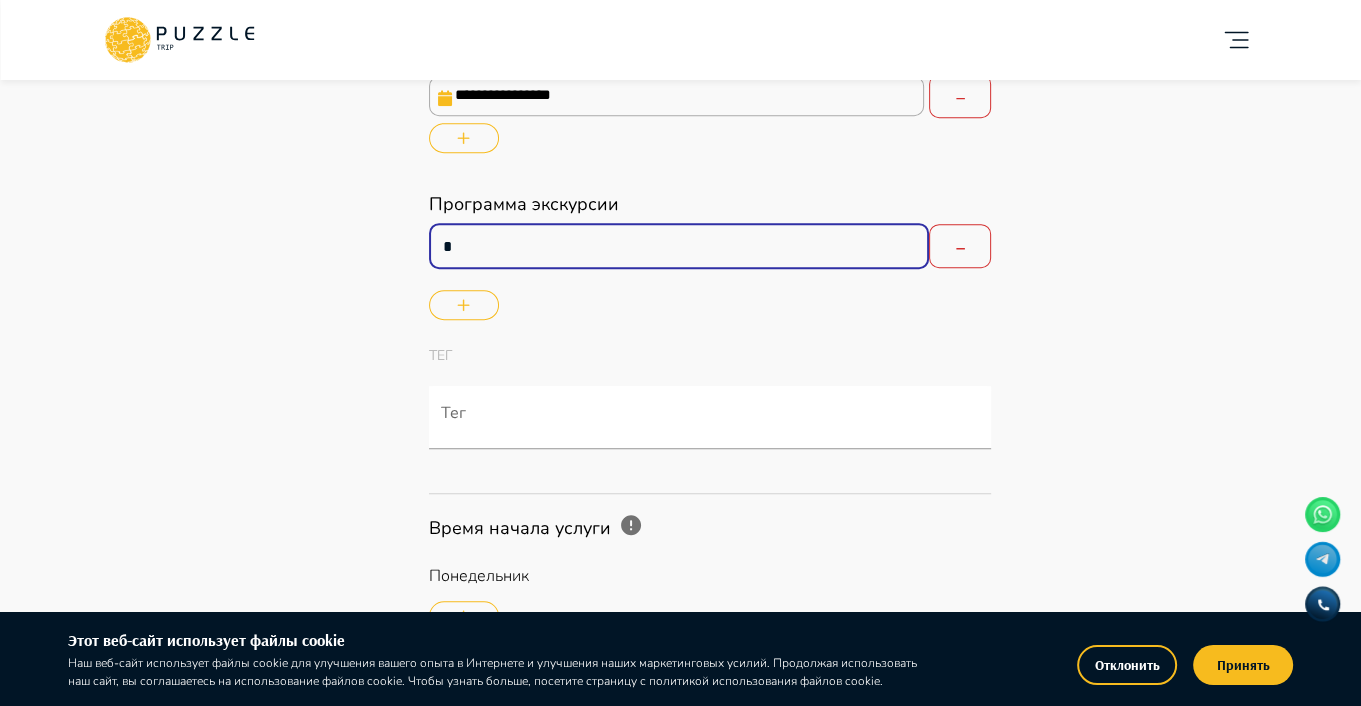 type on "*" 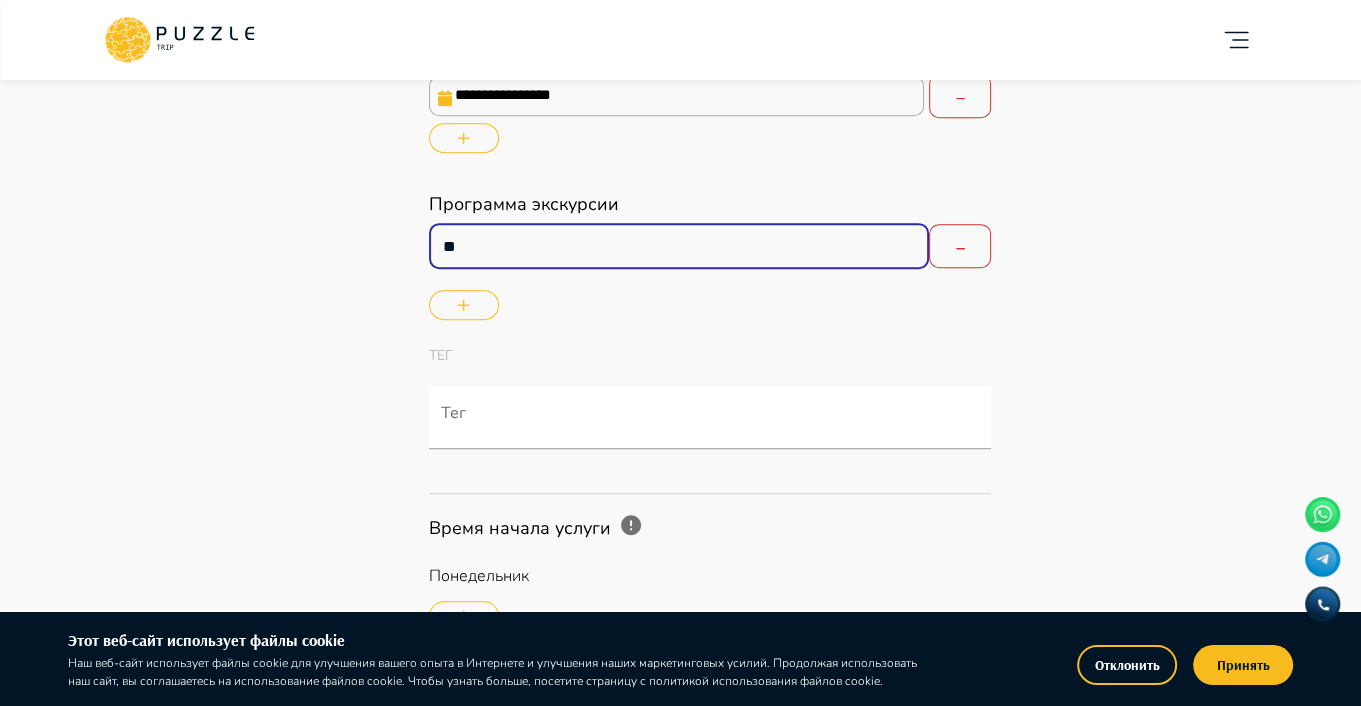 type on "*" 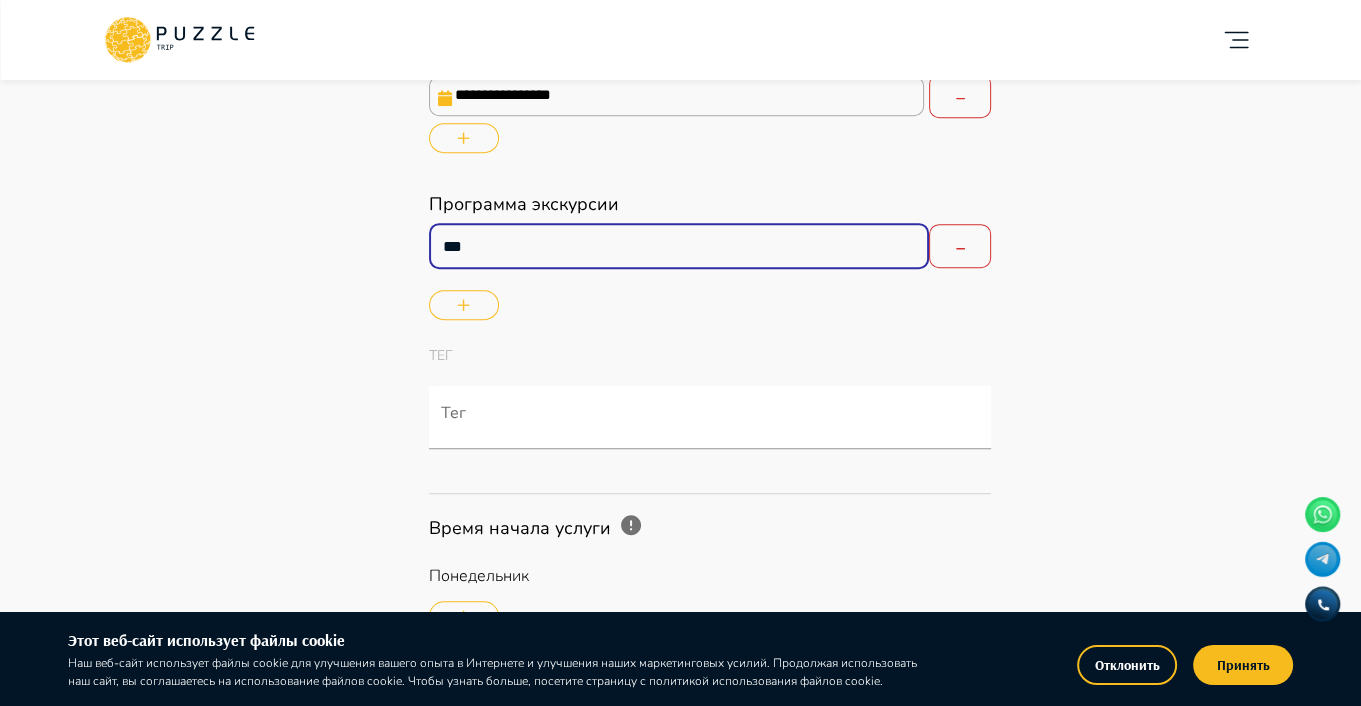 type on "*" 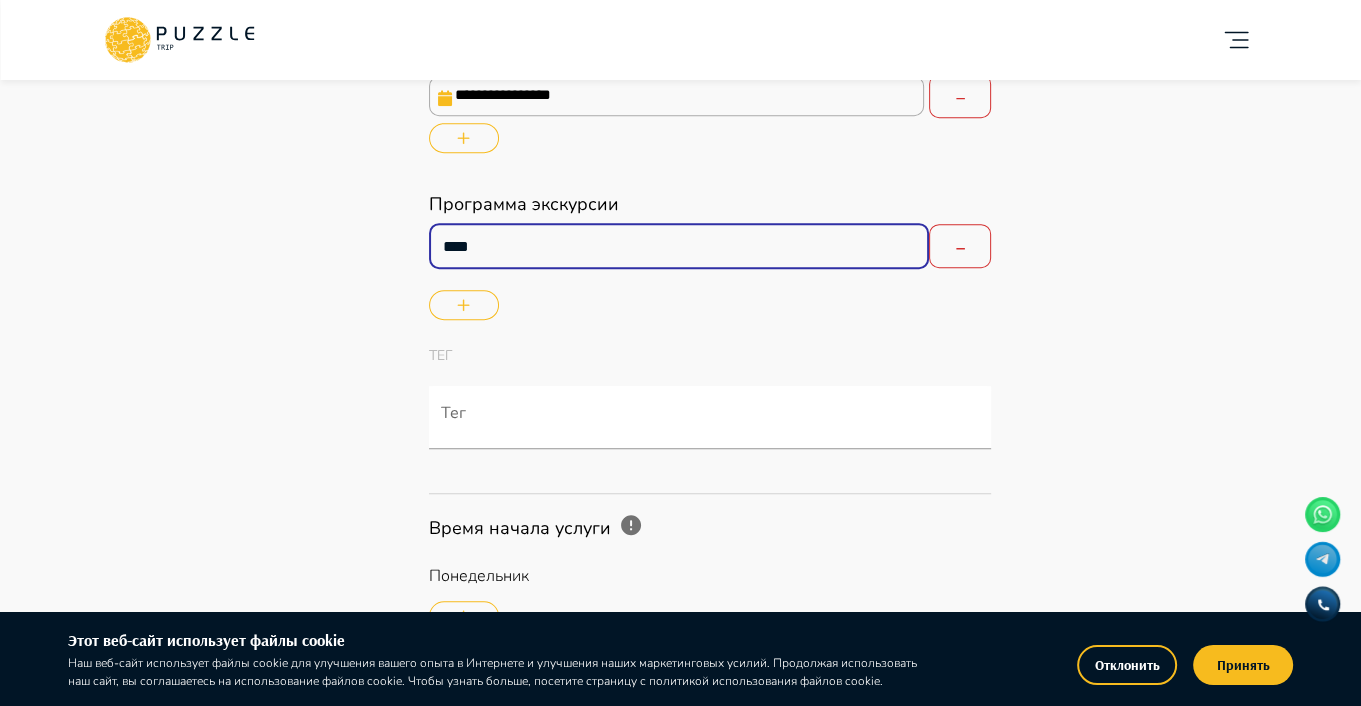 type on "*" 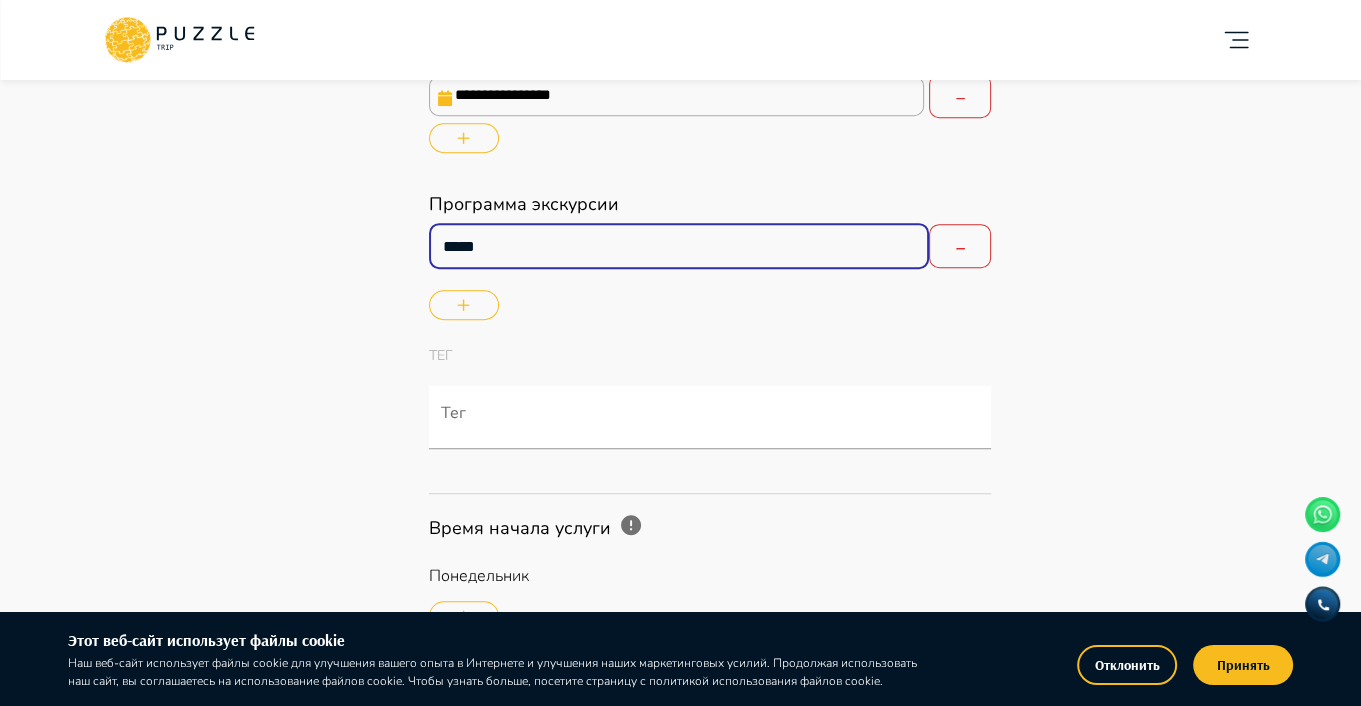 type on "******" 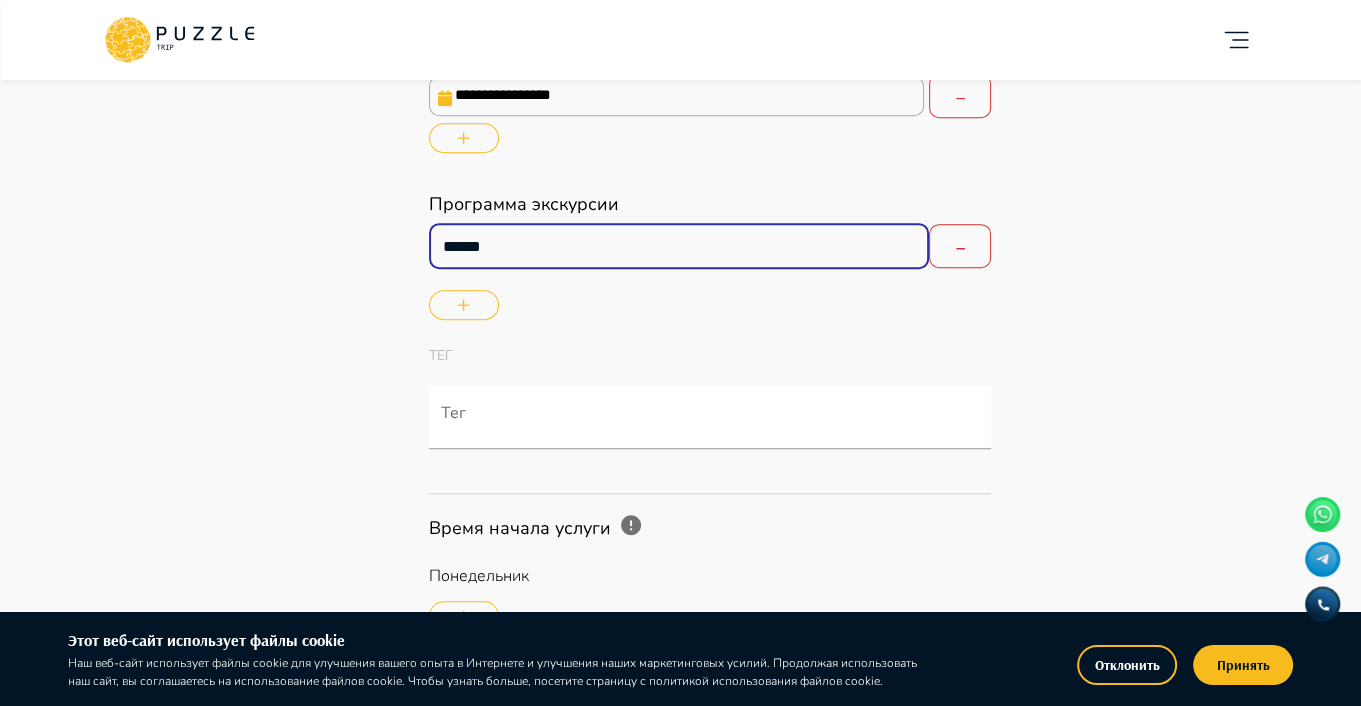 type on "*" 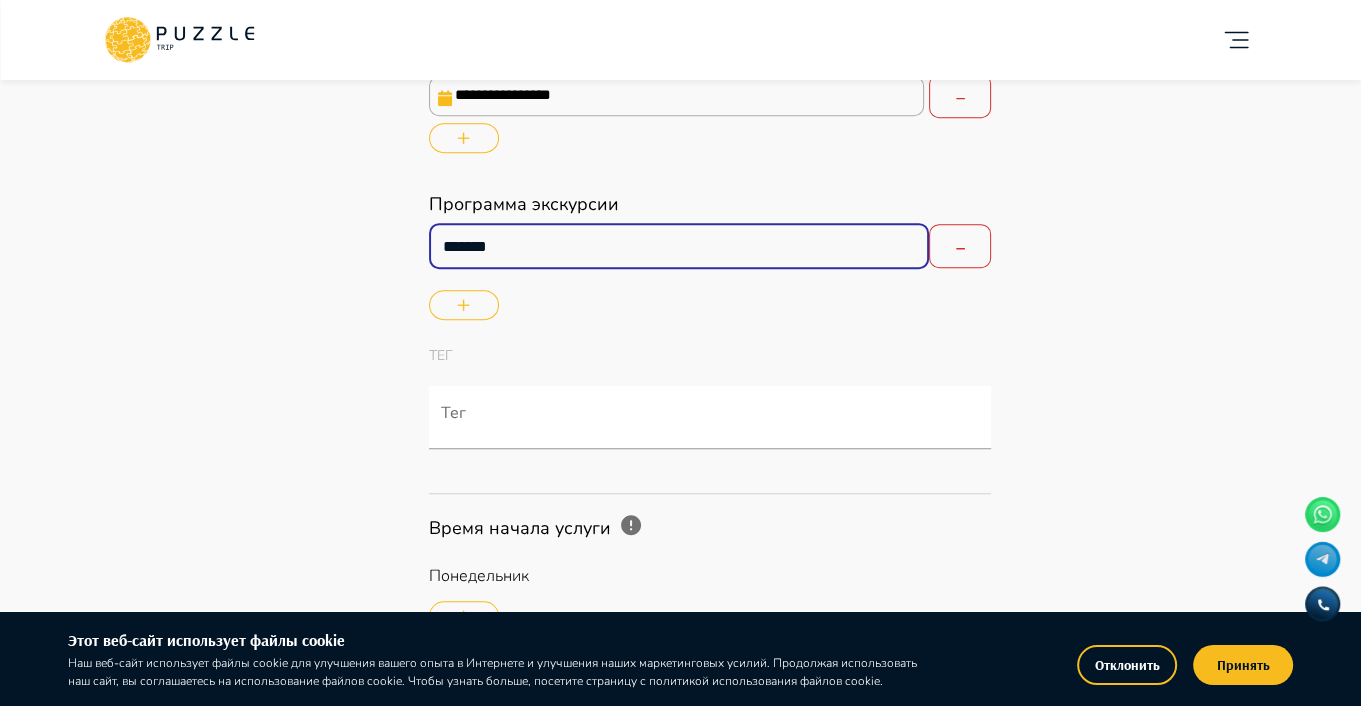 type on "*" 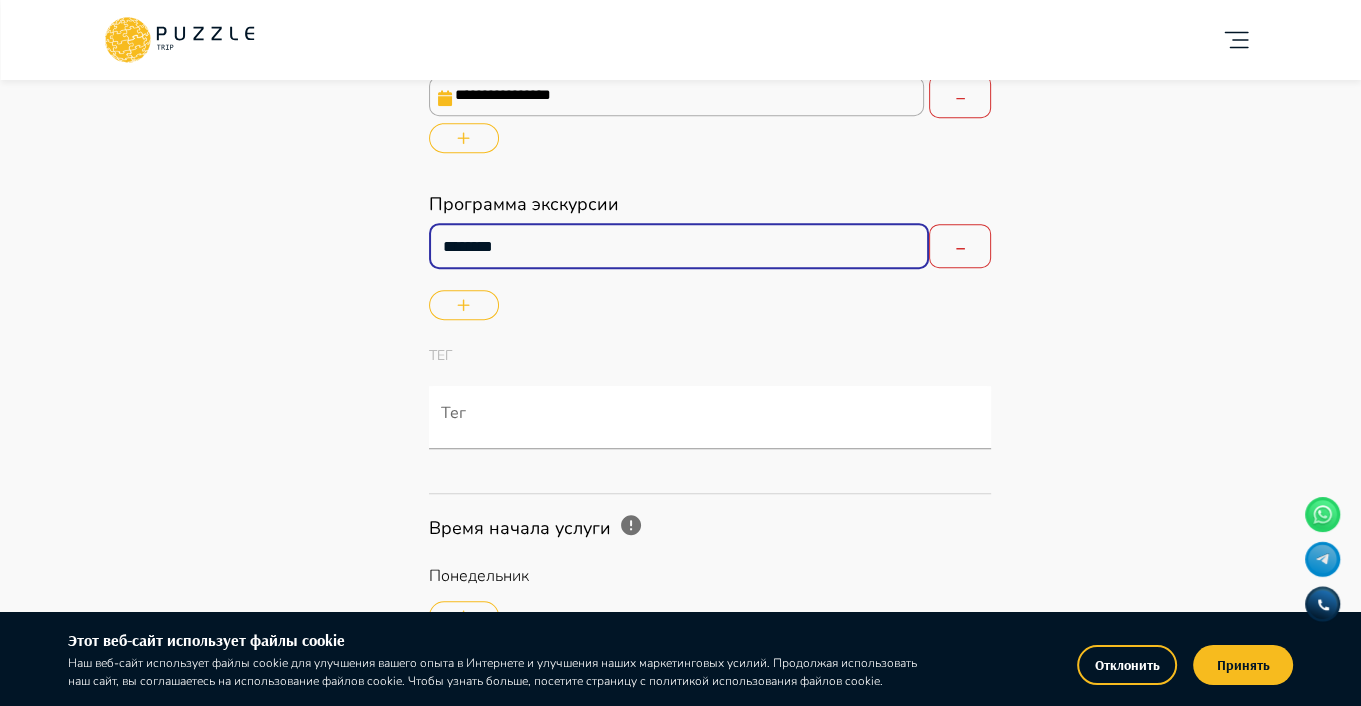 type on "*" 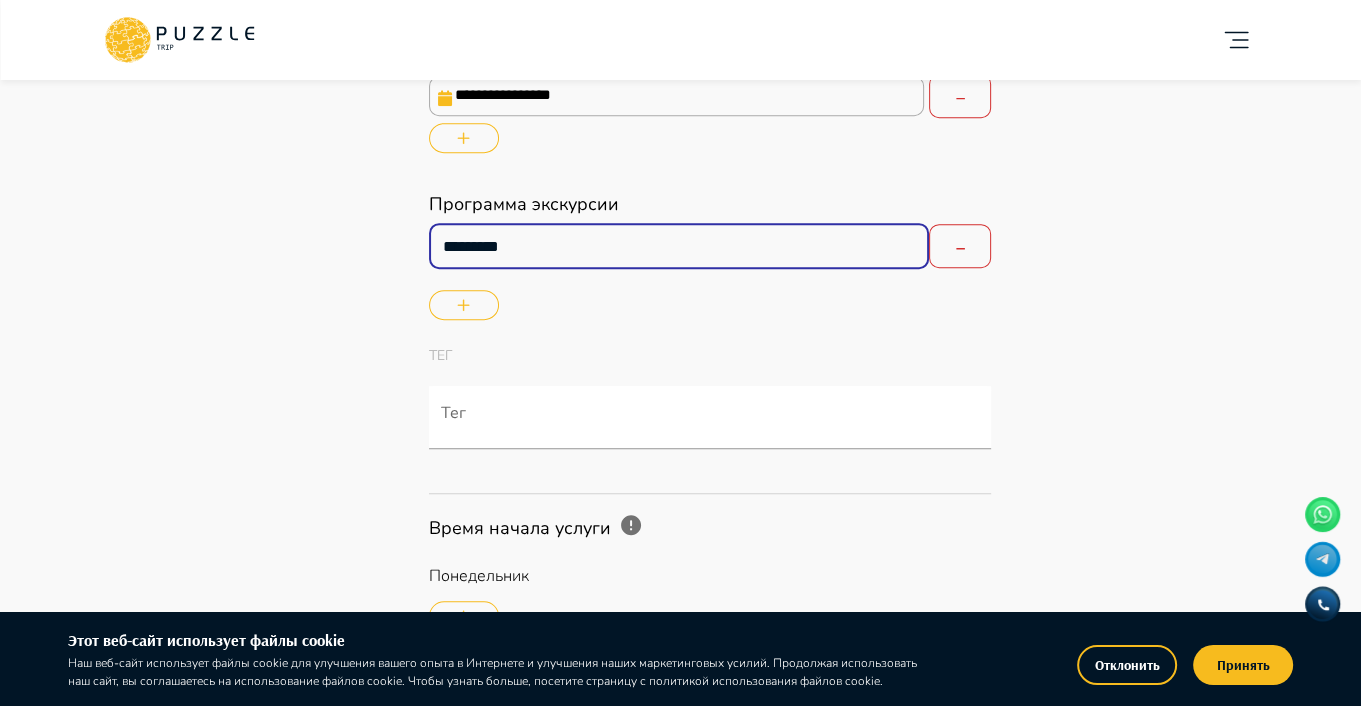 type on "*" 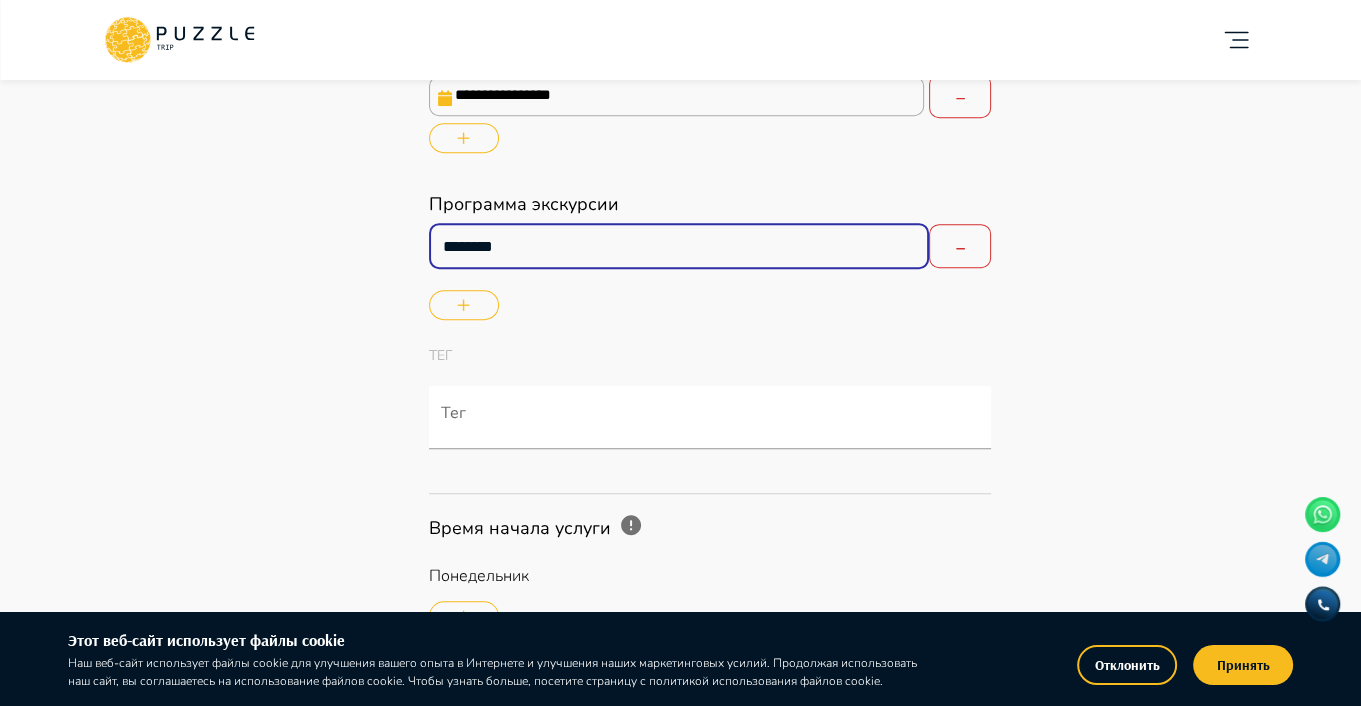 type on "*********" 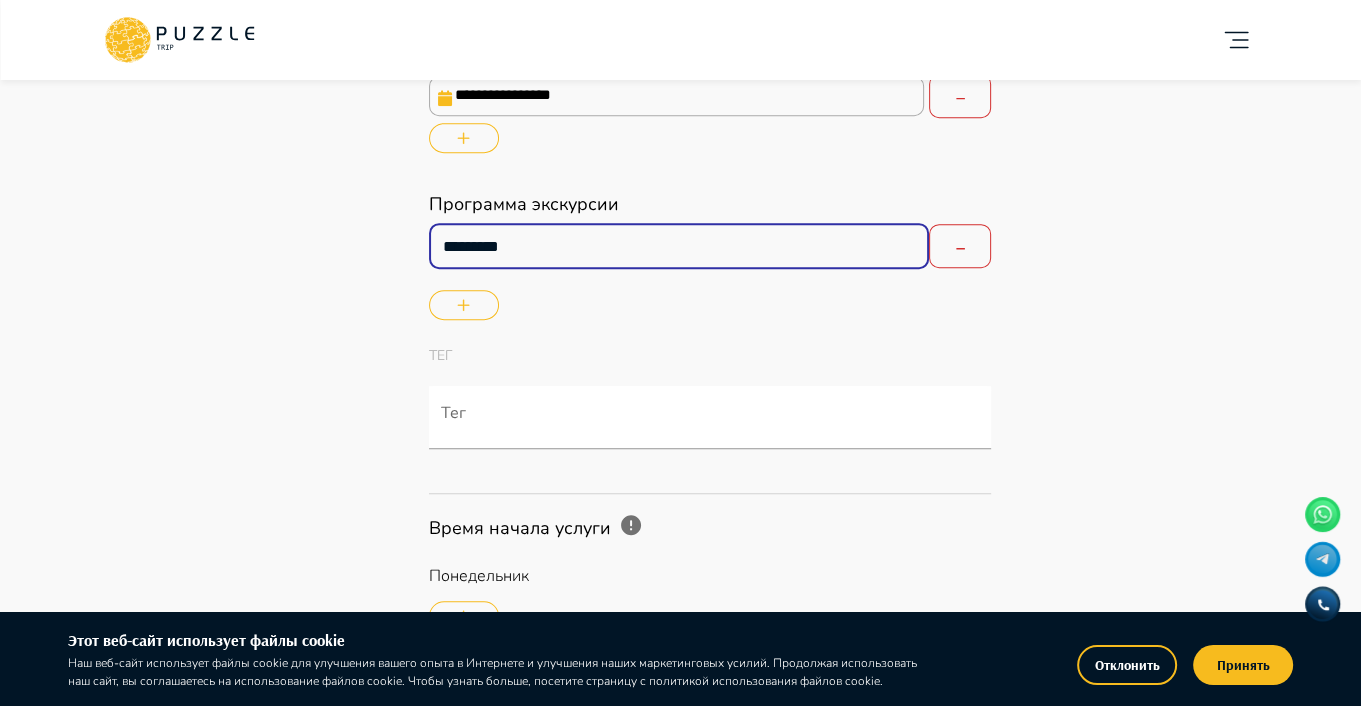 type on "*" 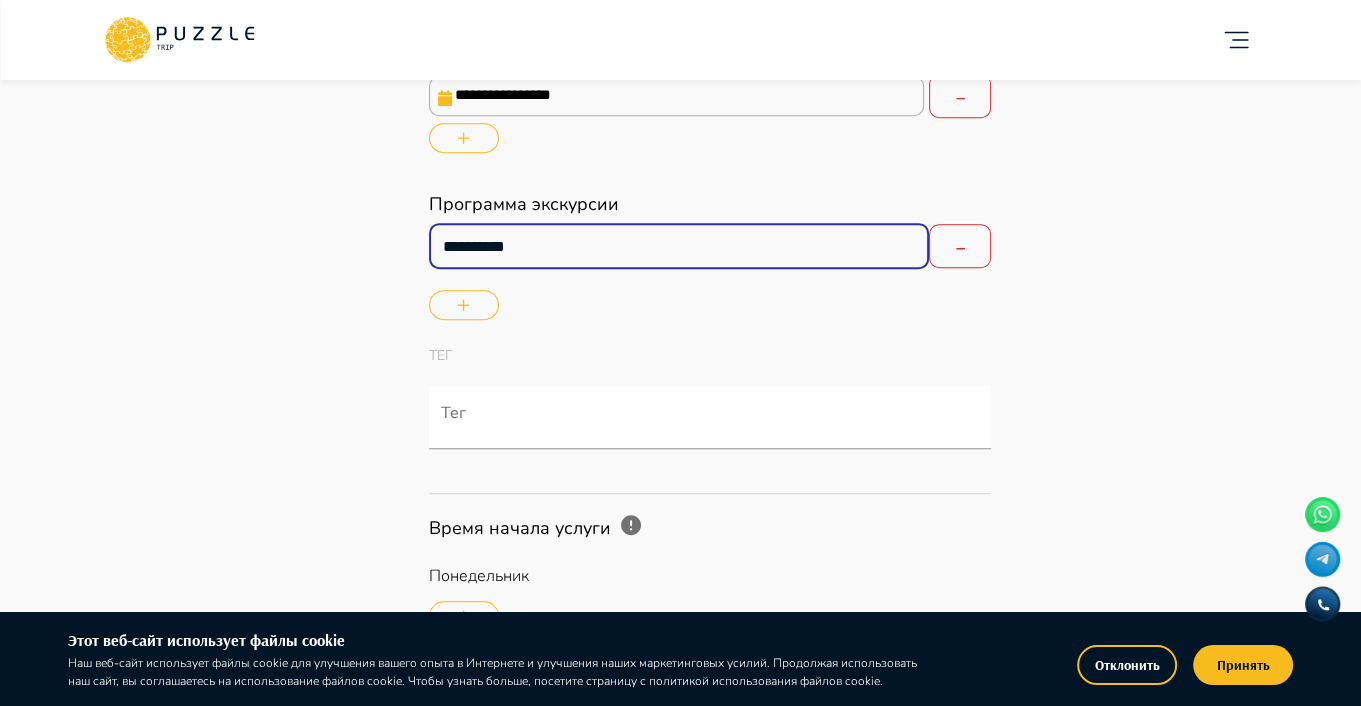 type on "*" 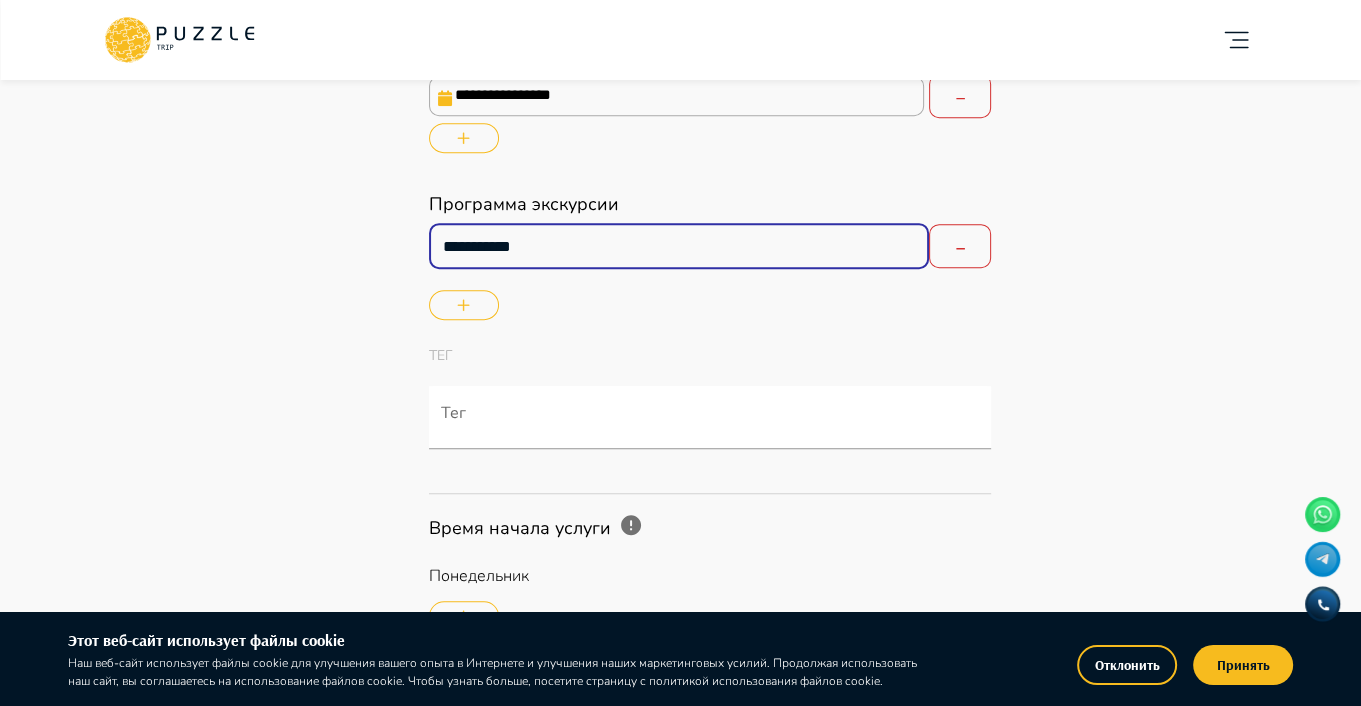 type on "*" 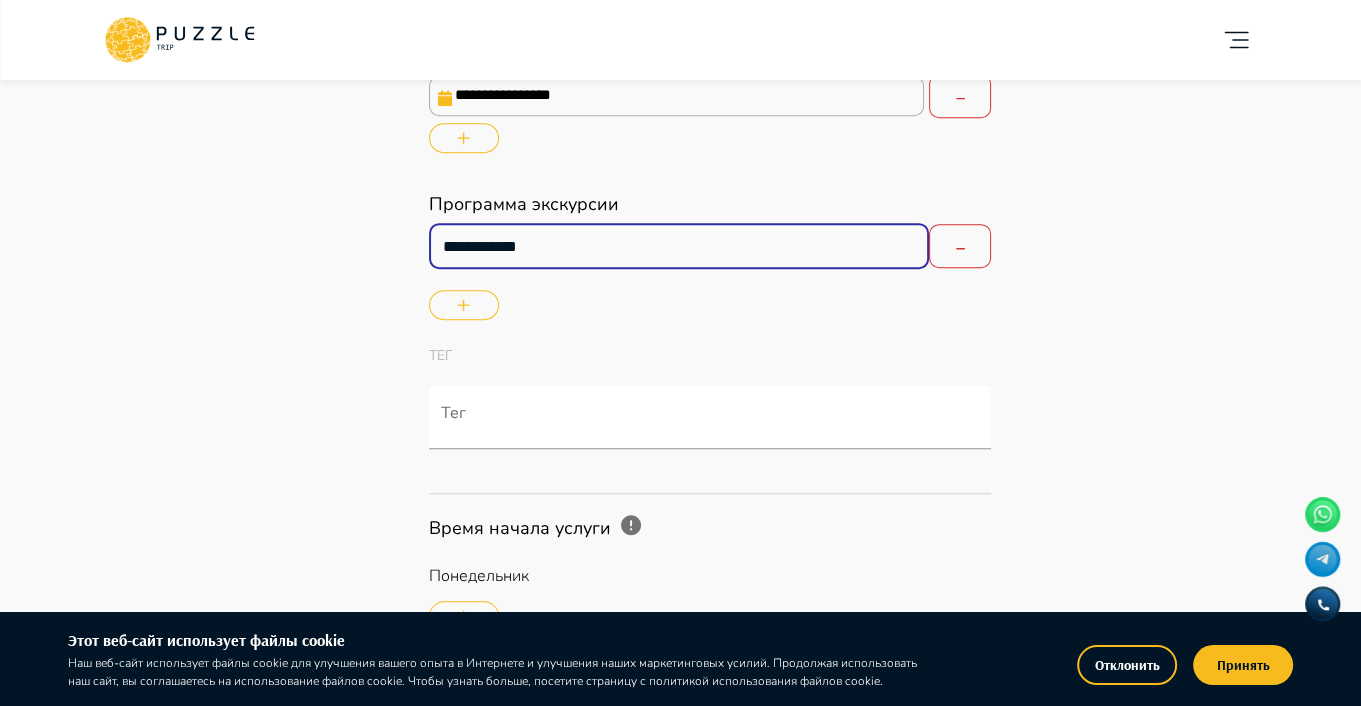 type on "*" 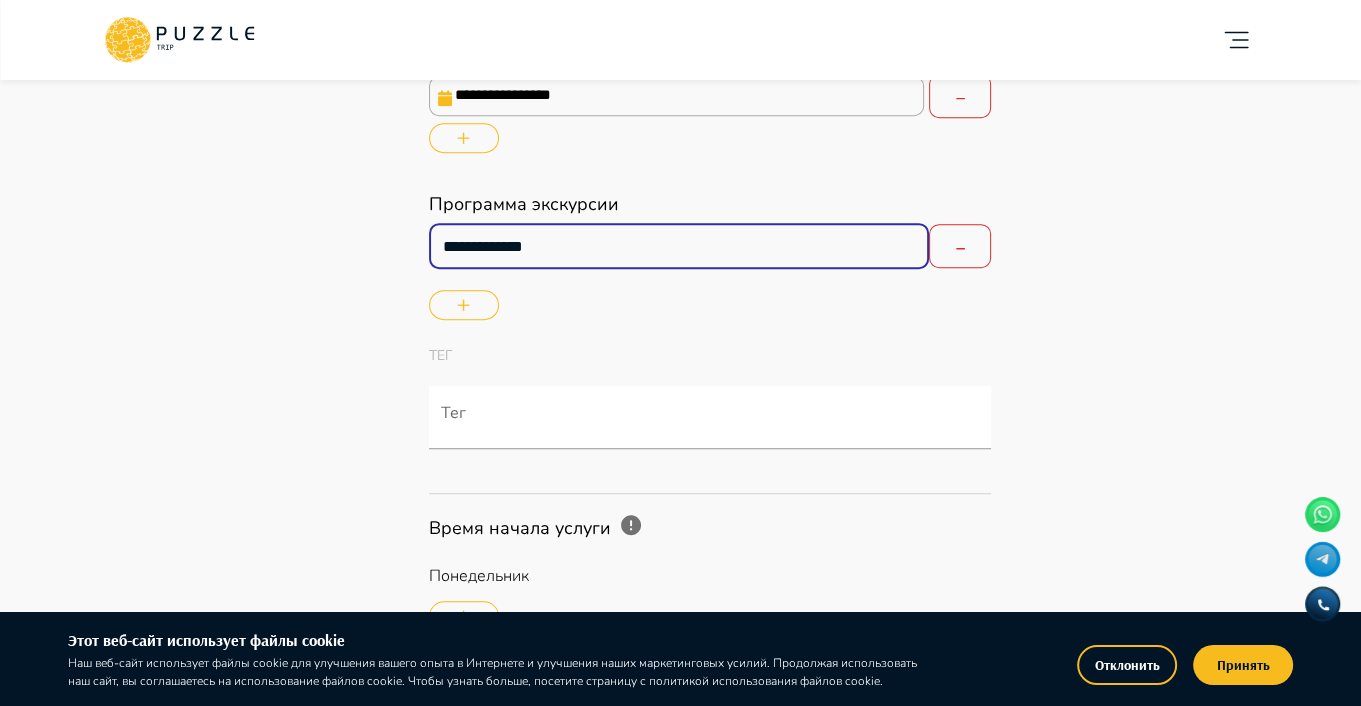 type on "*" 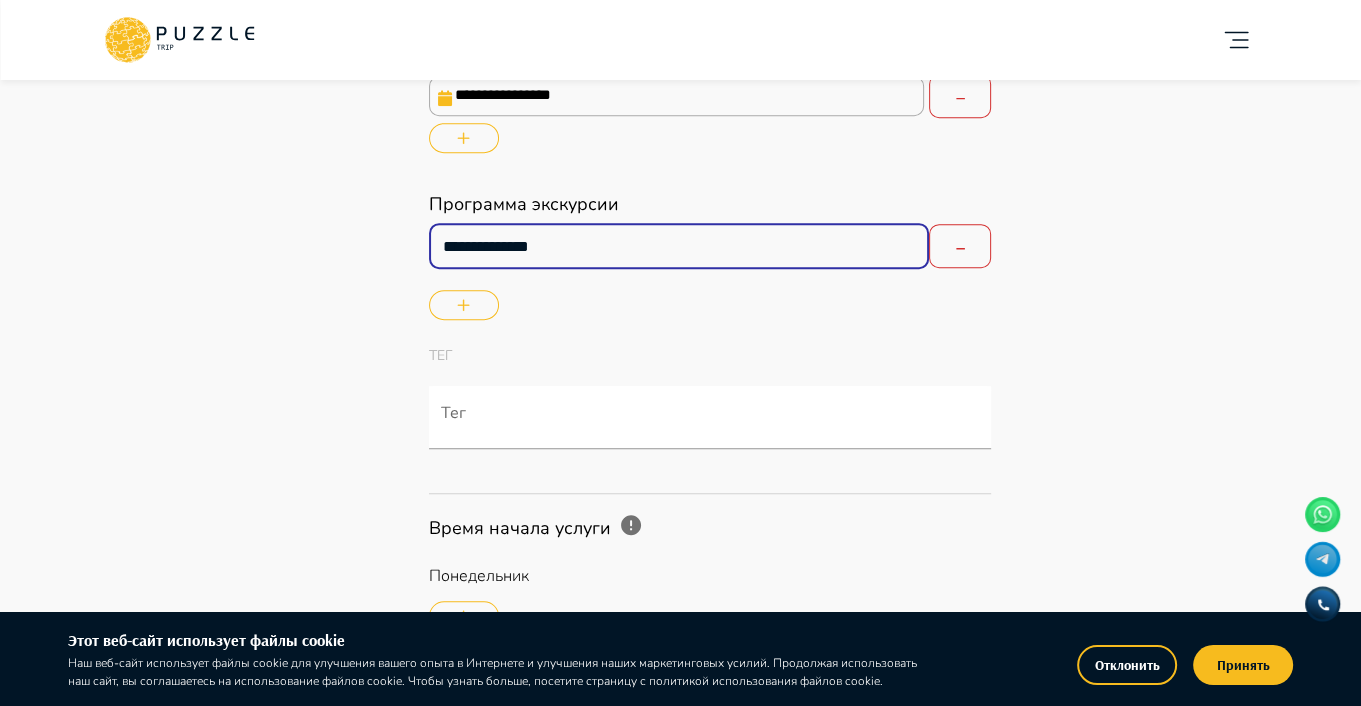 type on "*" 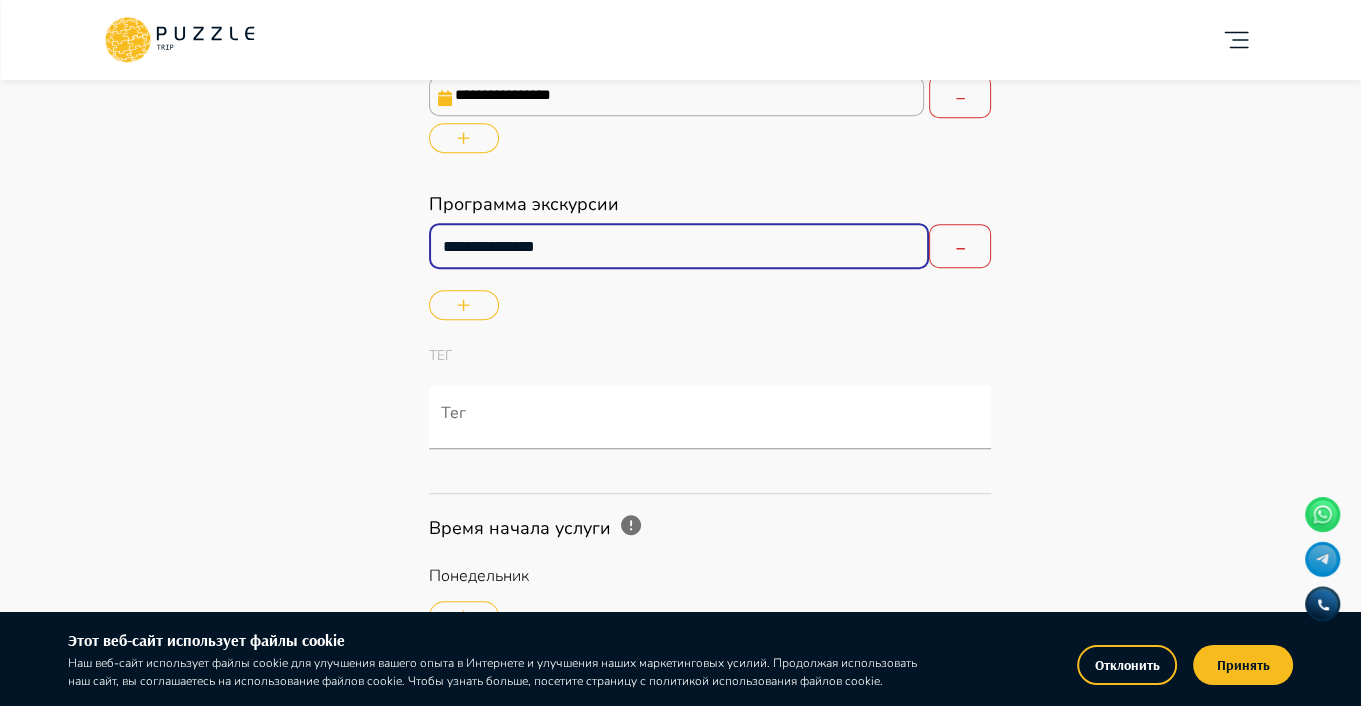 type on "*" 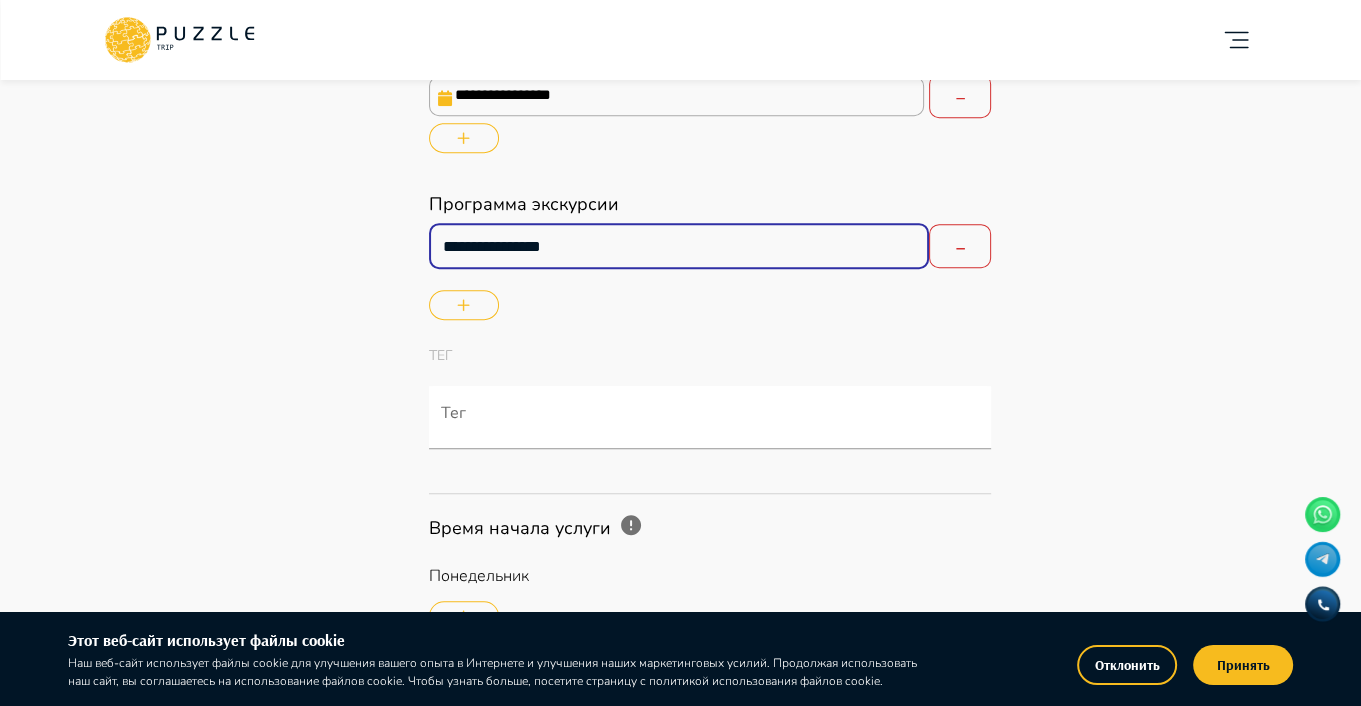 type on "*" 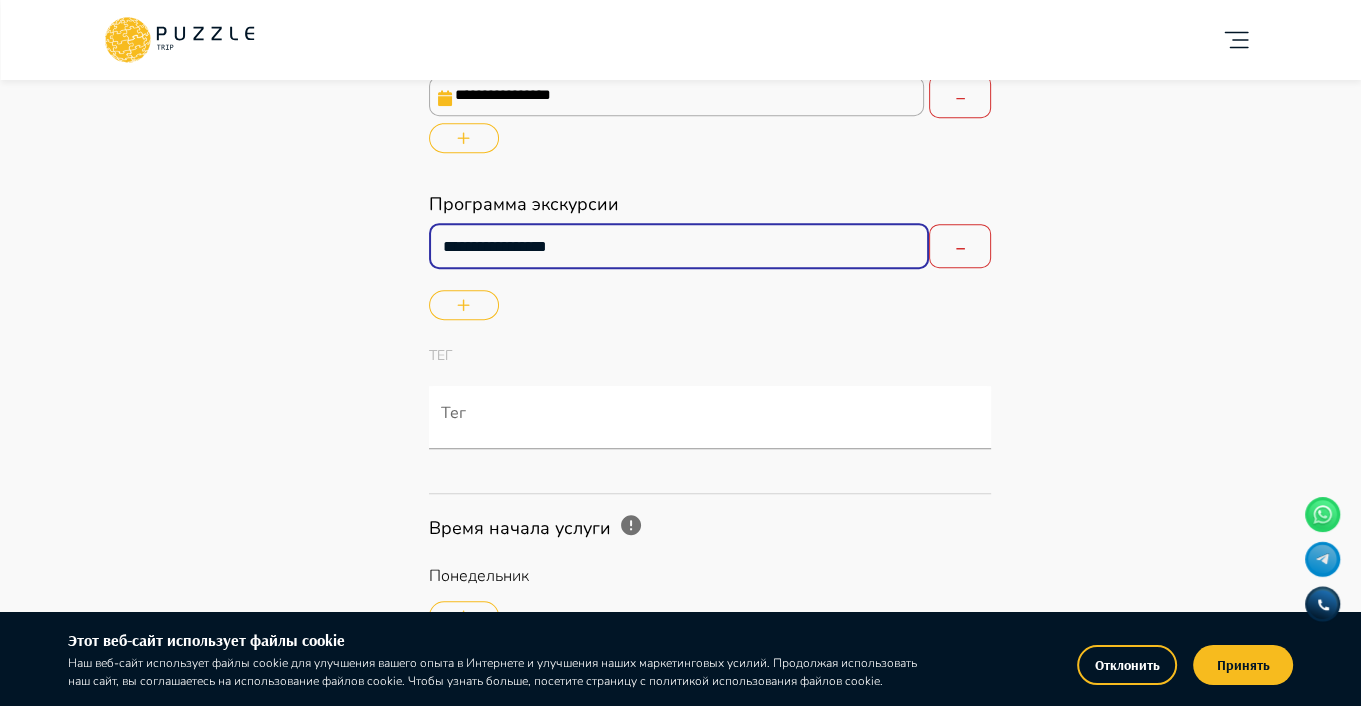 type on "*" 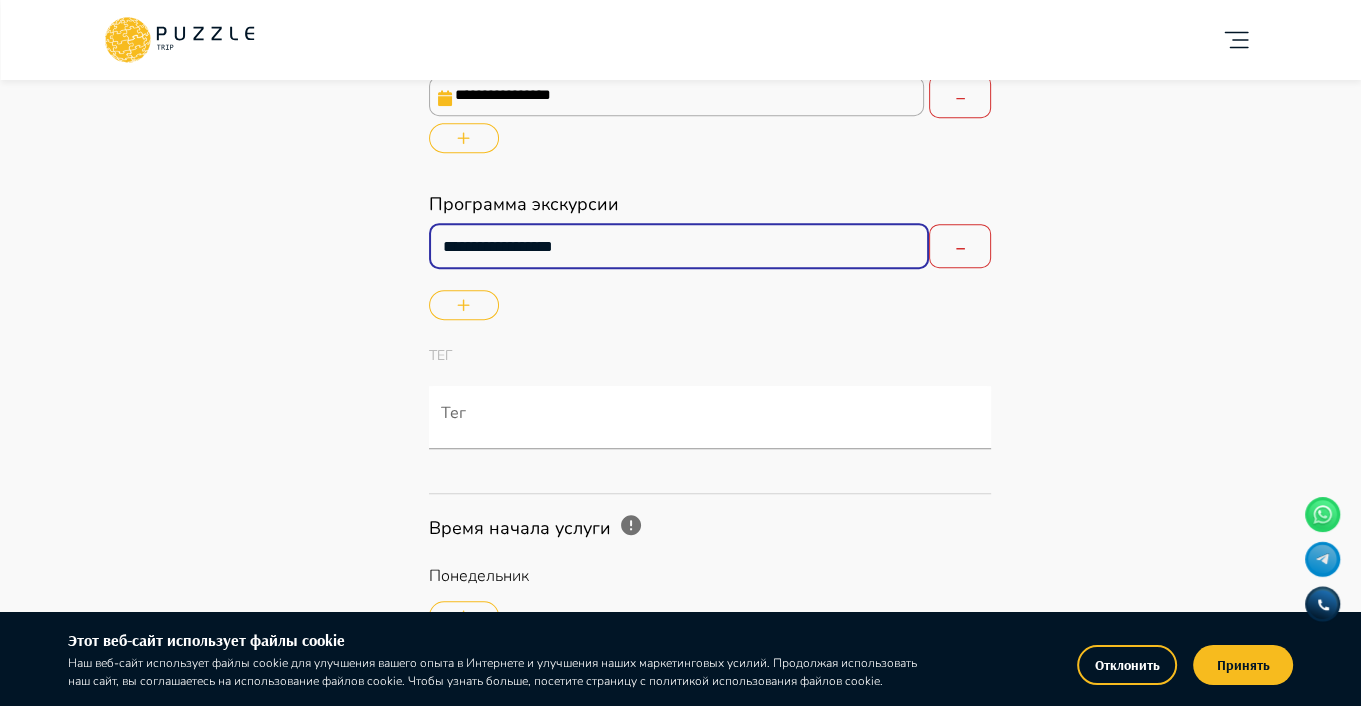 type on "*" 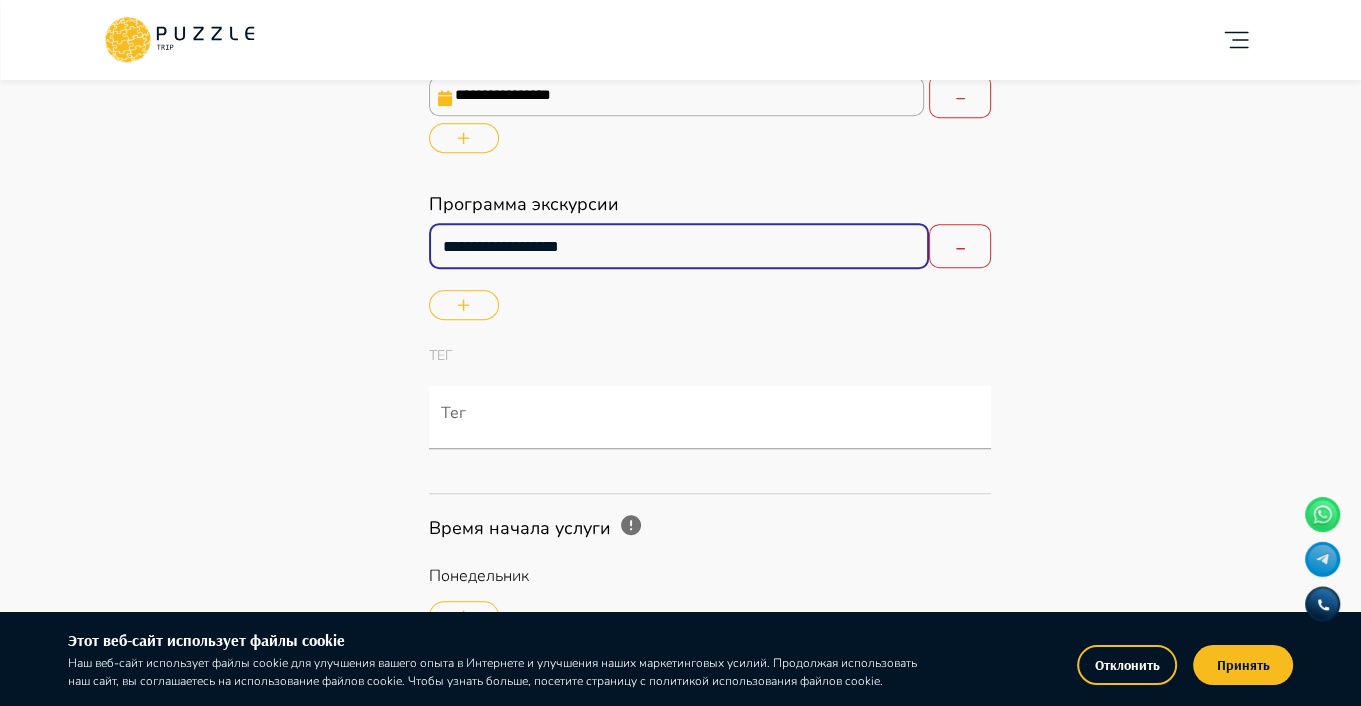 type on "*" 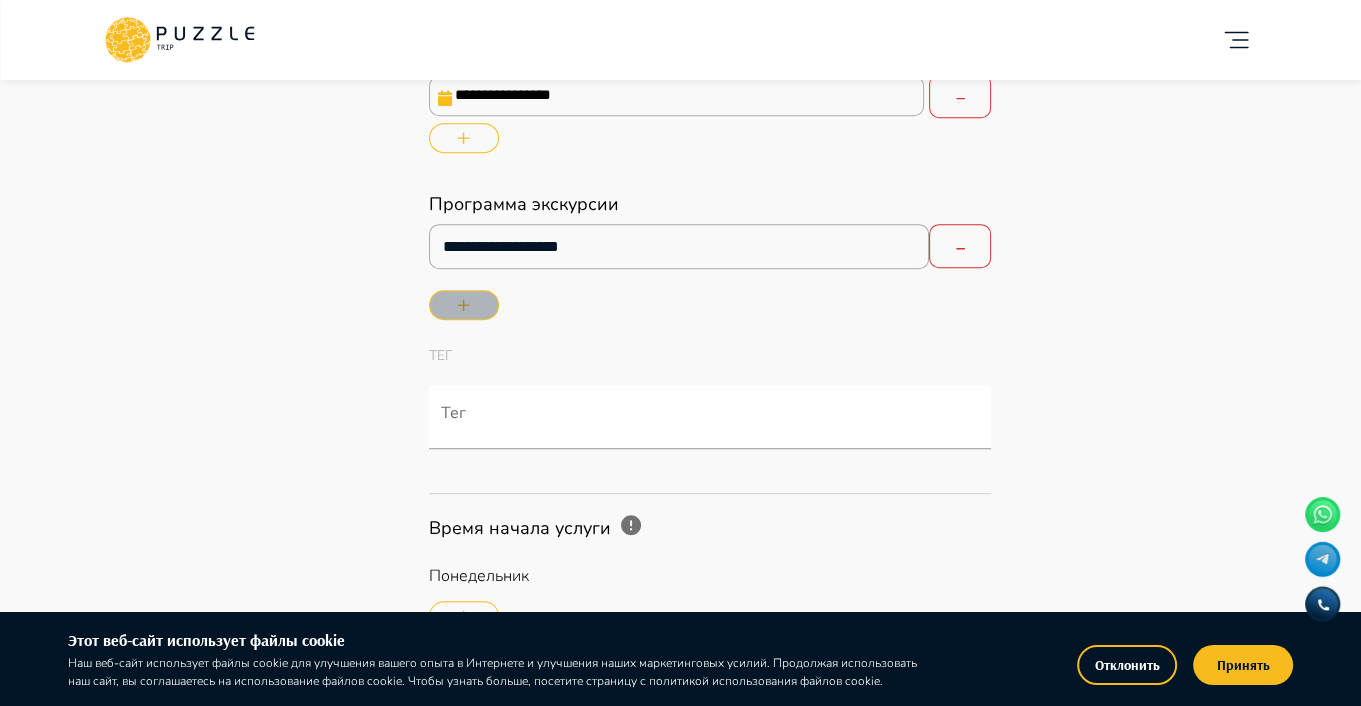 click at bounding box center [464, 305] 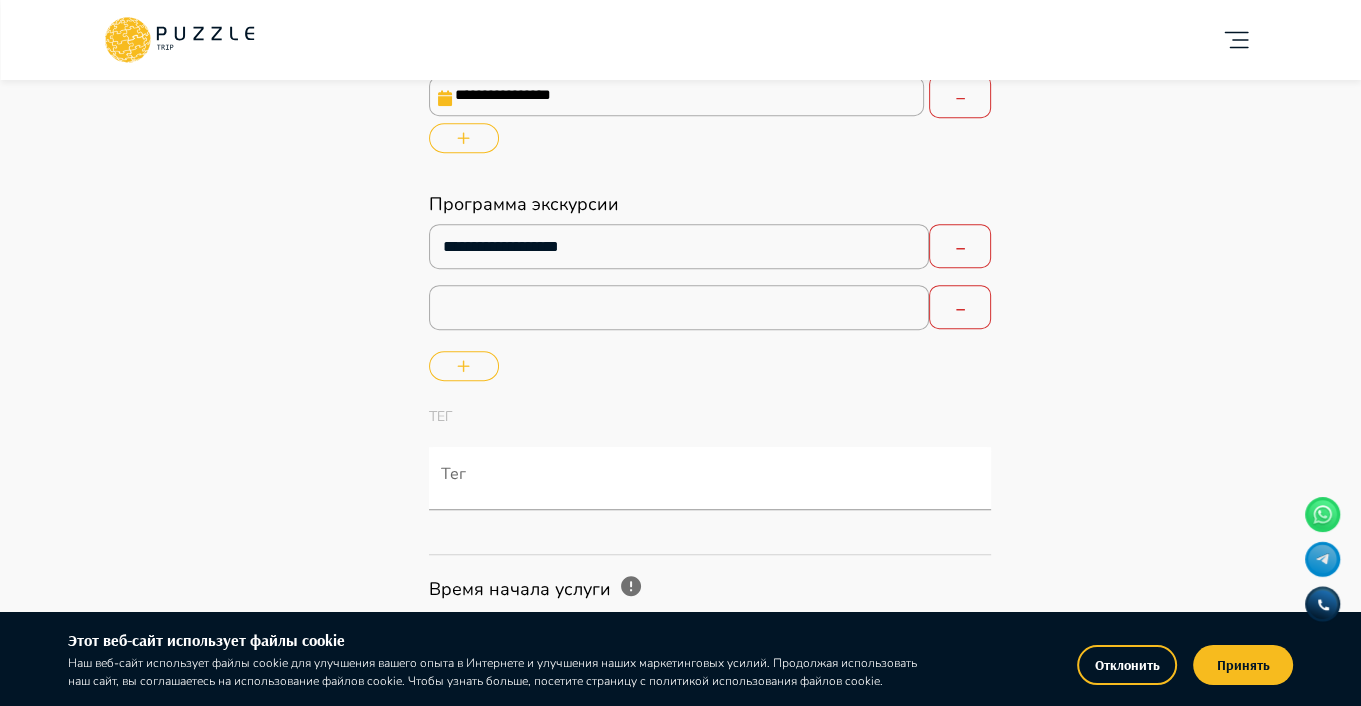 type on "*" 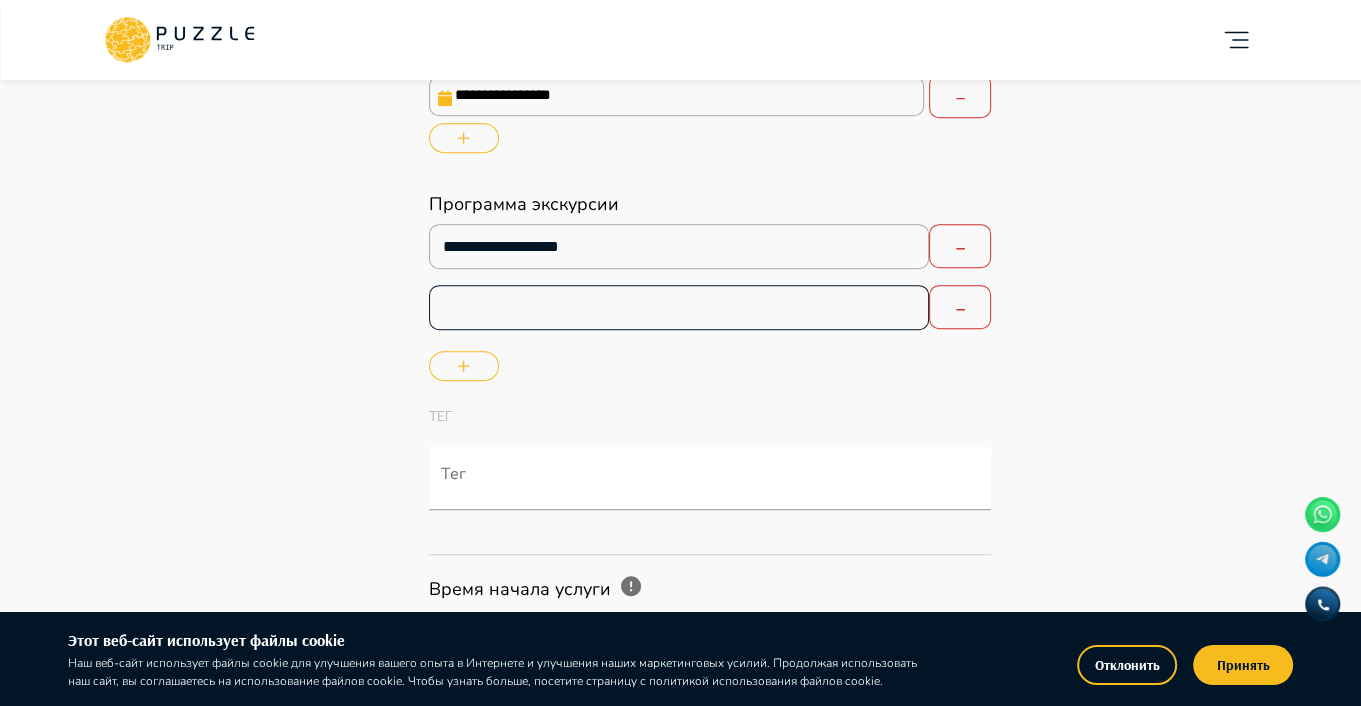 type 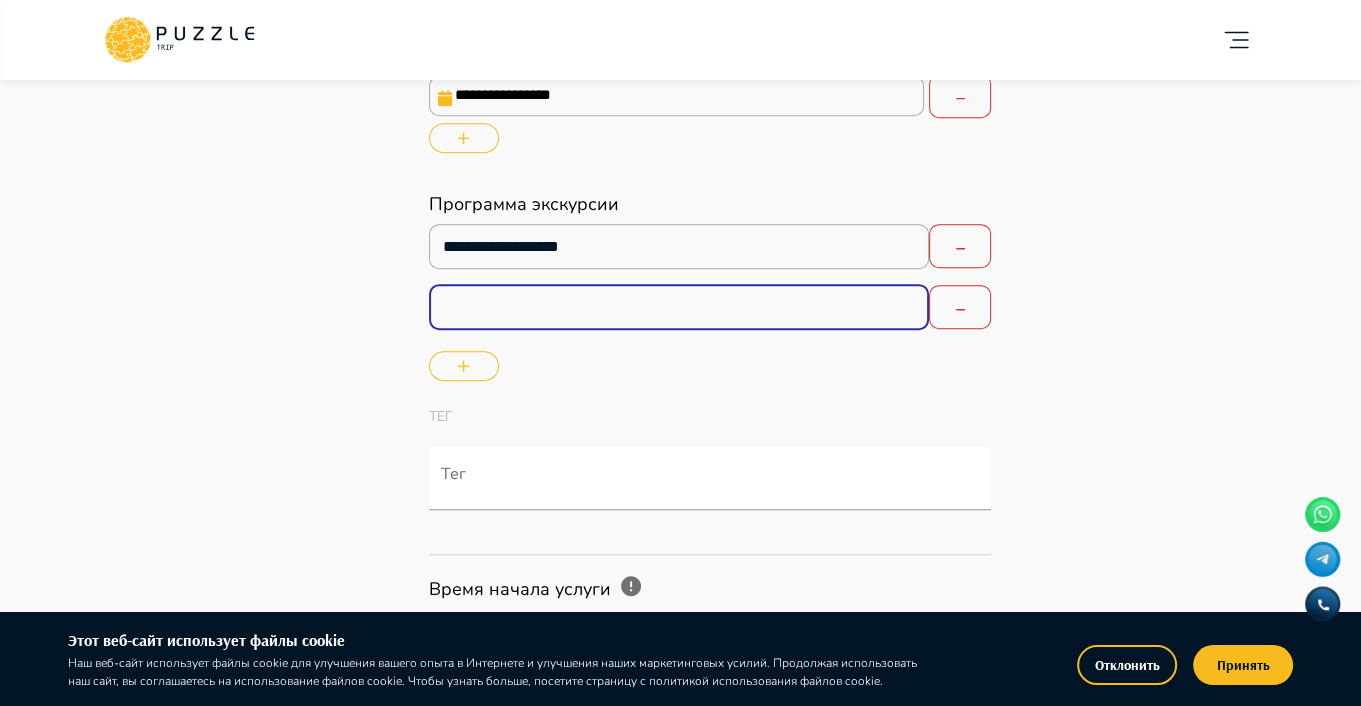 type on "*" 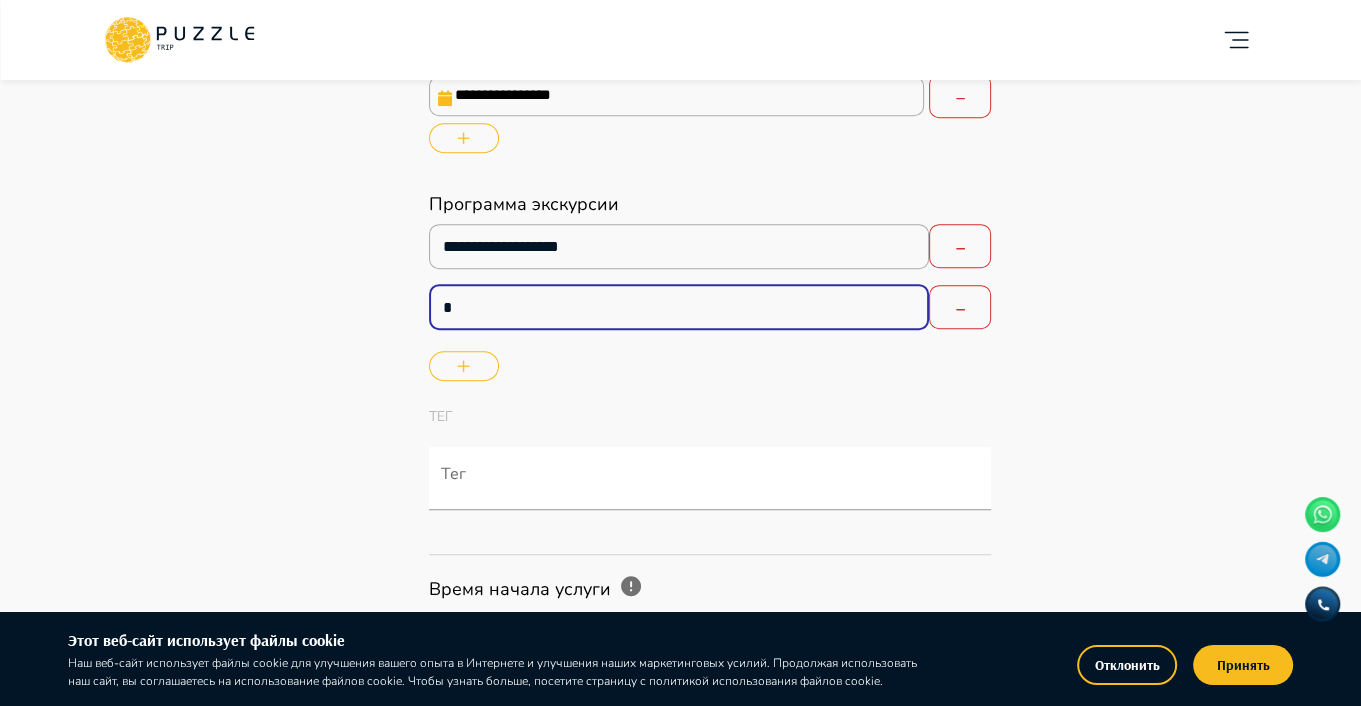 type on "*" 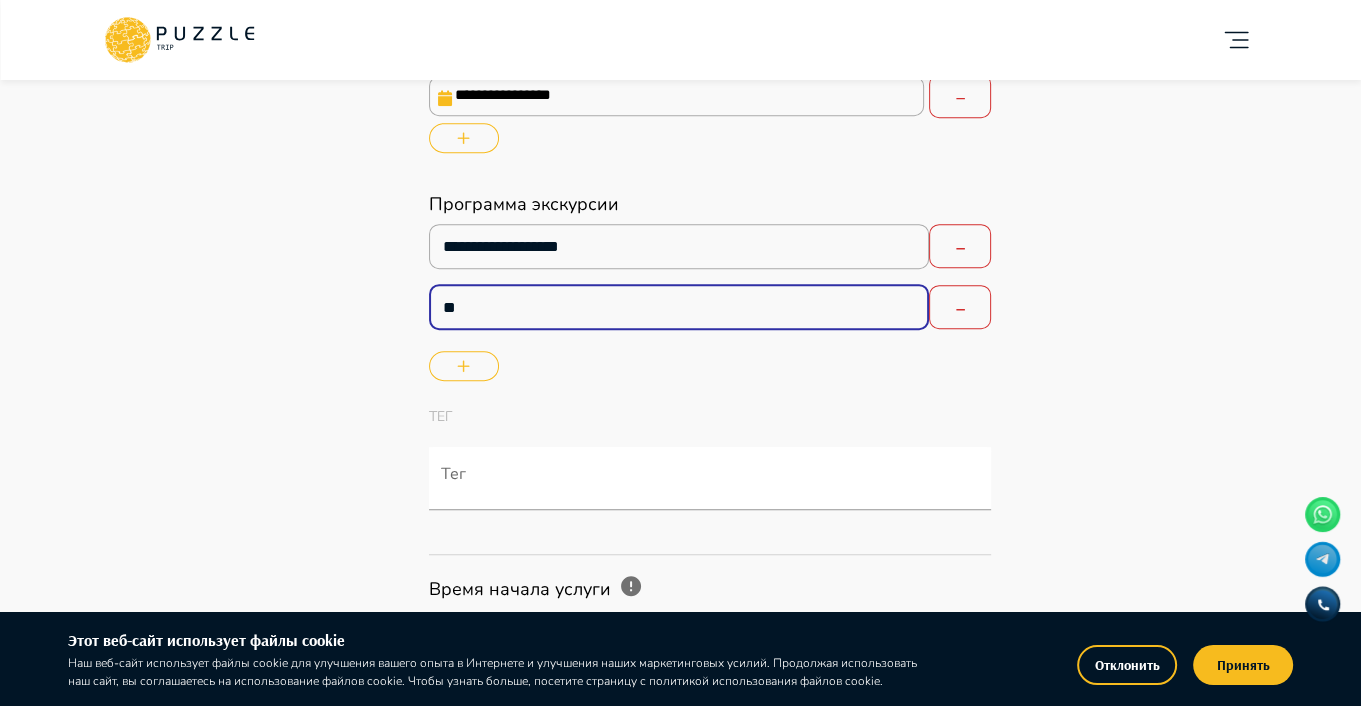 type on "*" 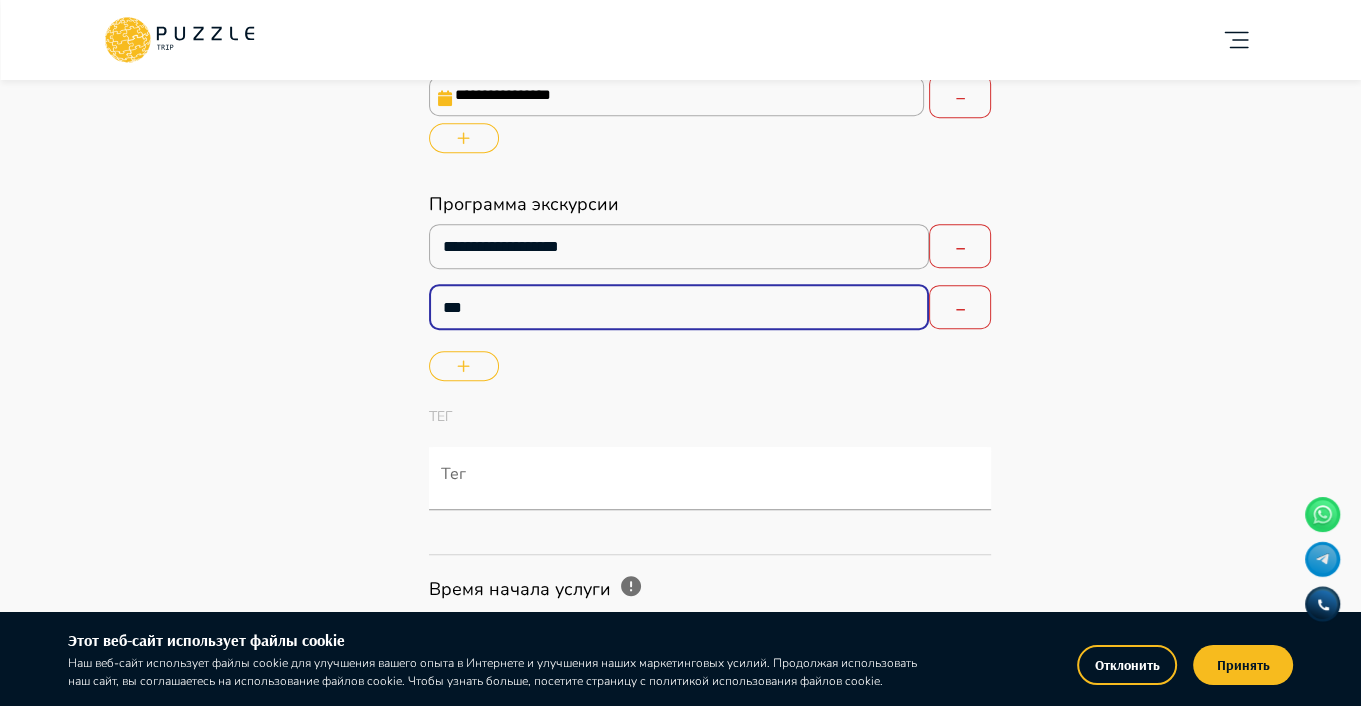 type on "*" 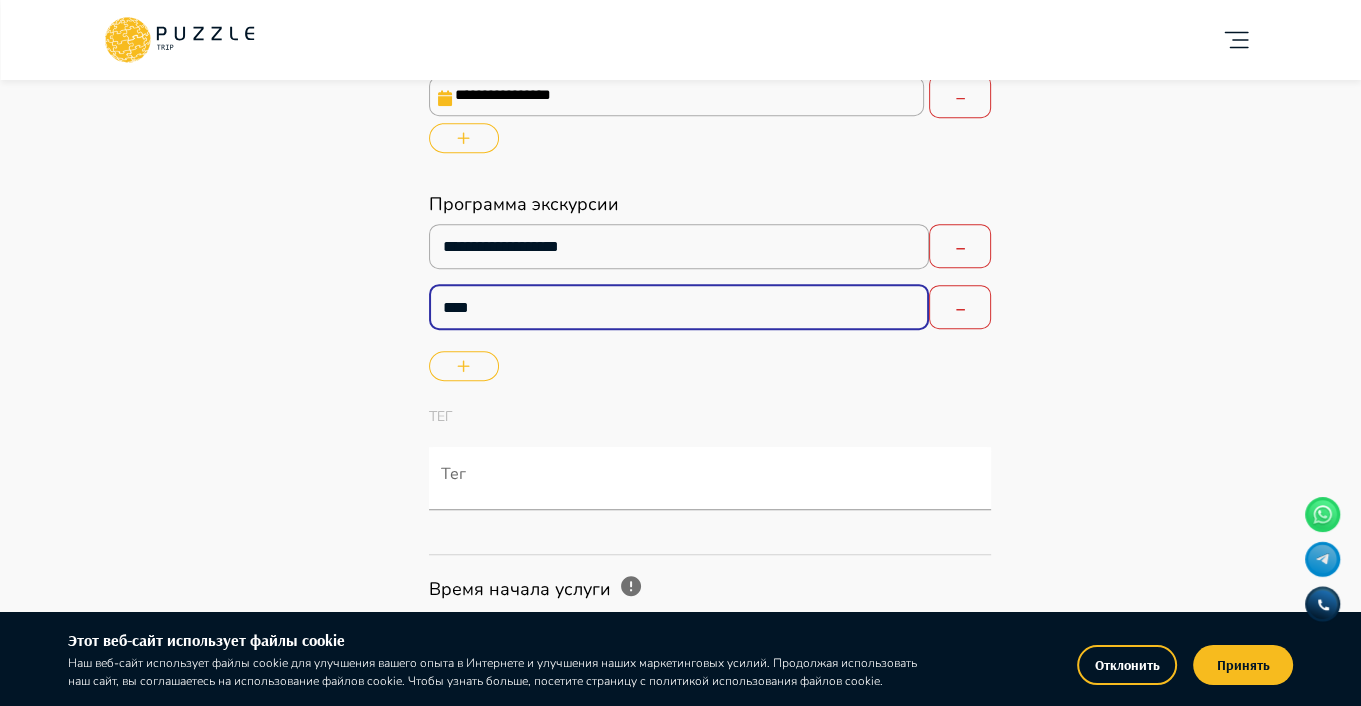 type on "*" 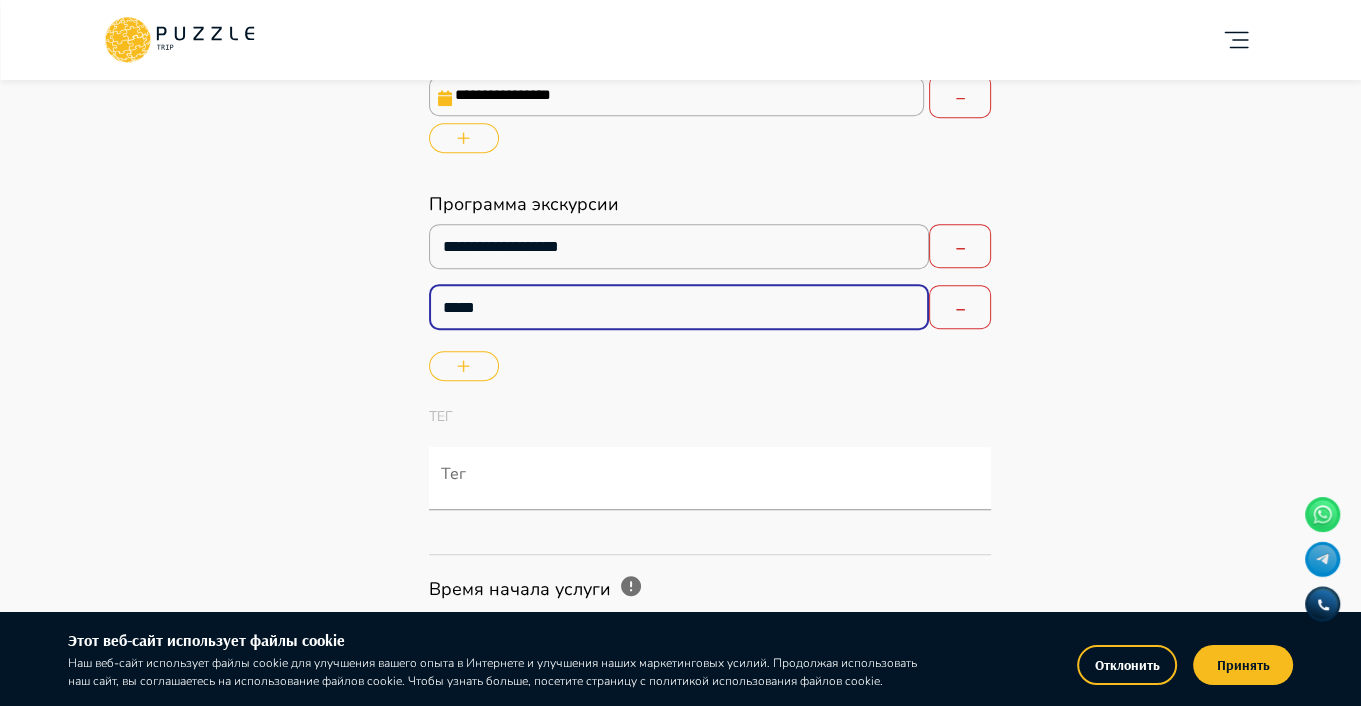 type on "******" 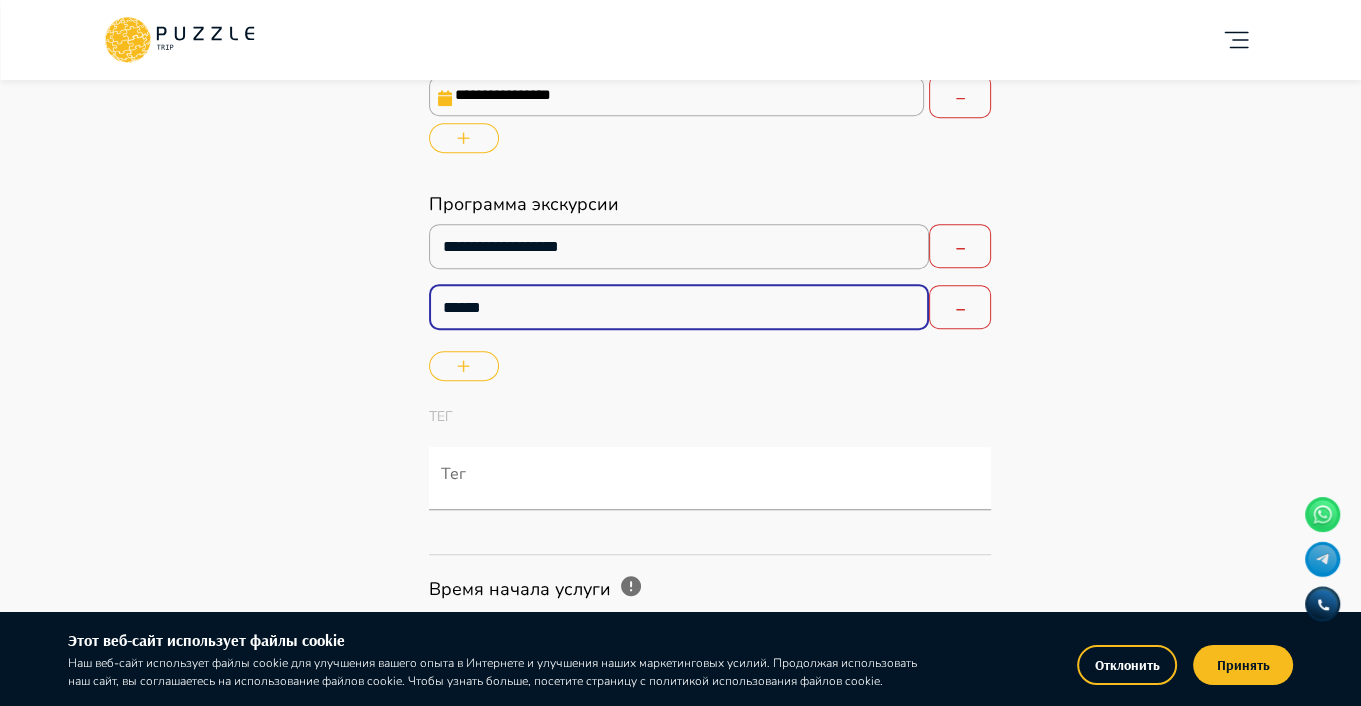 type on "*" 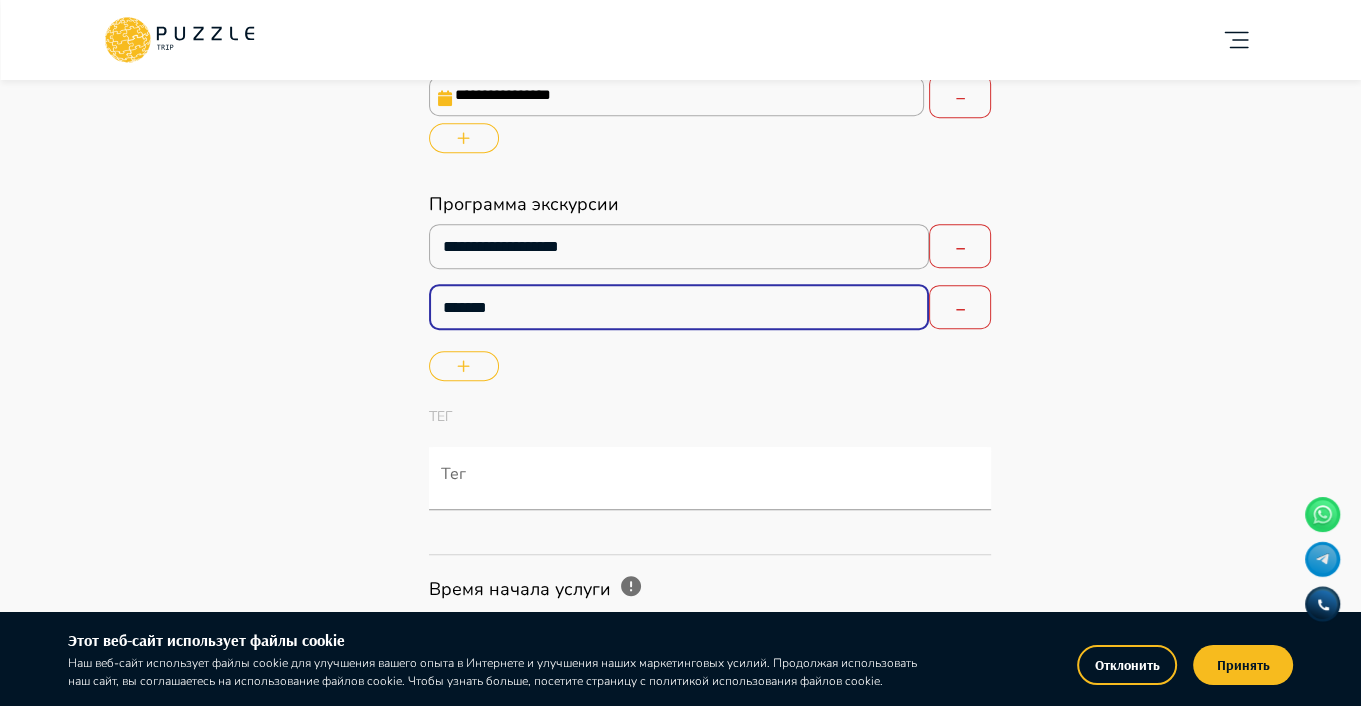 type on "*" 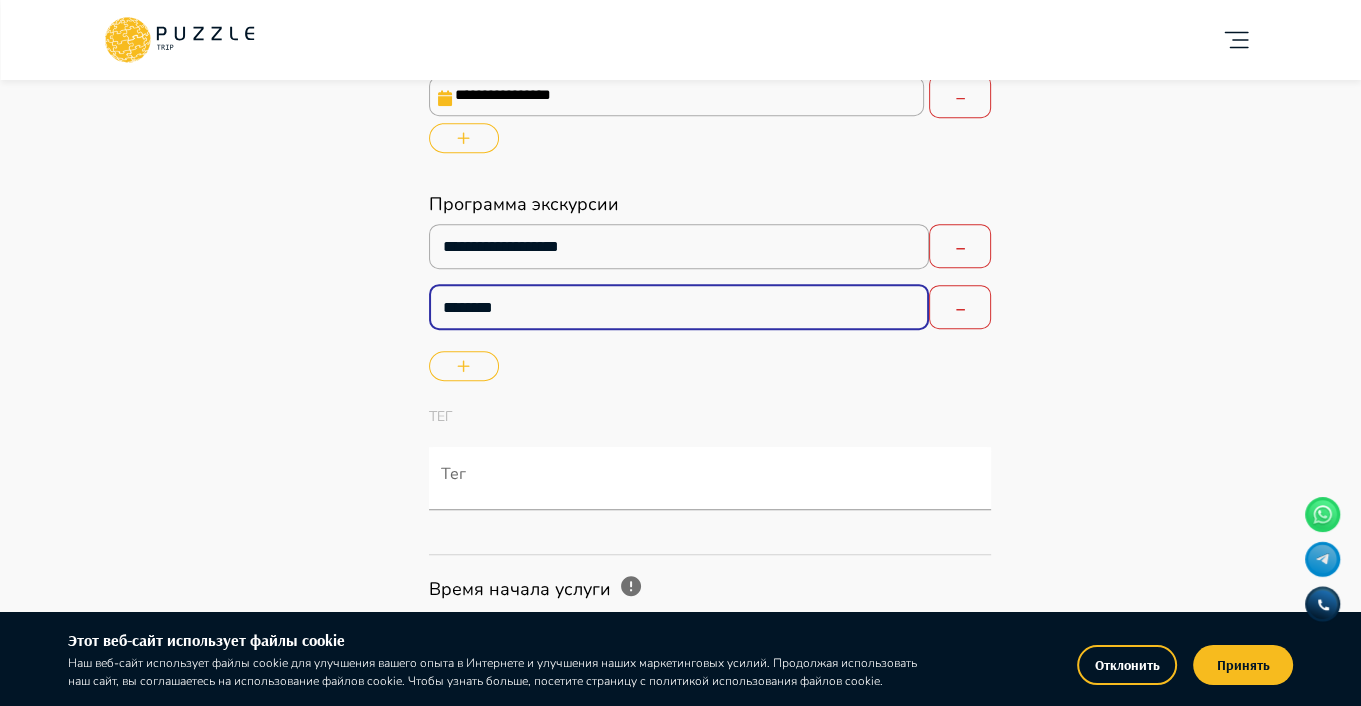 type on "*" 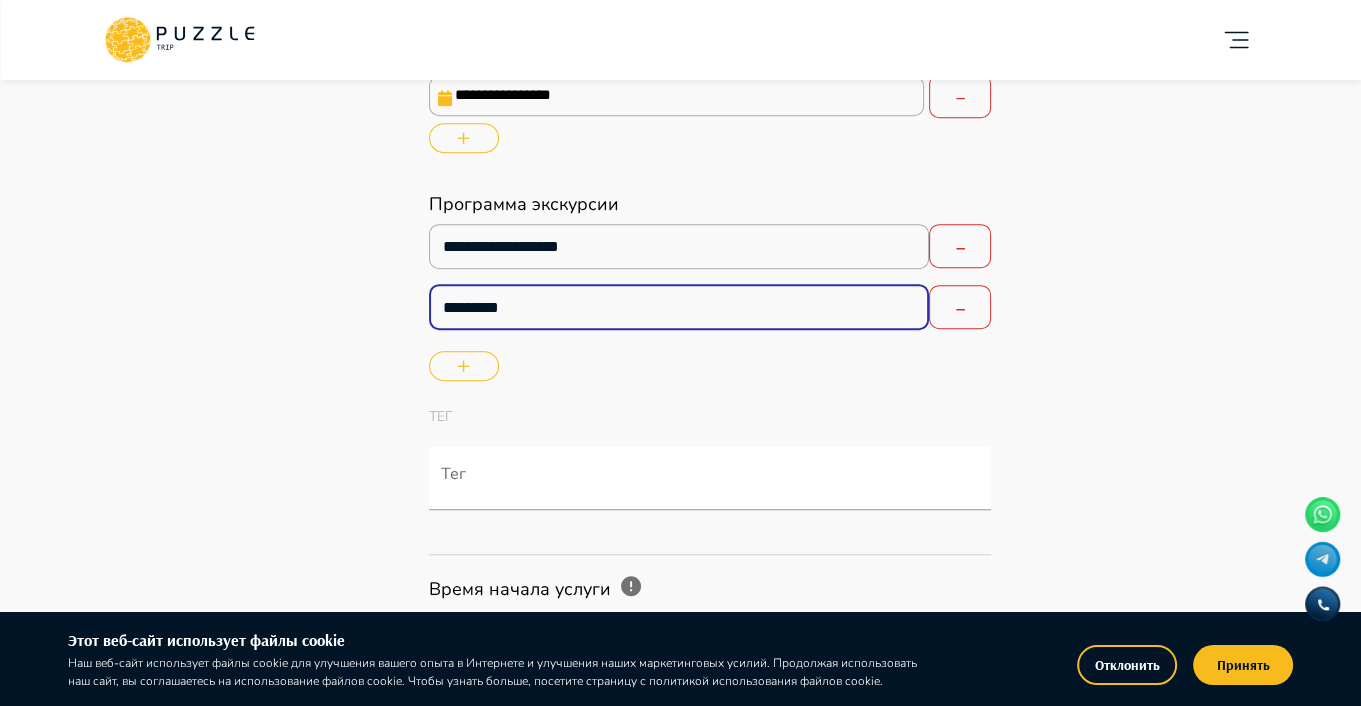 type on "*" 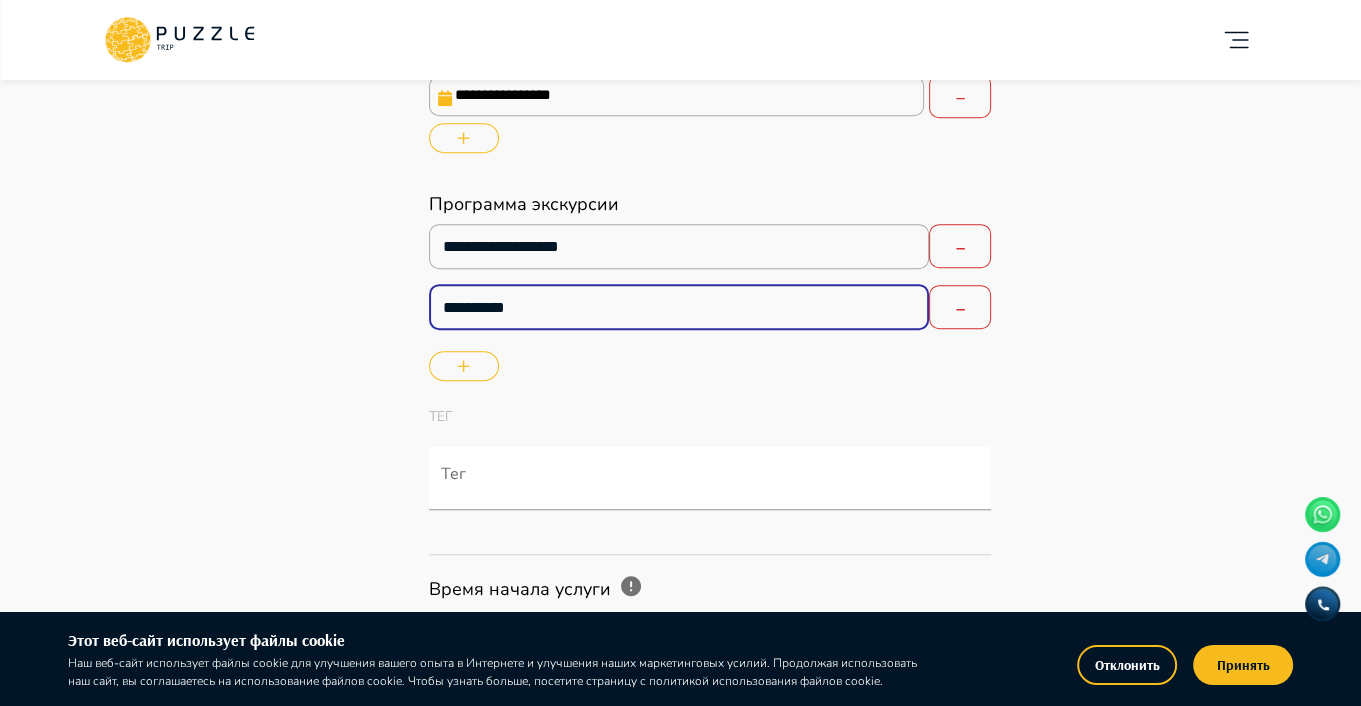 type on "*" 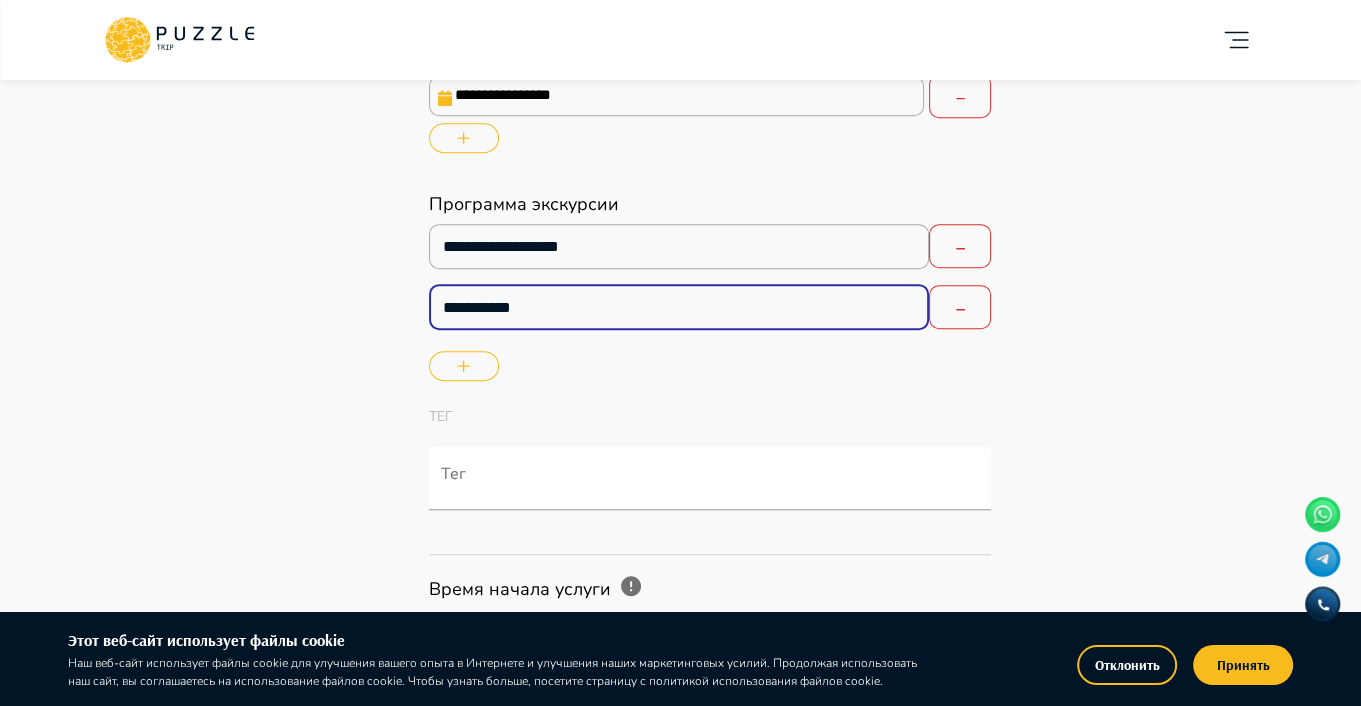 type on "*" 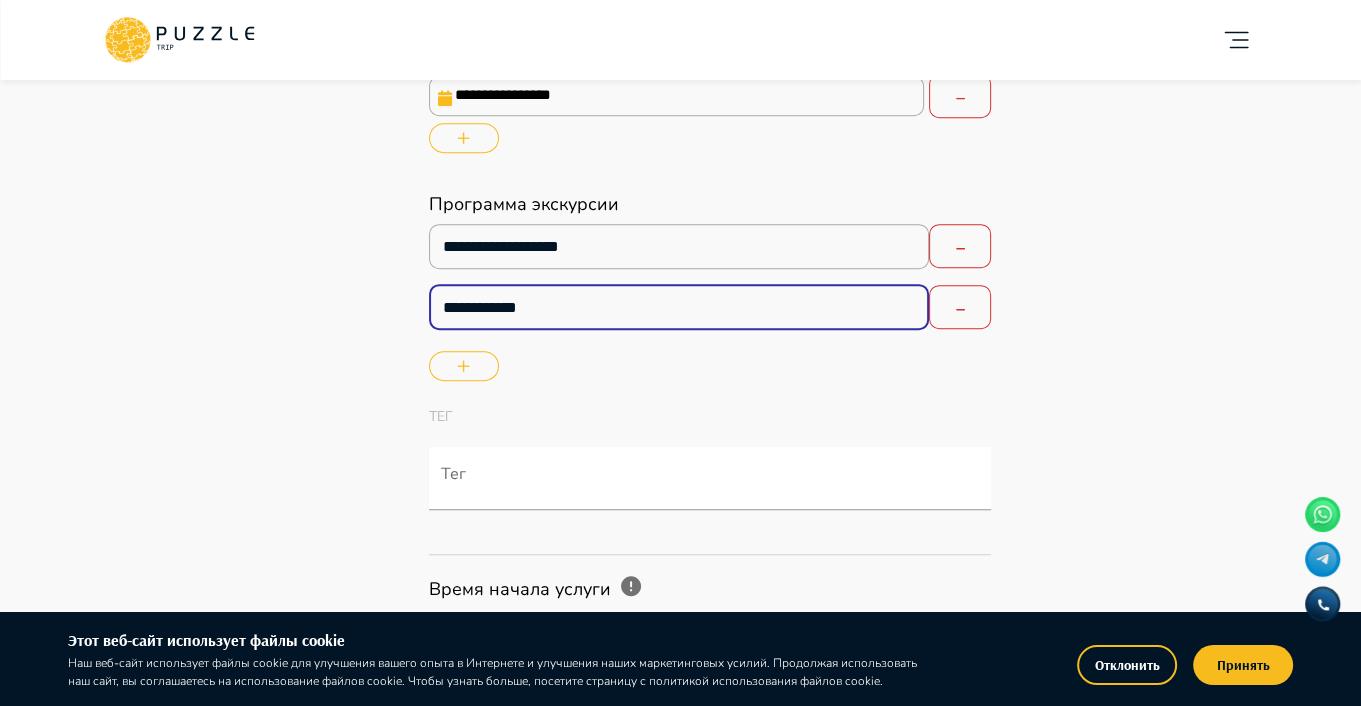 type on "*" 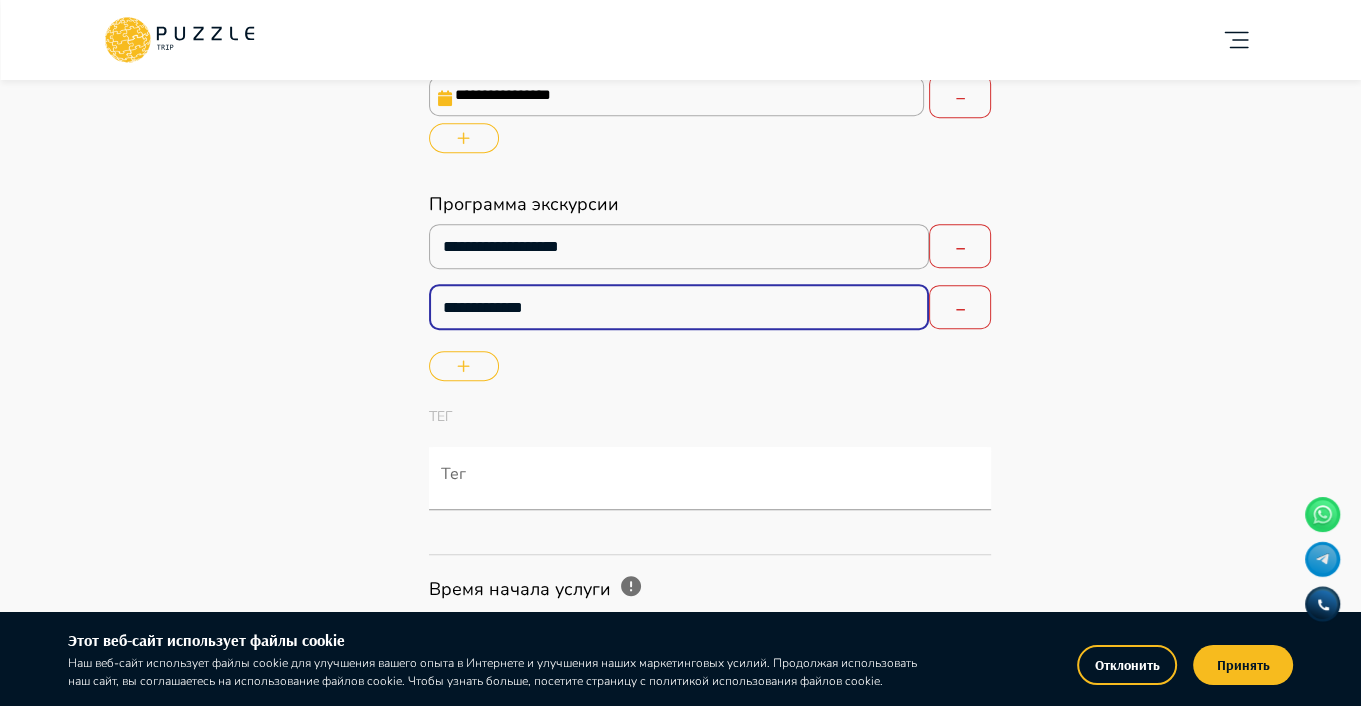 type on "*" 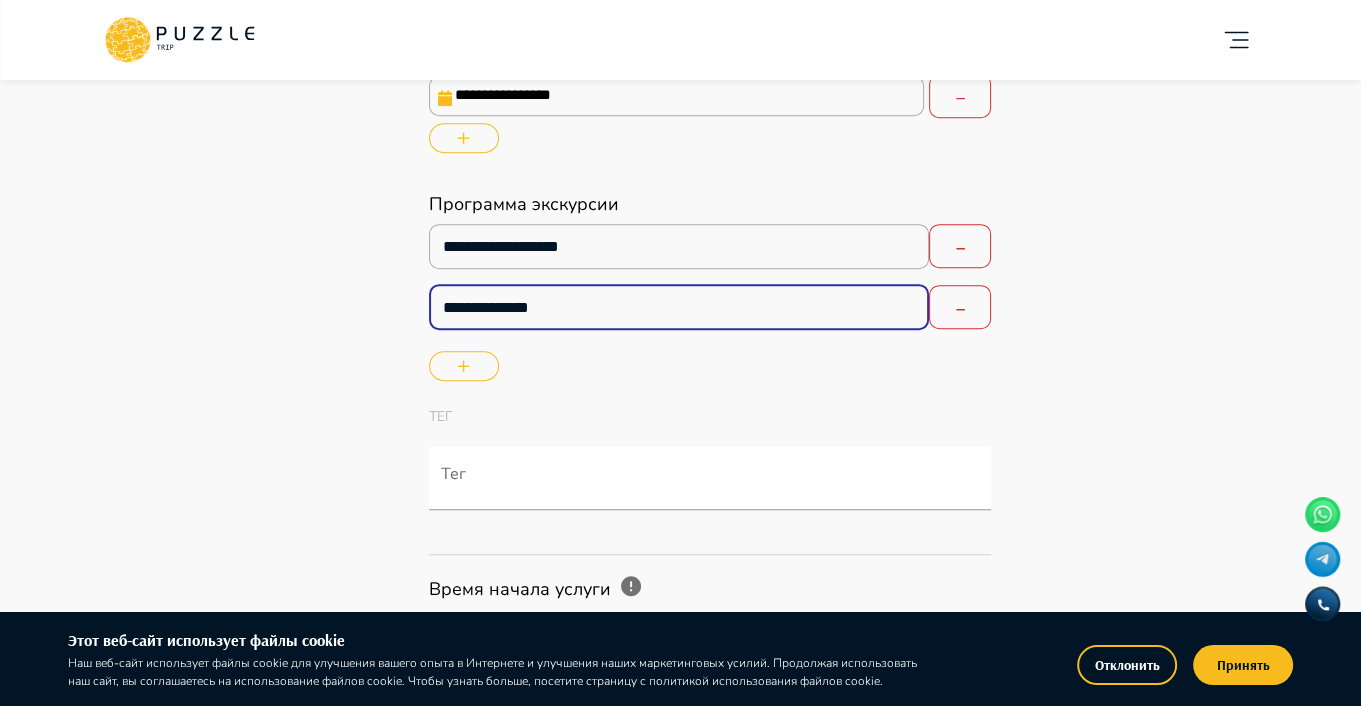 type on "*" 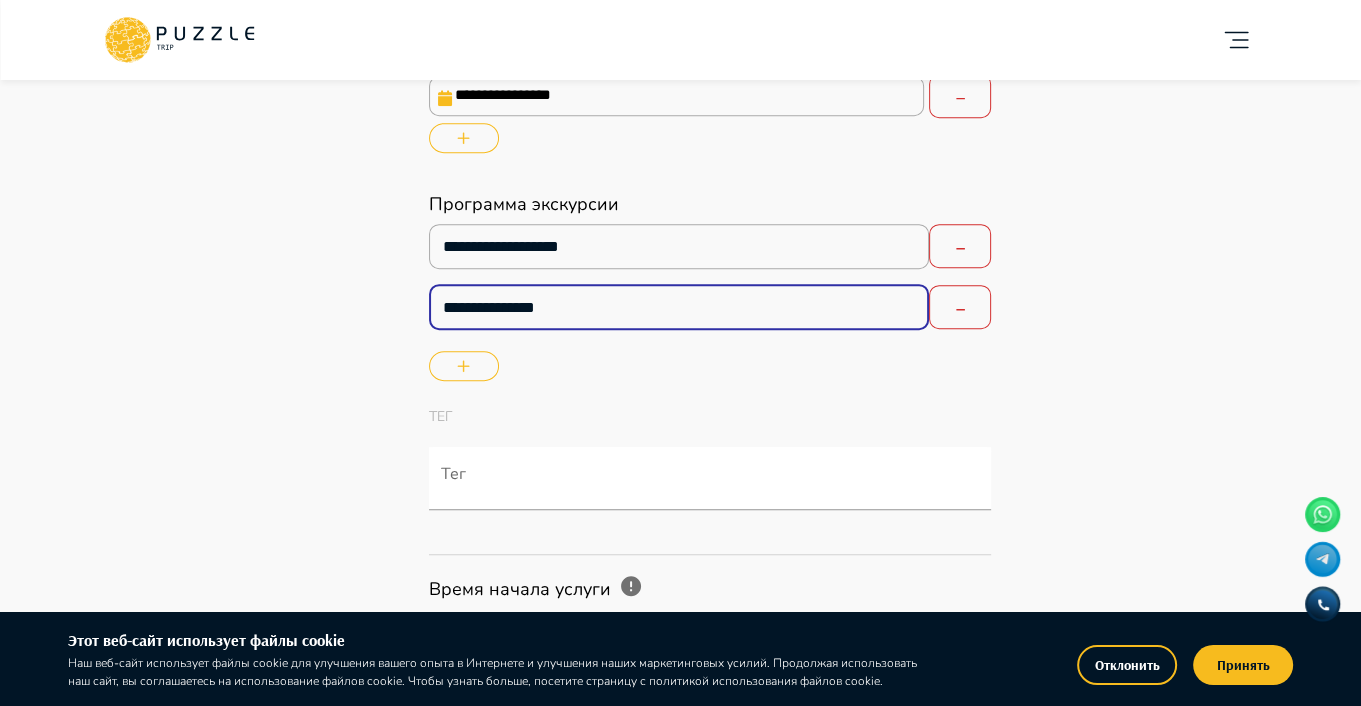 type on "*" 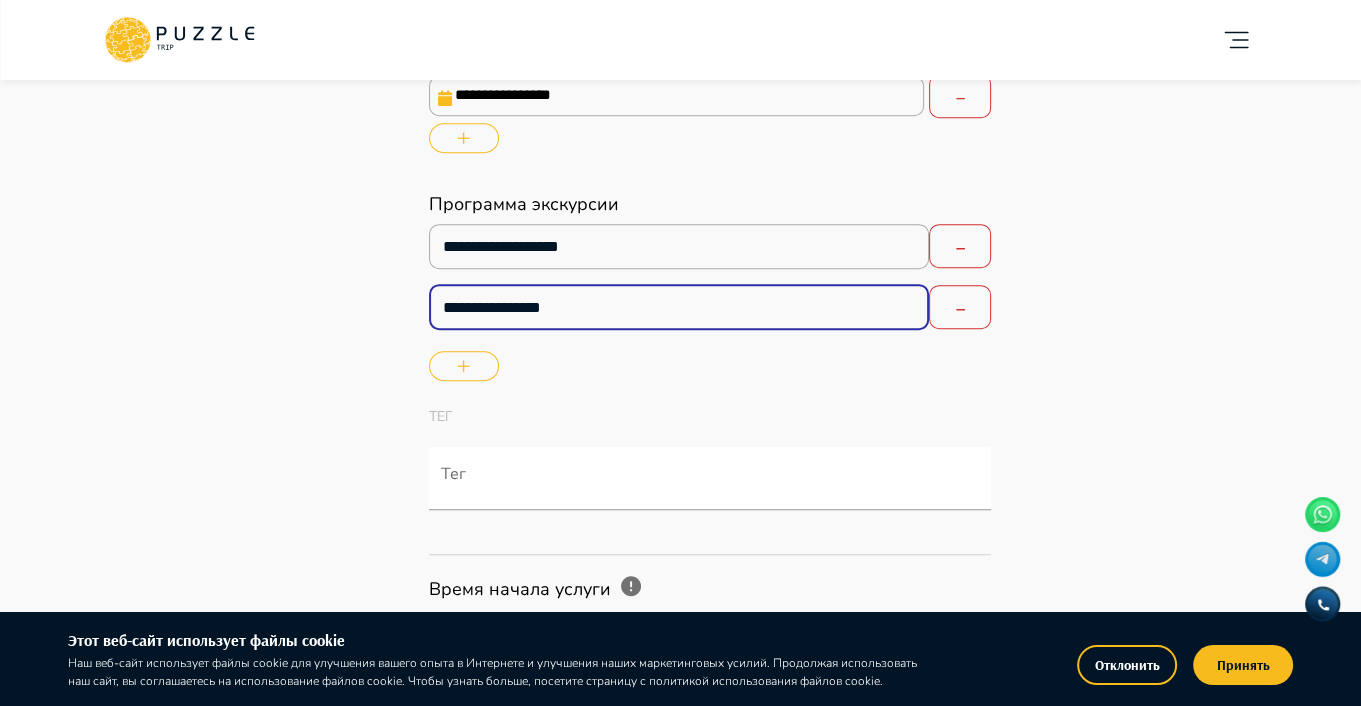 type on "*" 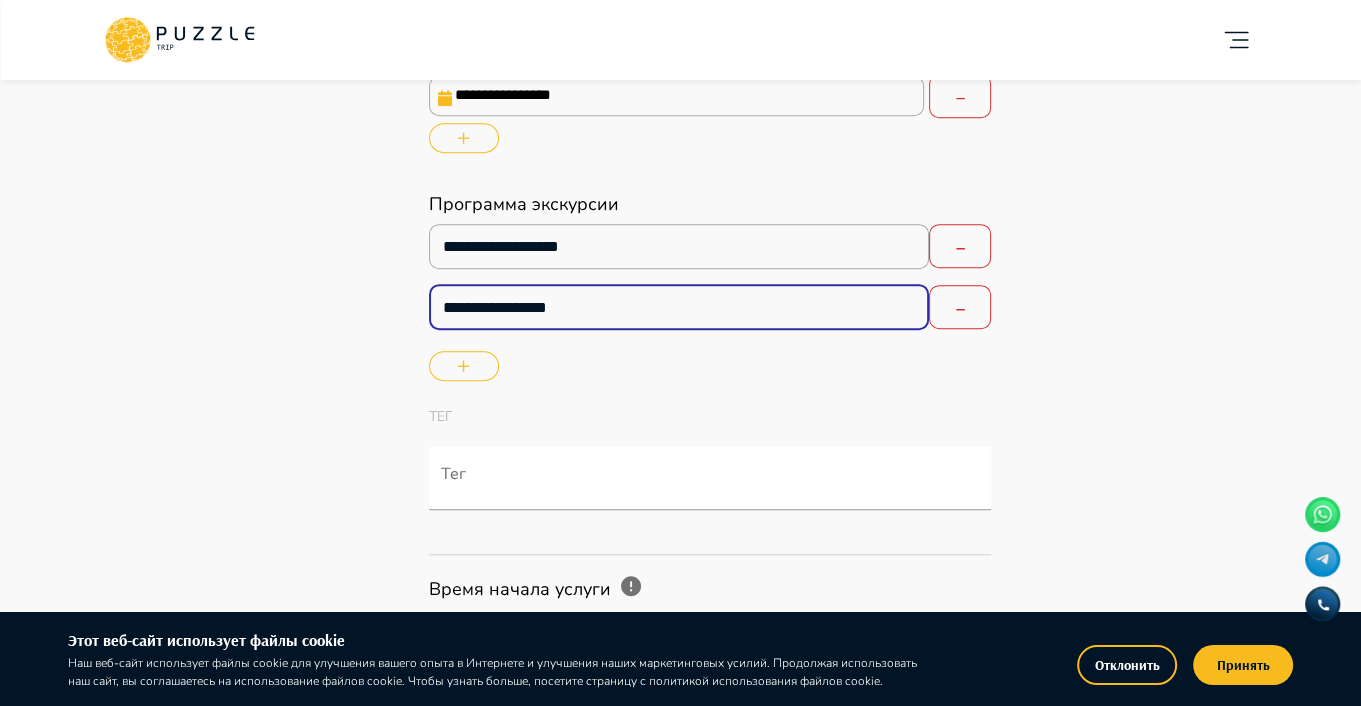 type on "*" 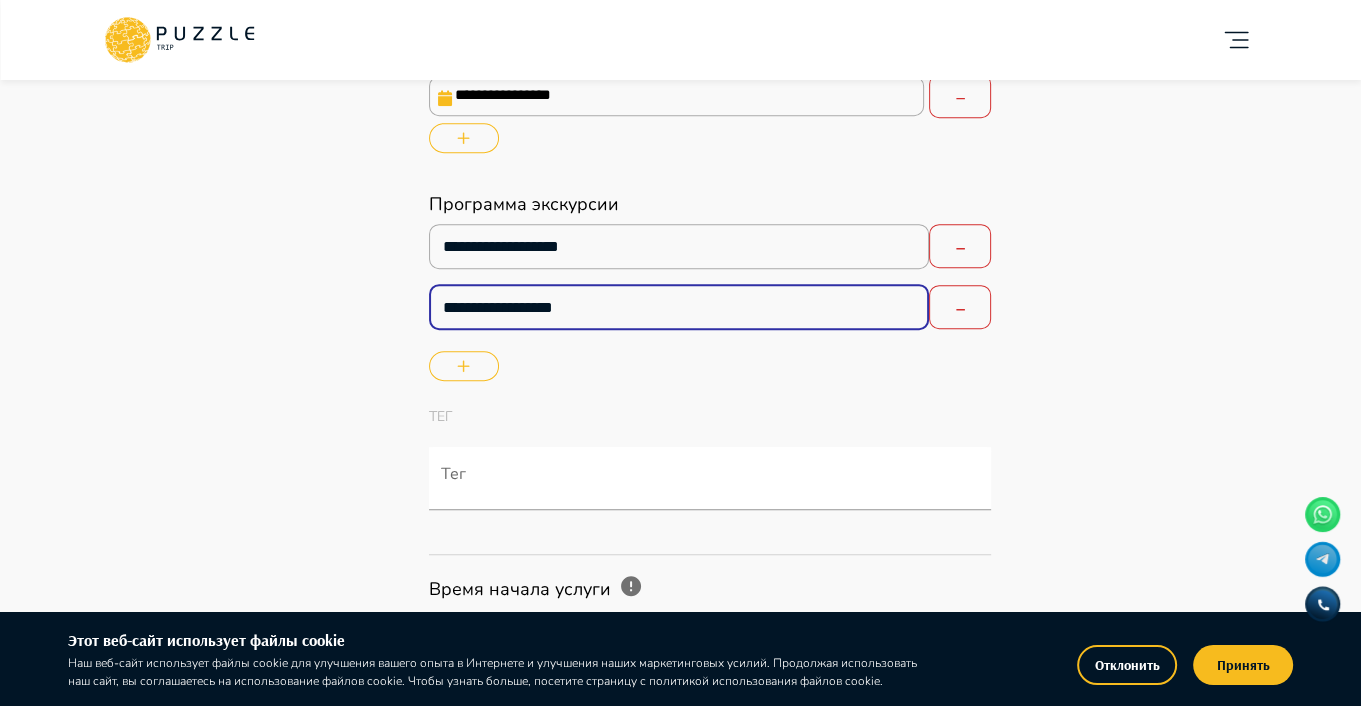 type on "*" 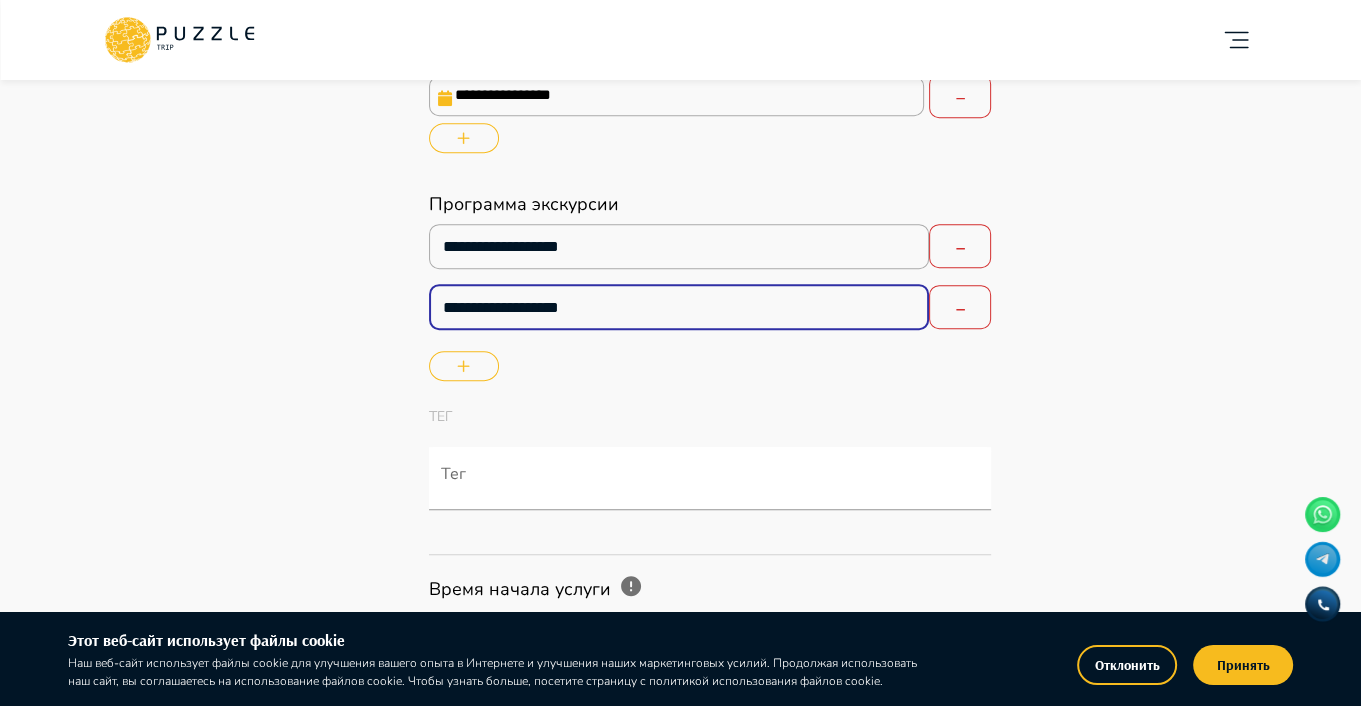 type on "*" 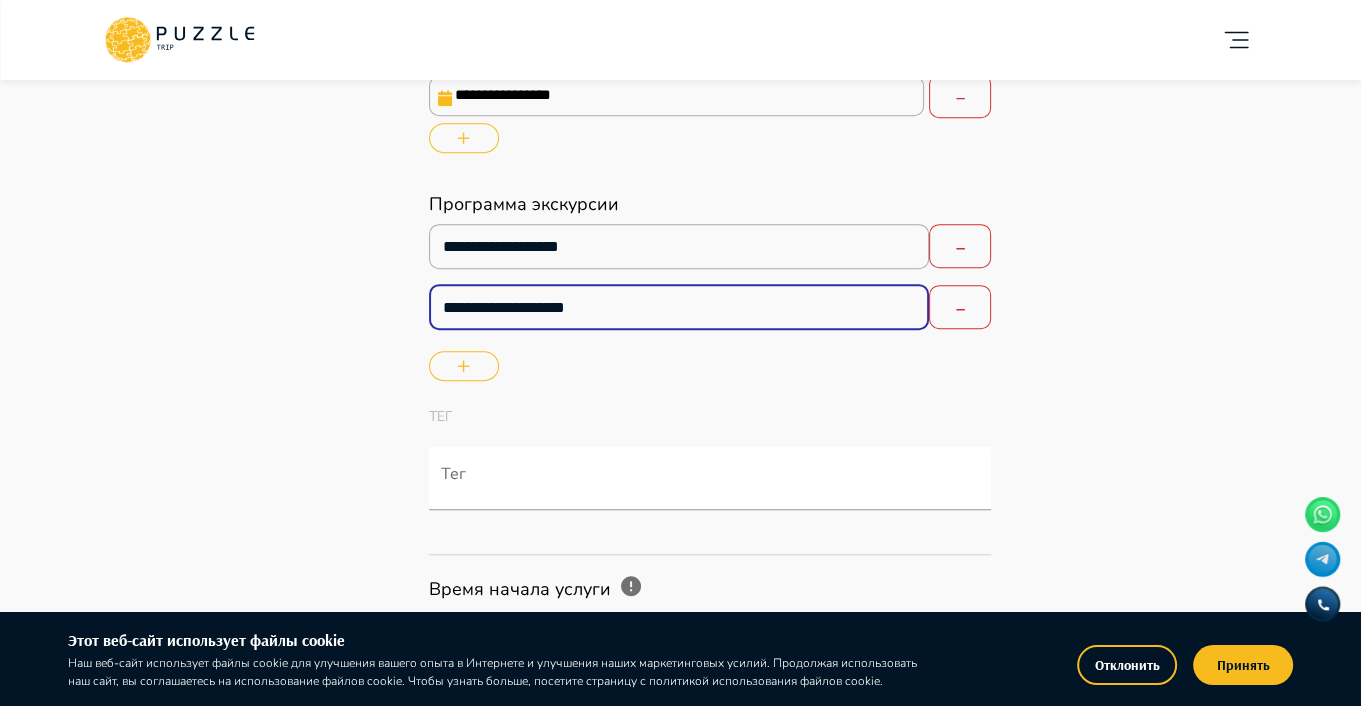 type on "*" 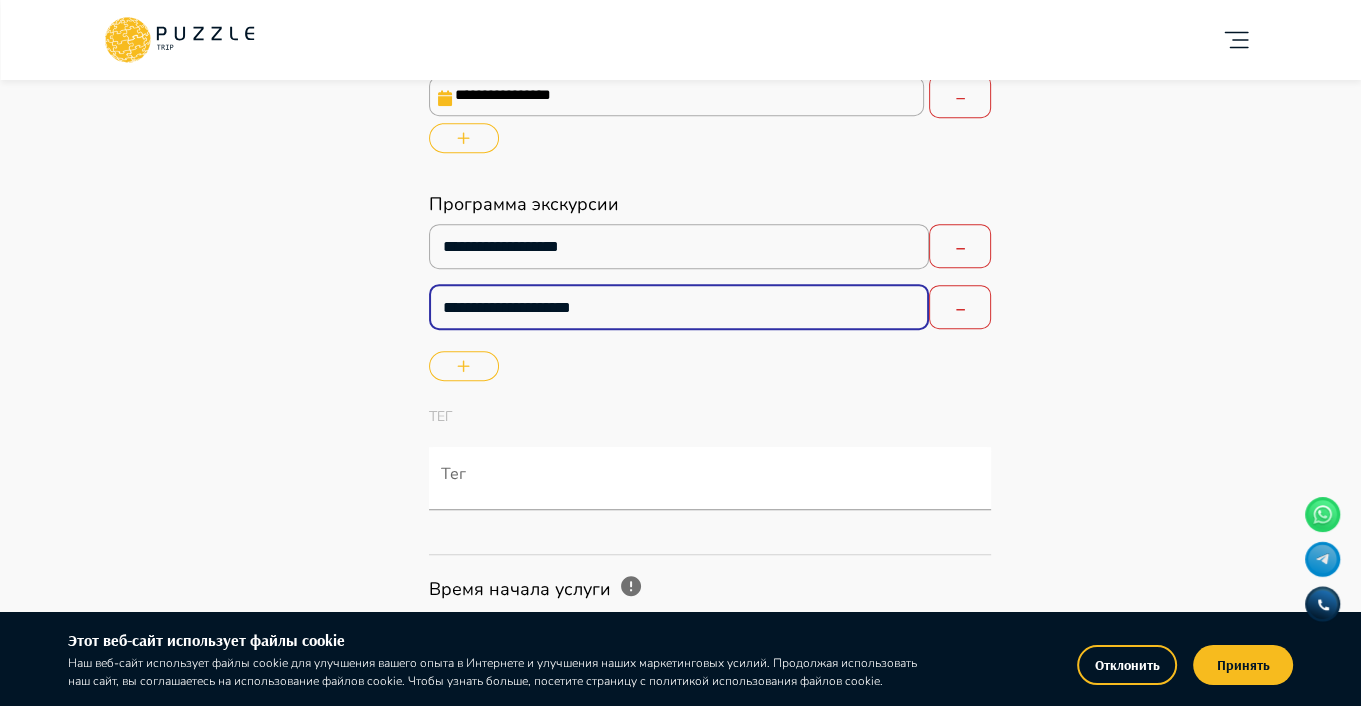 type on "*" 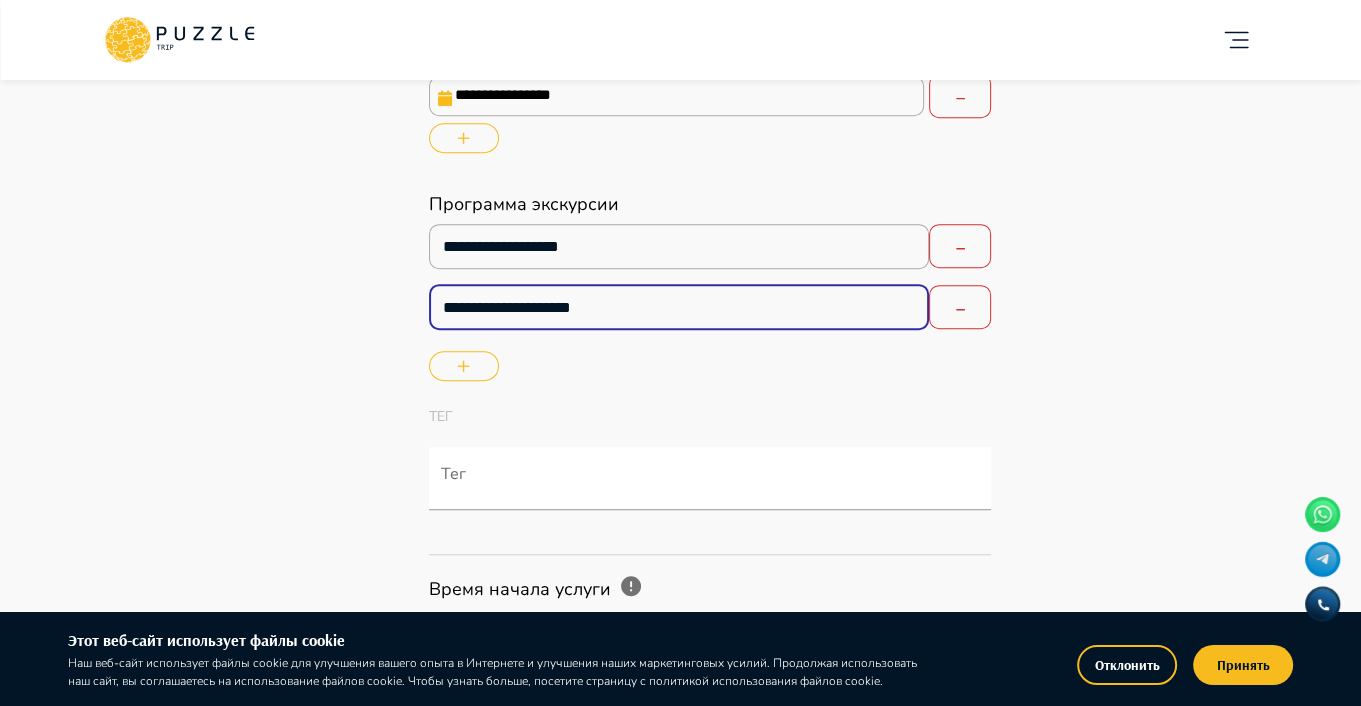 type on "**********" 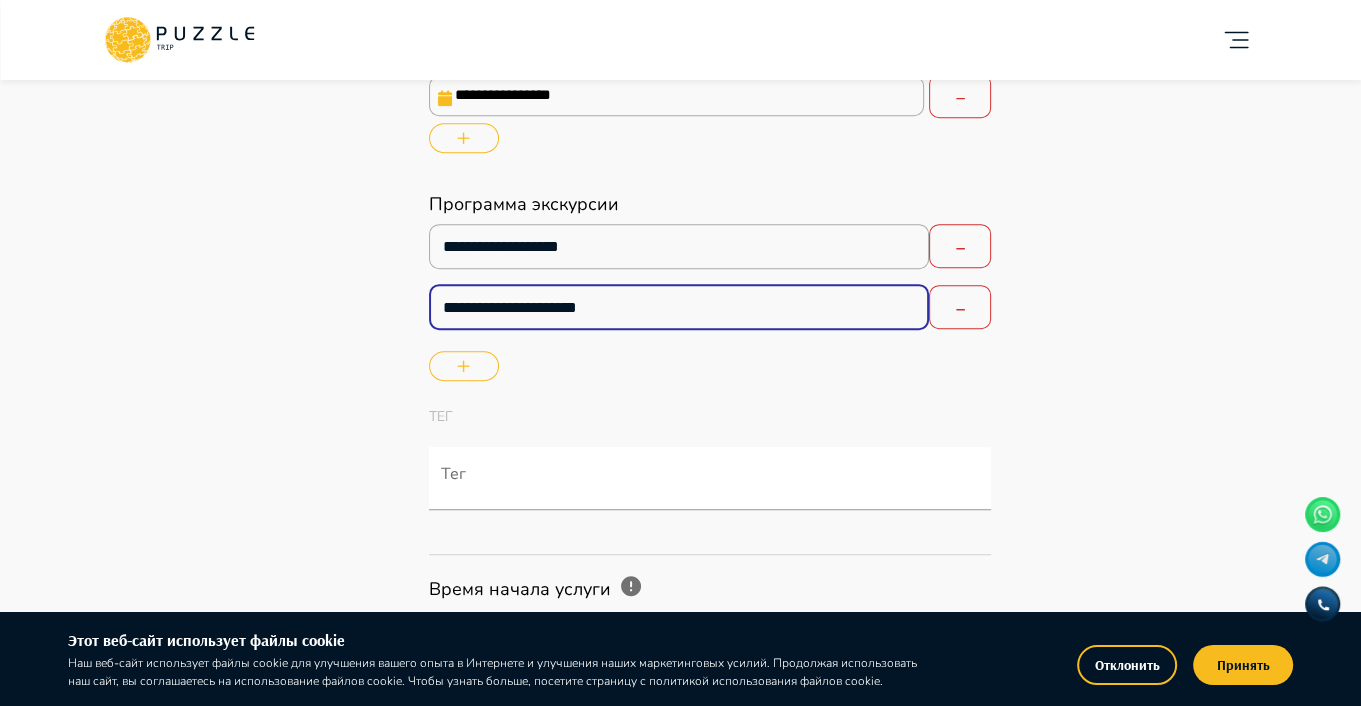 type on "*" 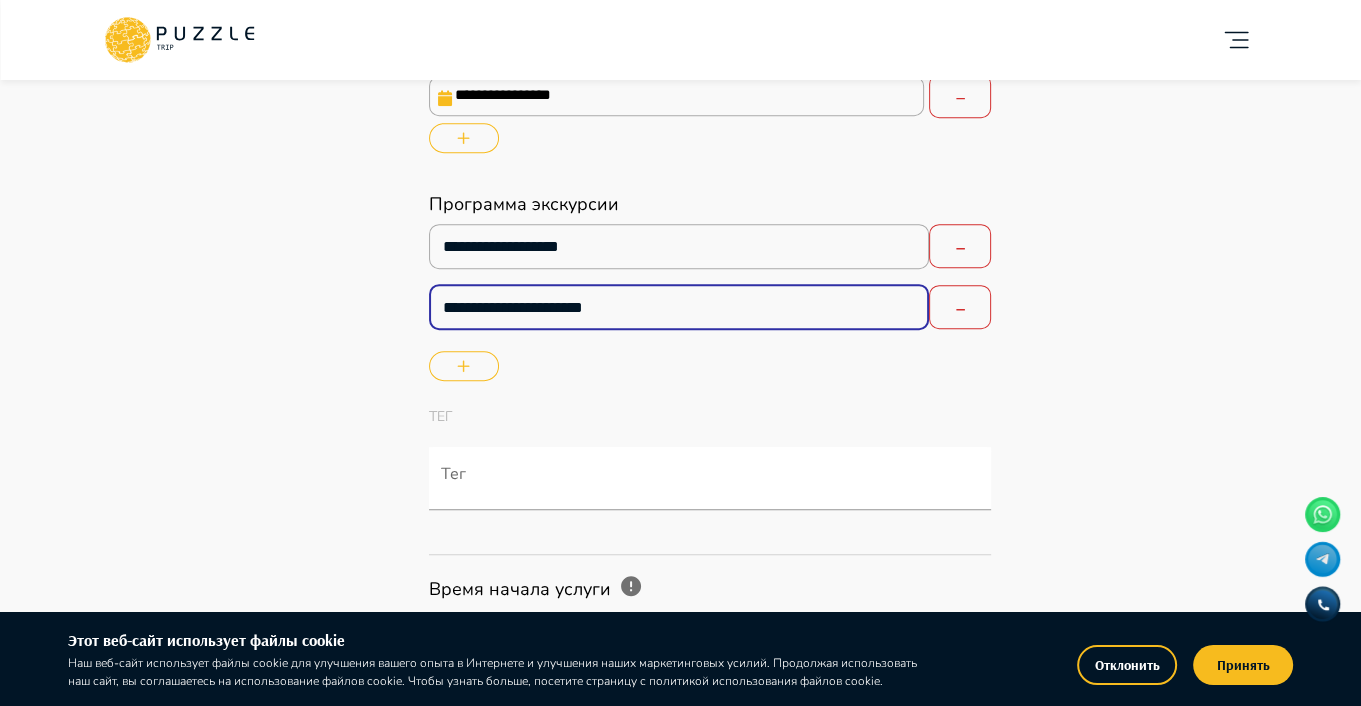 type on "*" 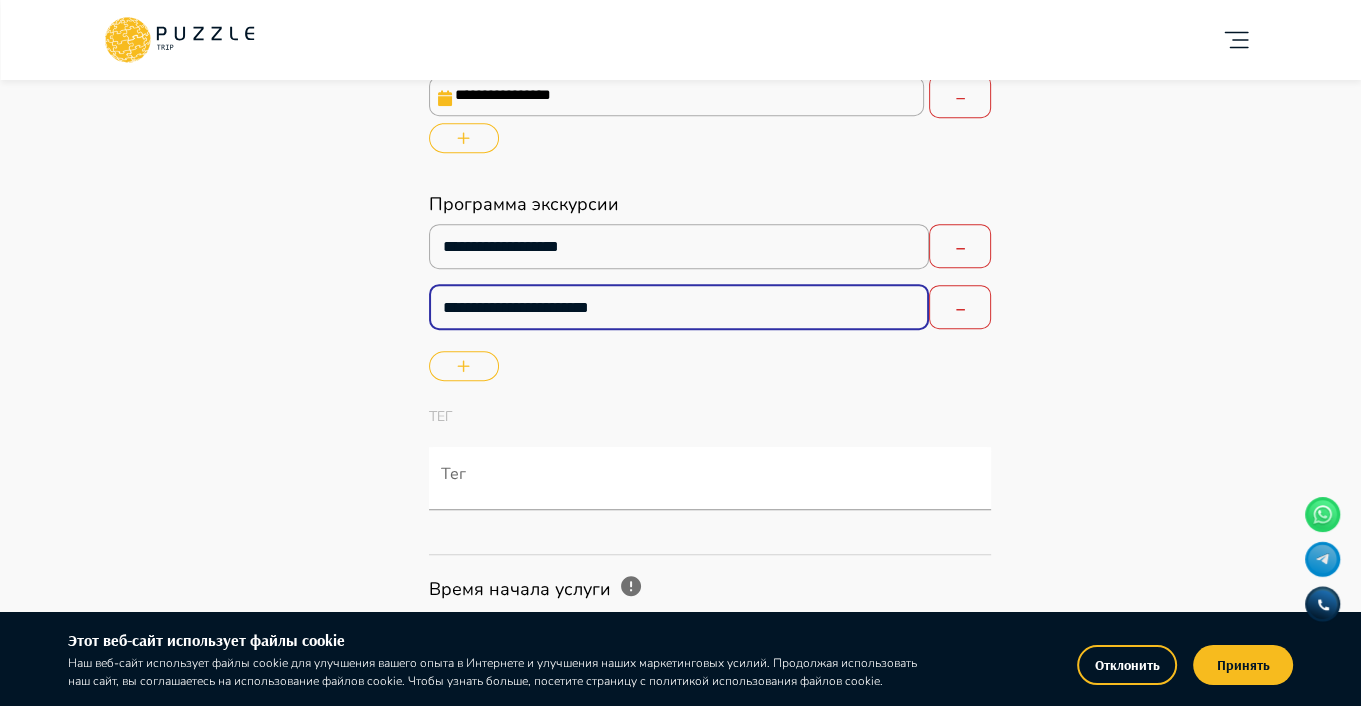 type on "**********" 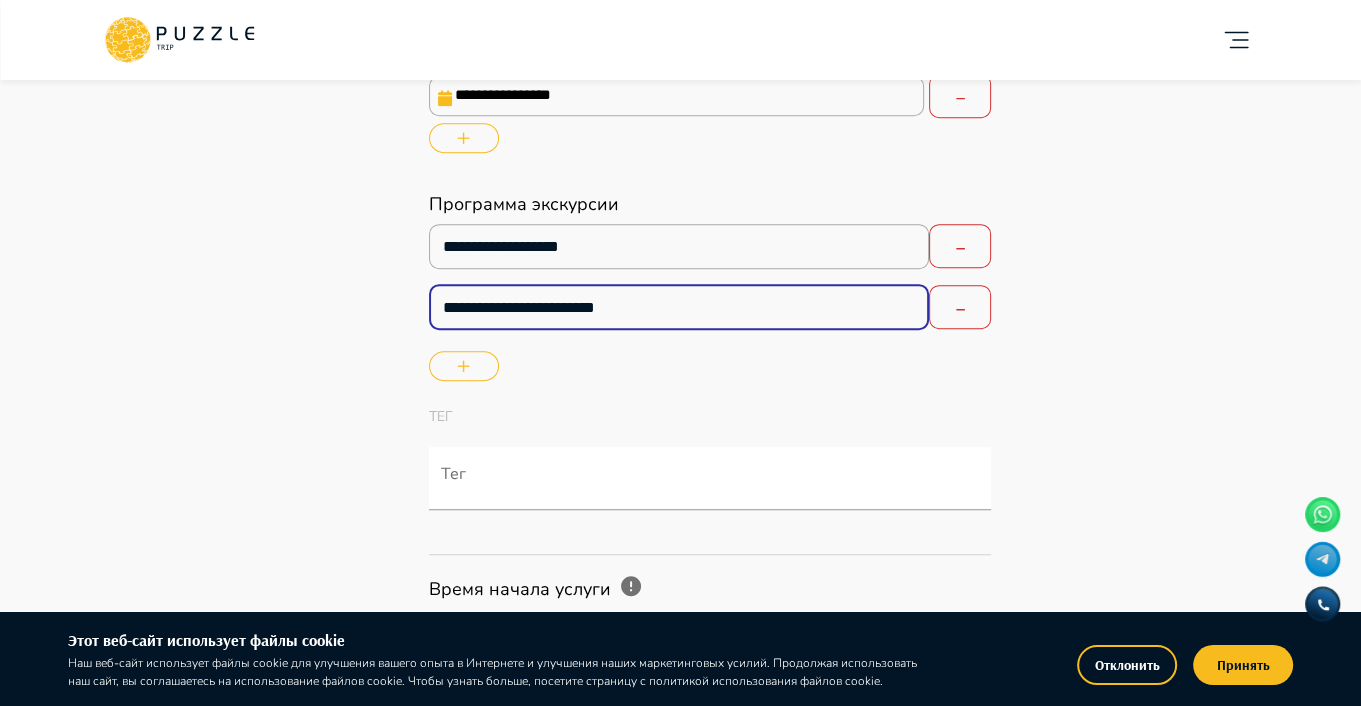 type on "*" 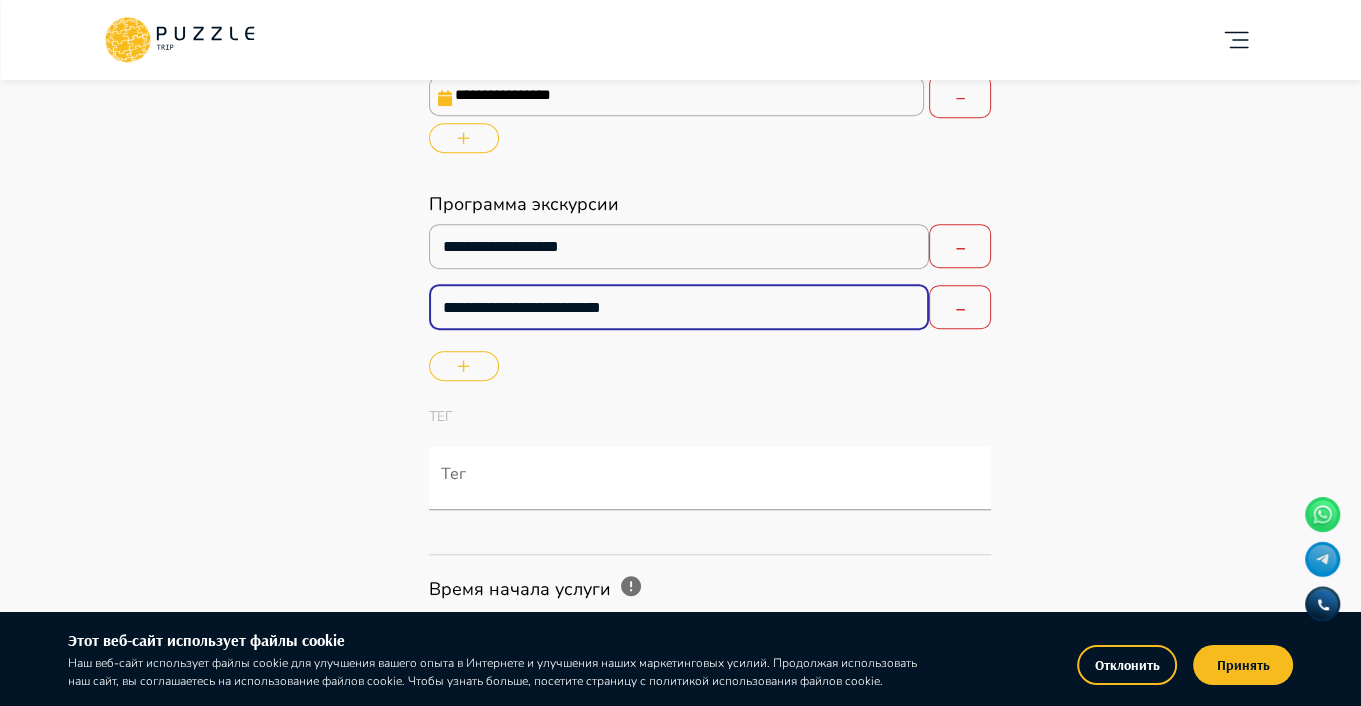 type on "*" 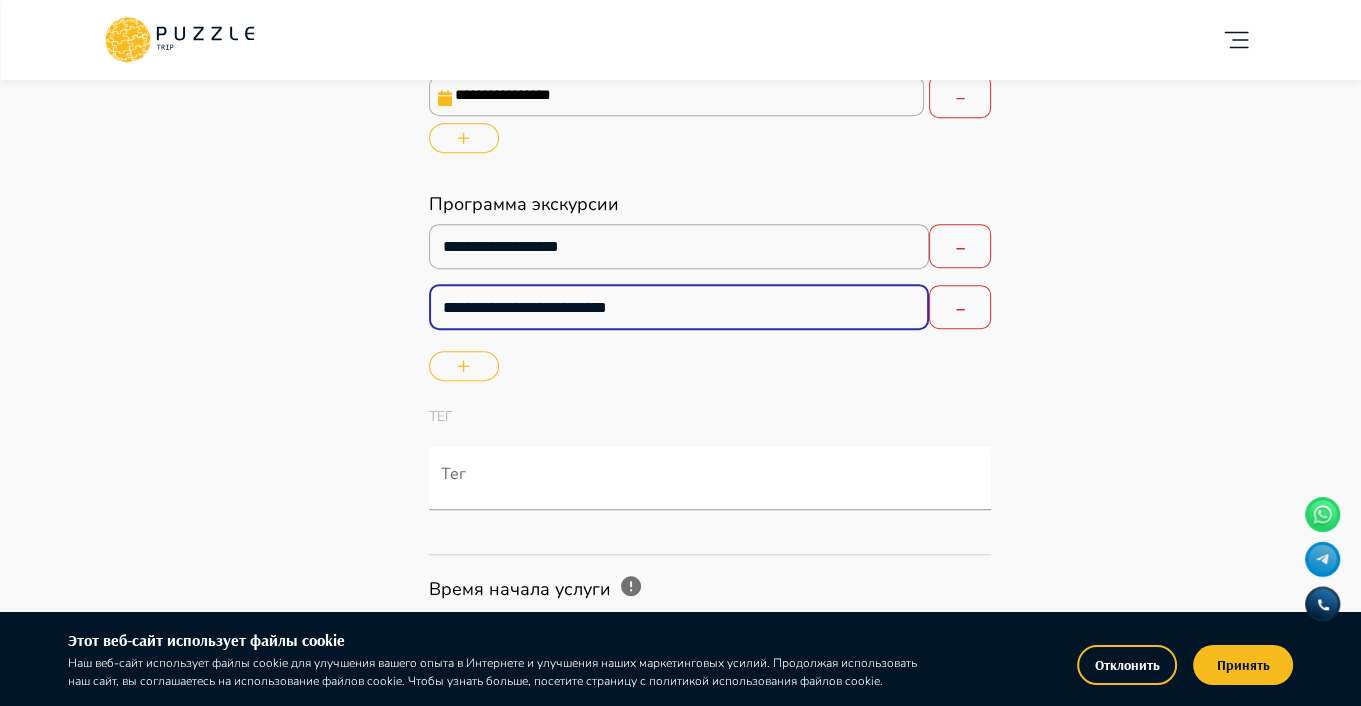 type on "*" 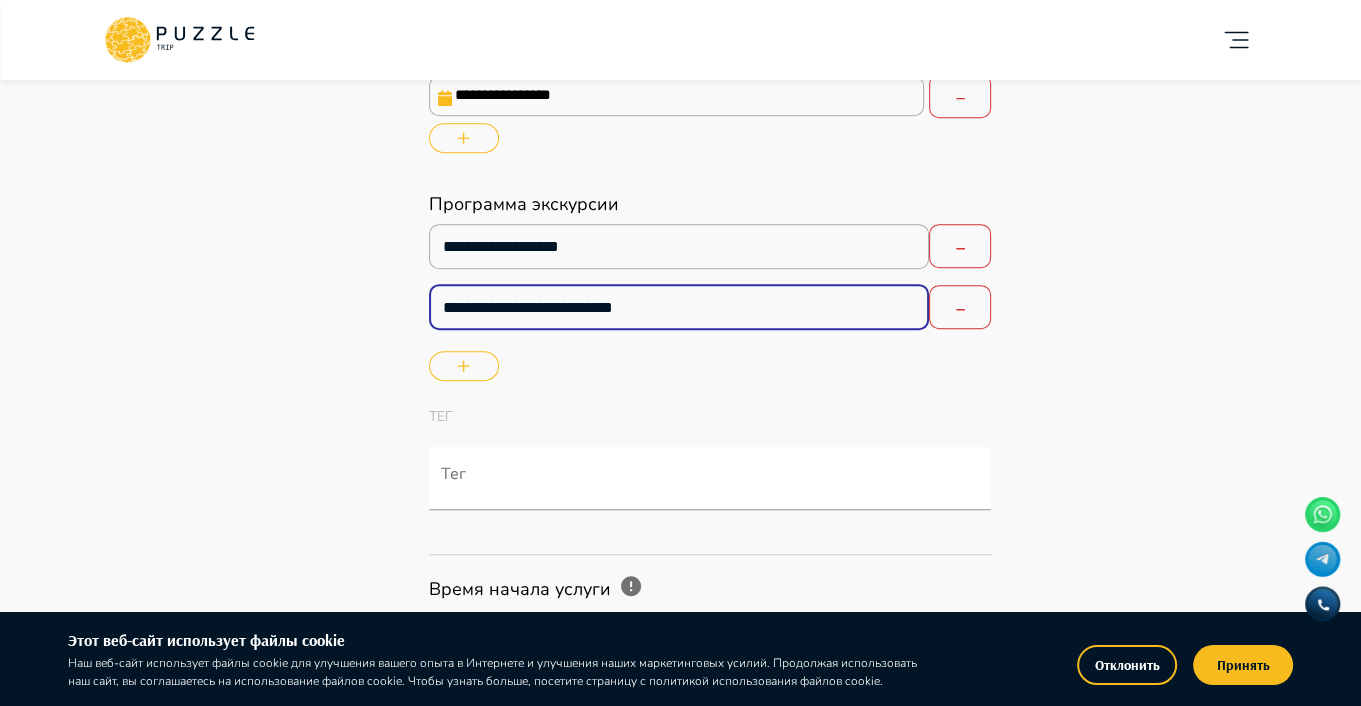 type on "*" 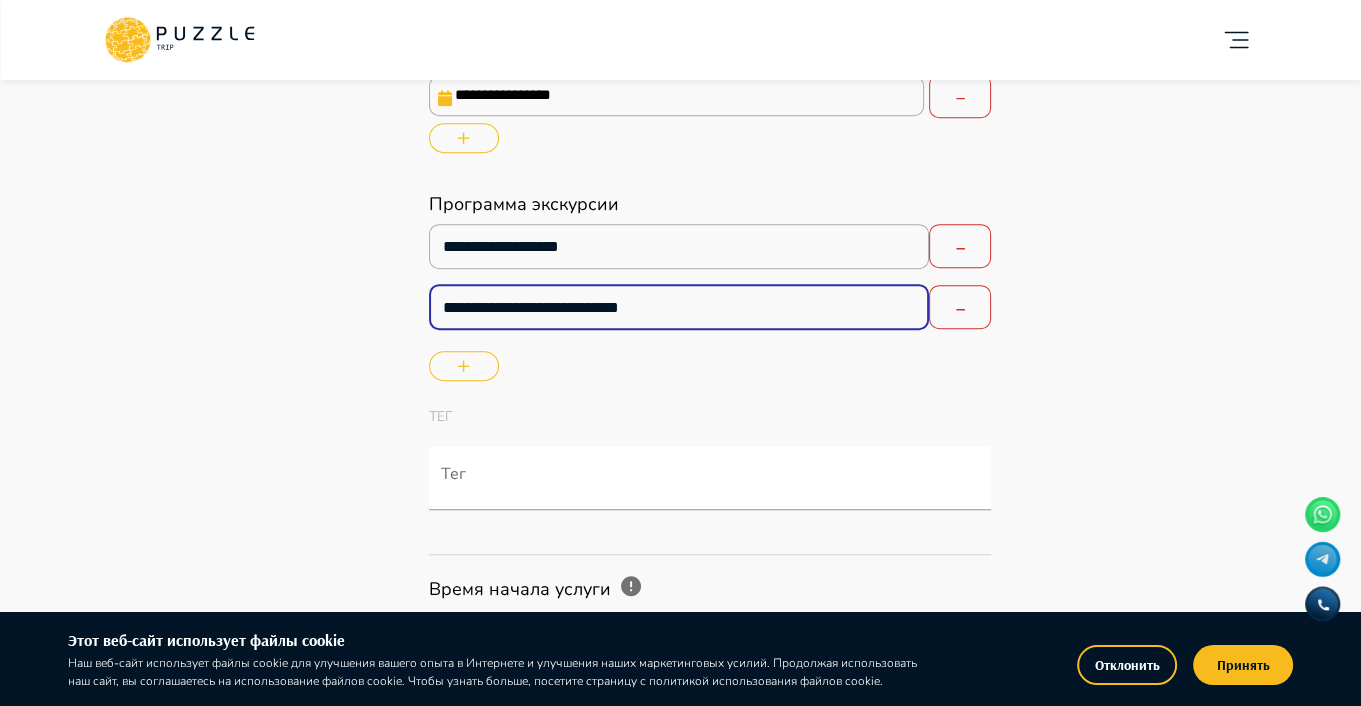 type on "*" 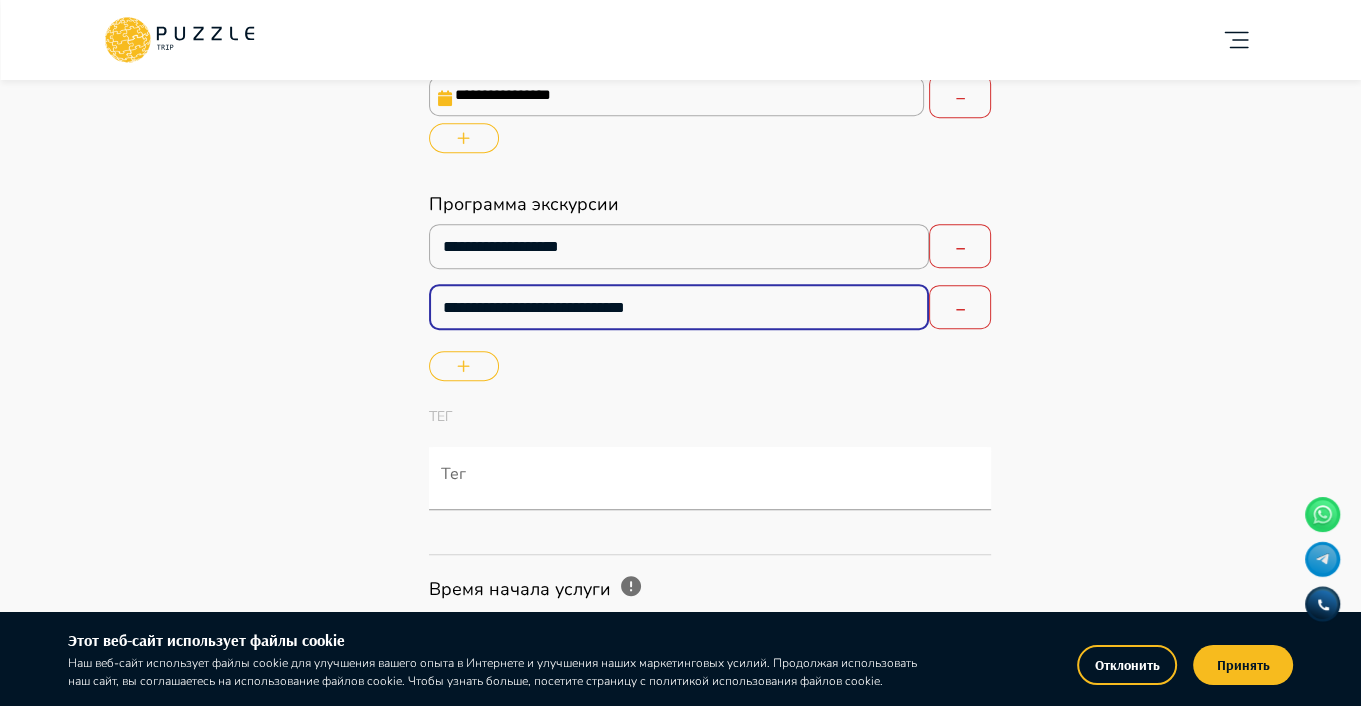 type on "**********" 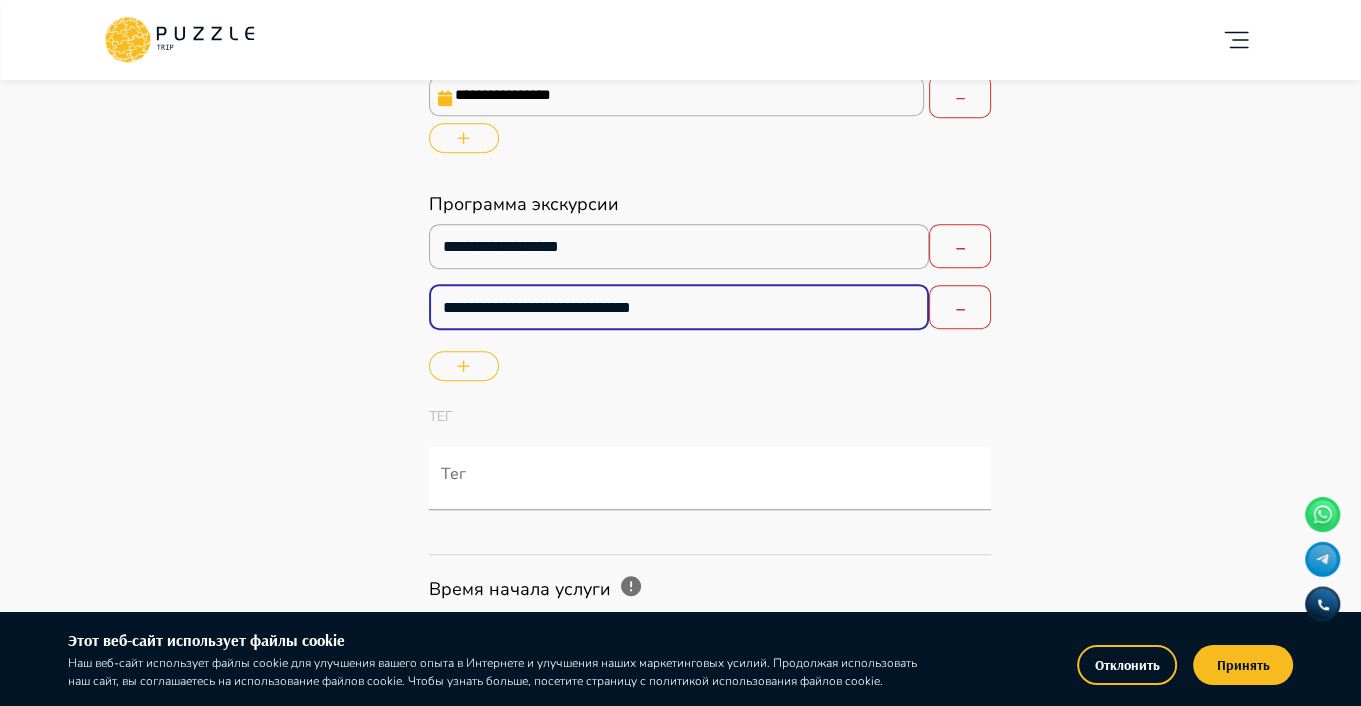 type on "*" 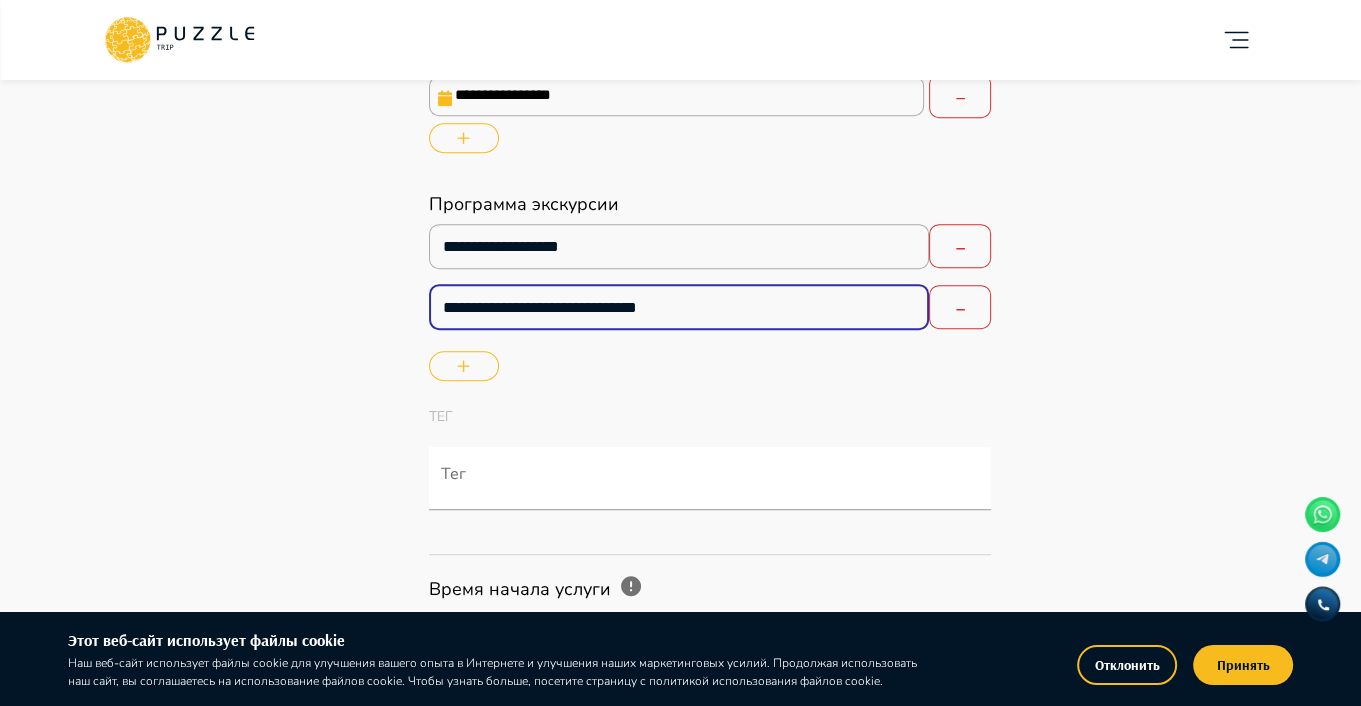 type on "*" 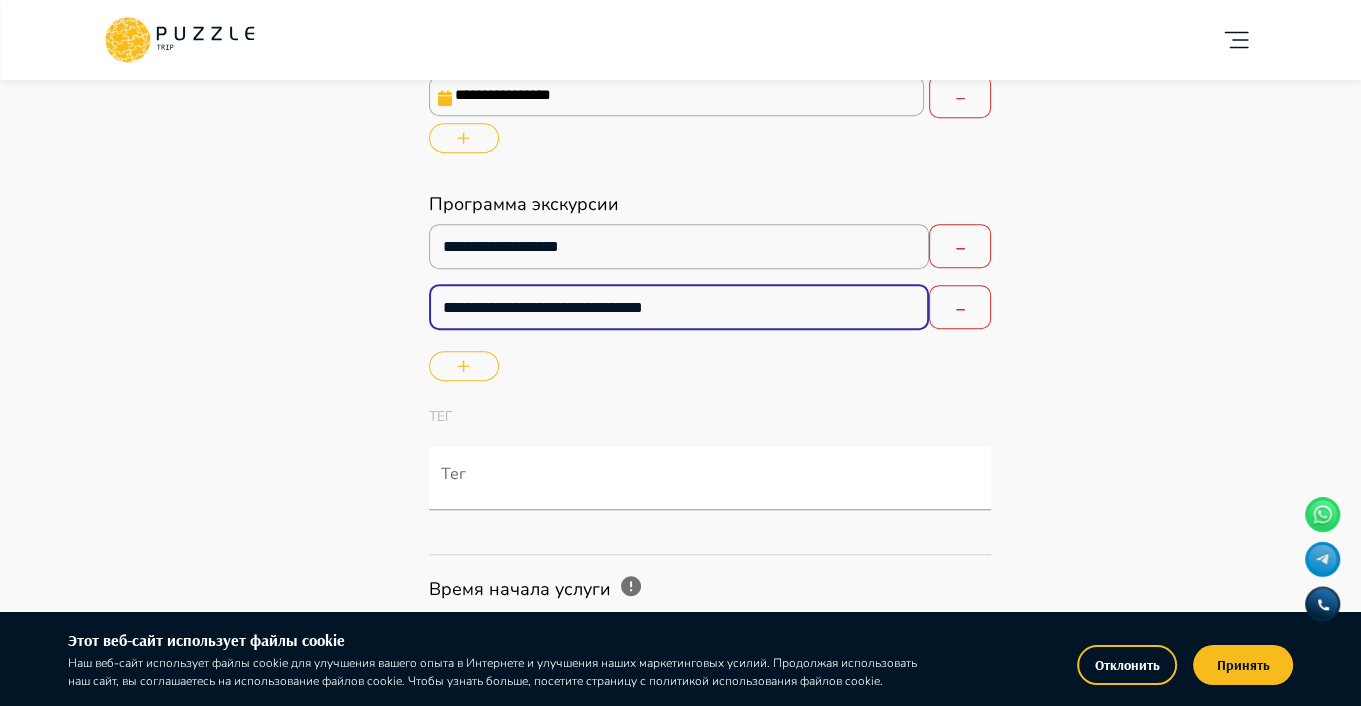 type on "*" 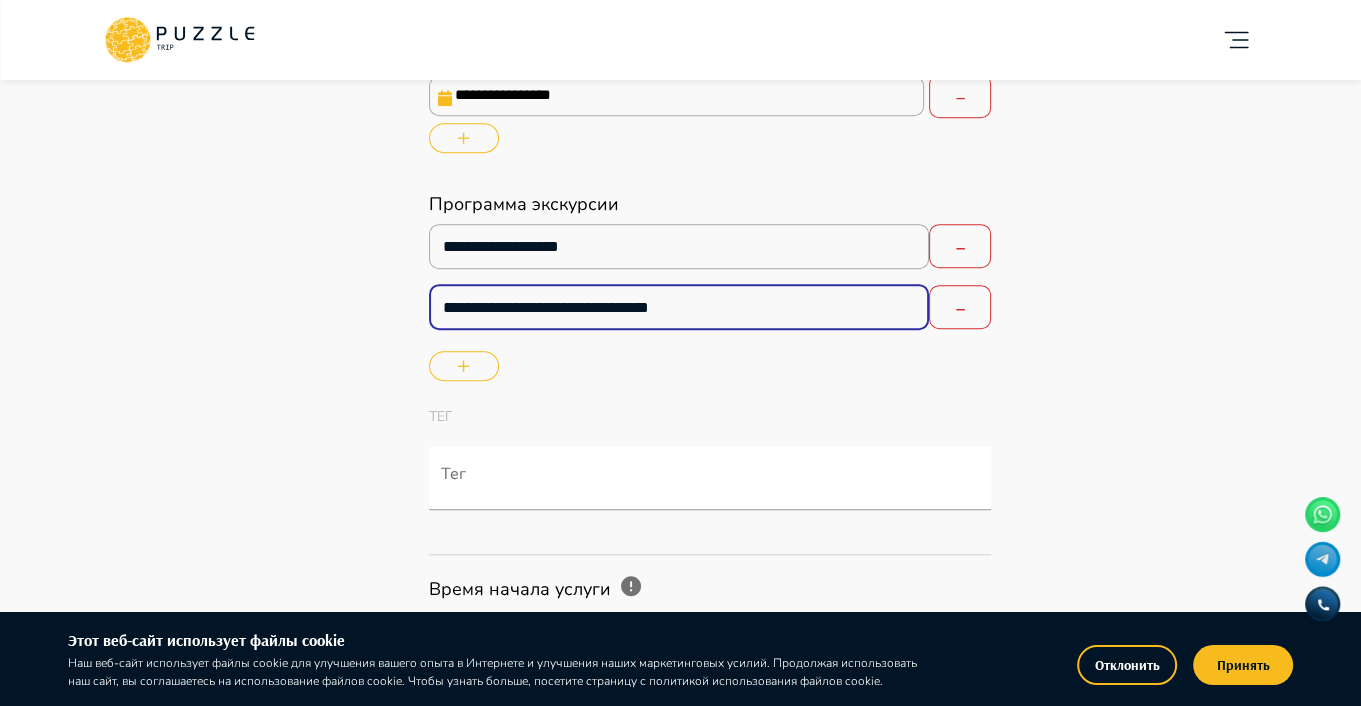 type on "*" 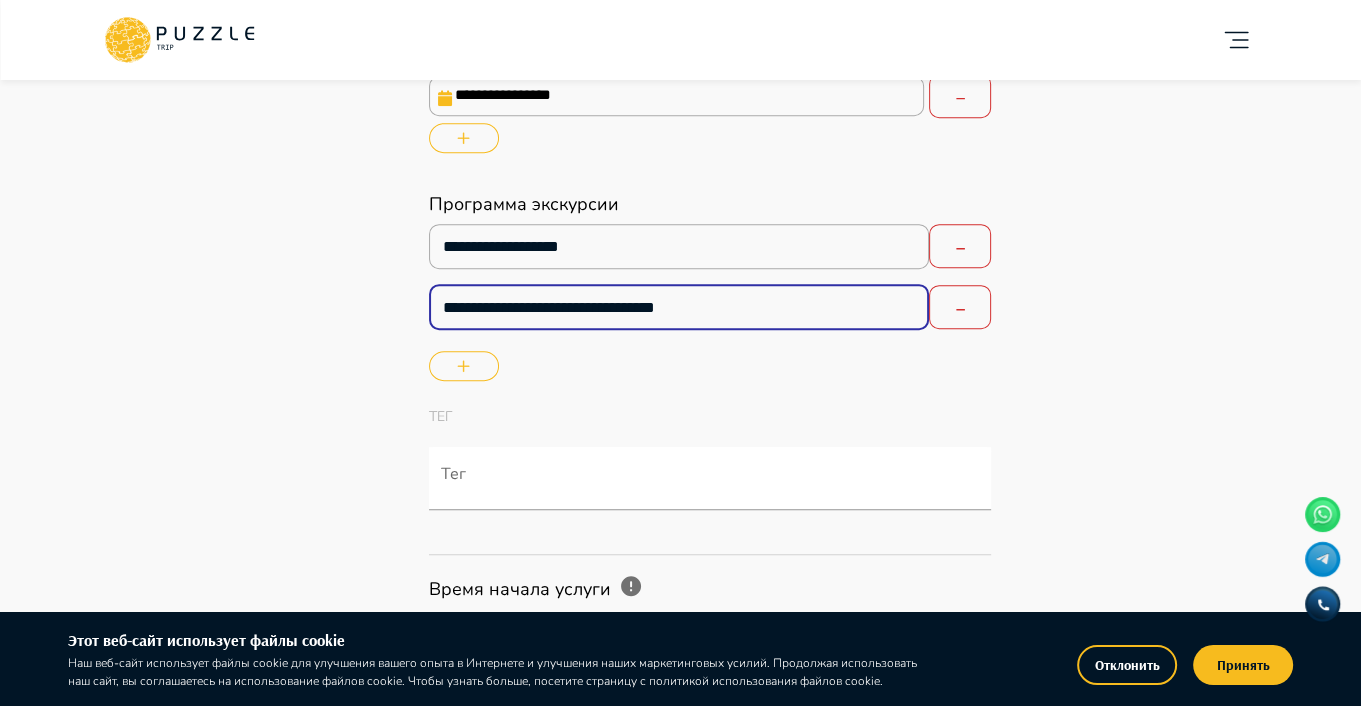 type on "*" 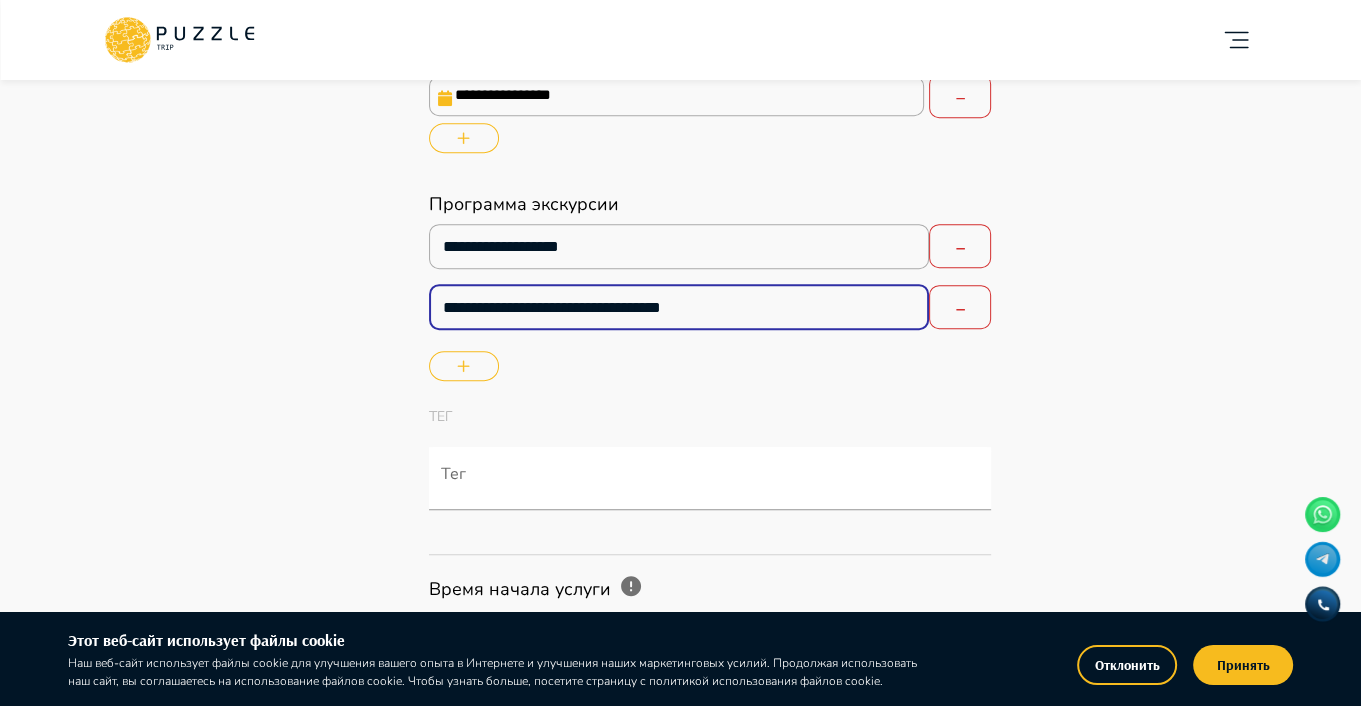 type on "*" 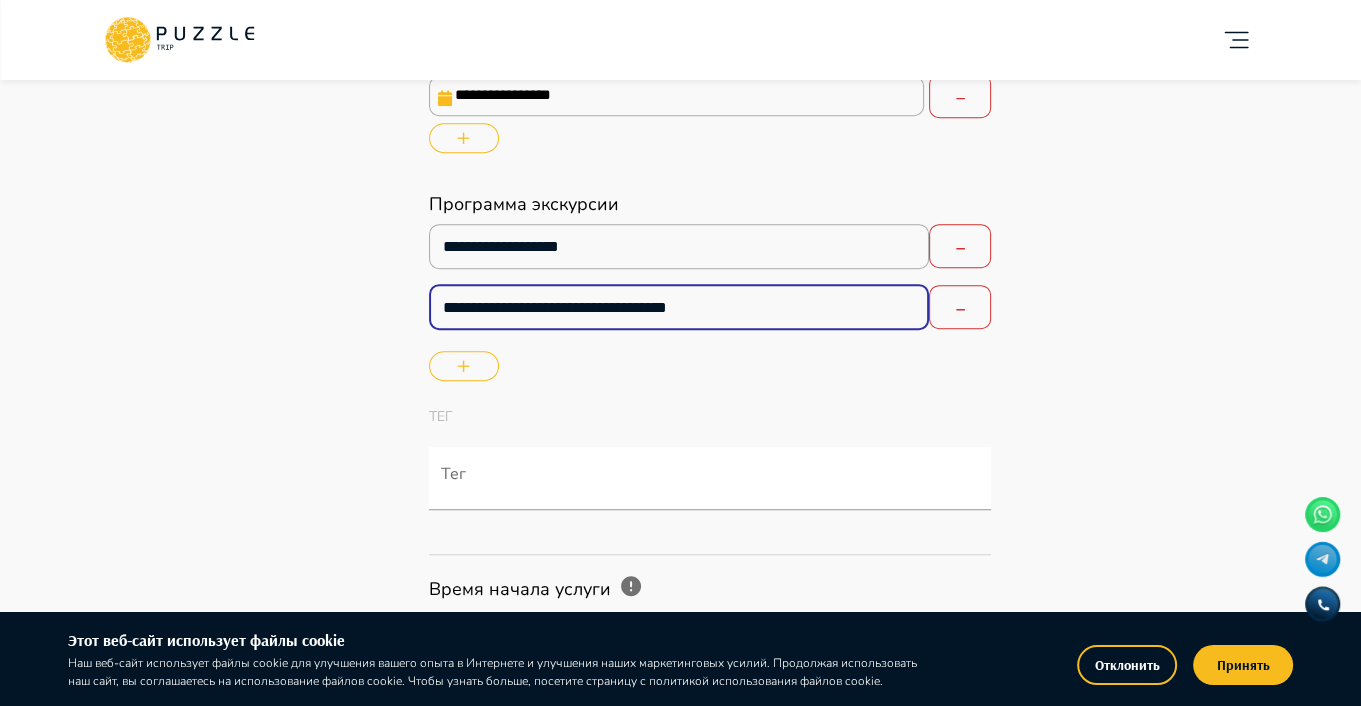 type on "*" 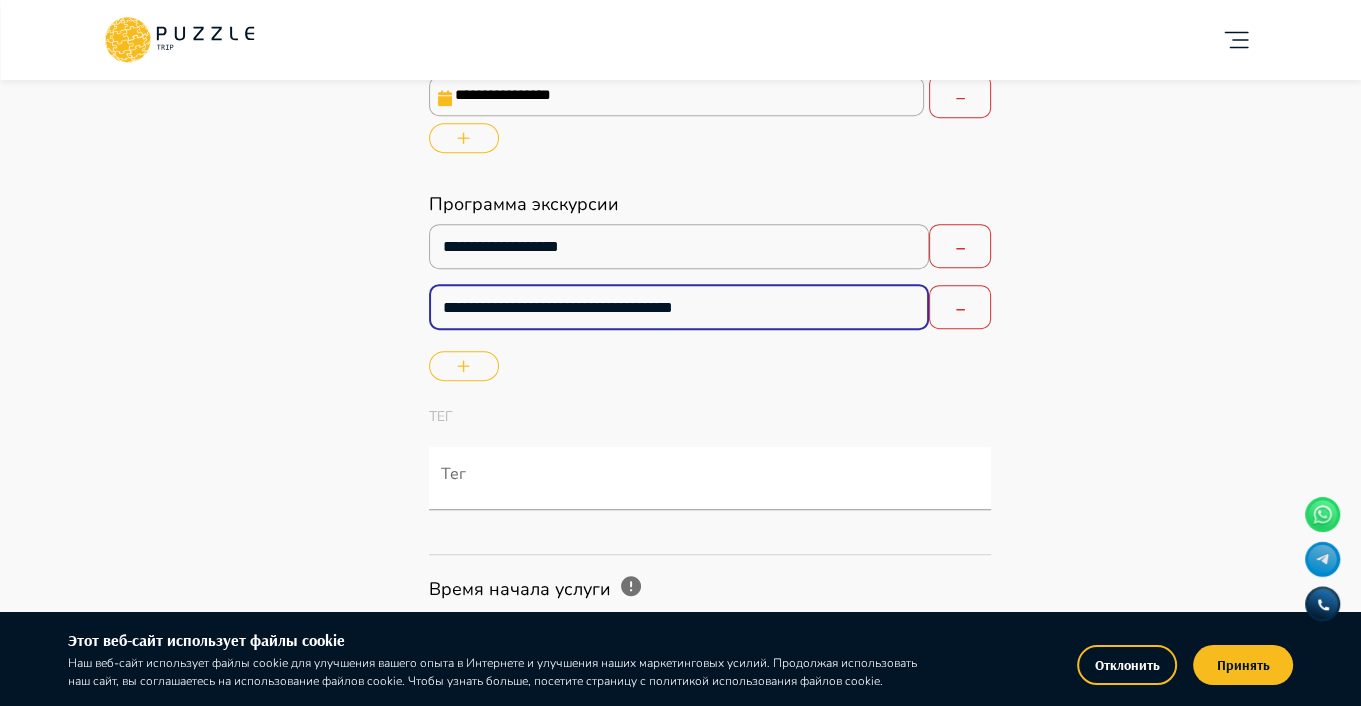 type on "*" 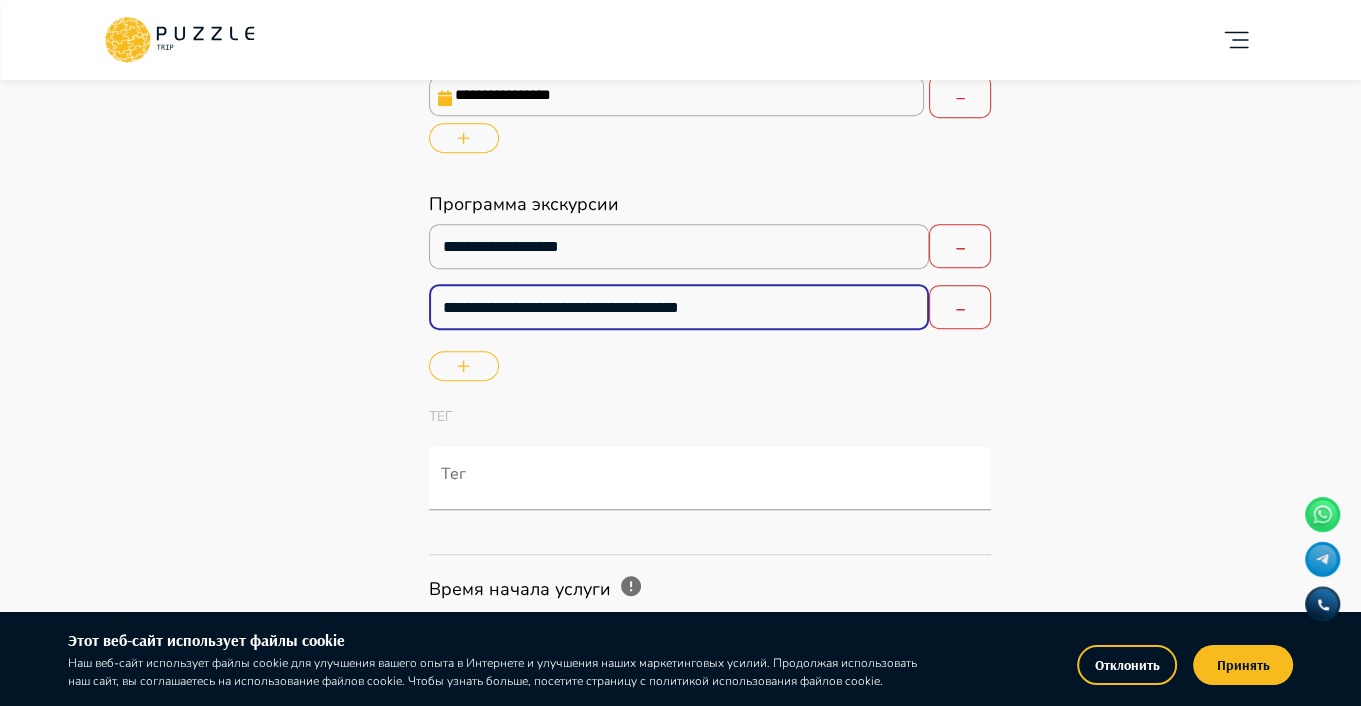 type on "*" 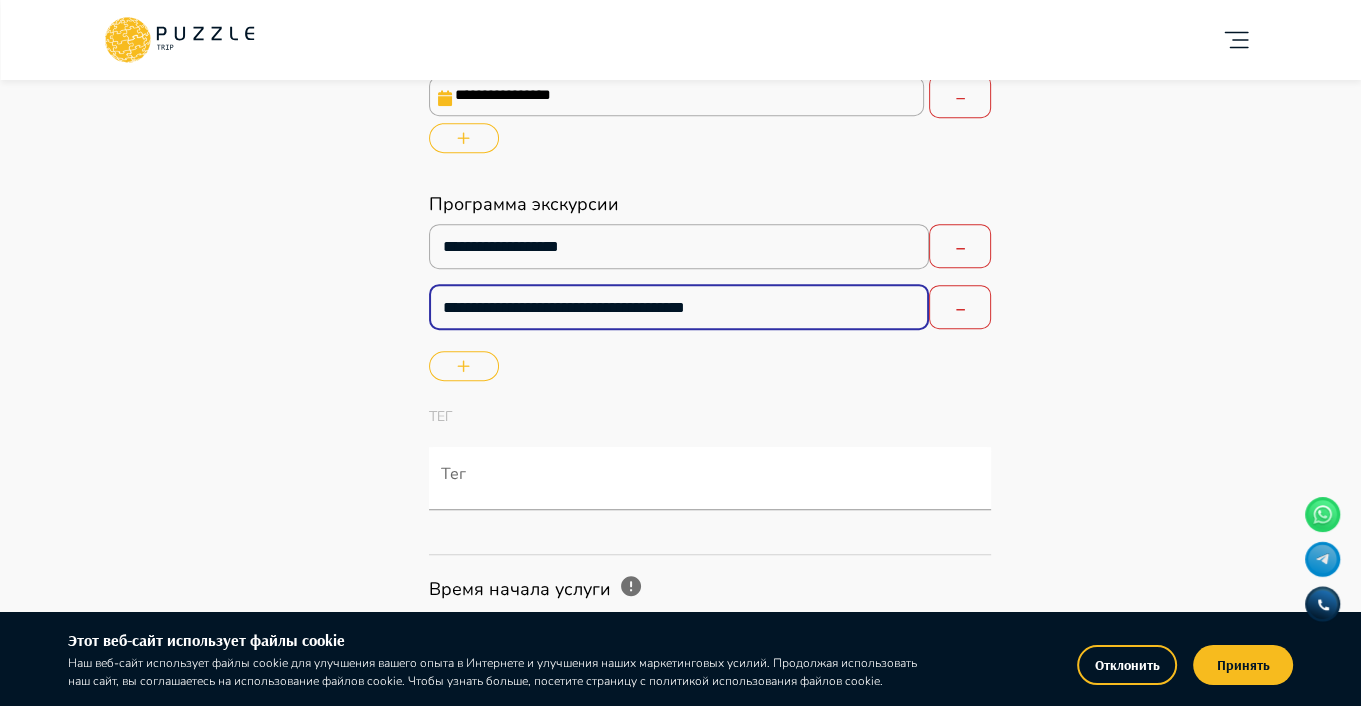 type on "*" 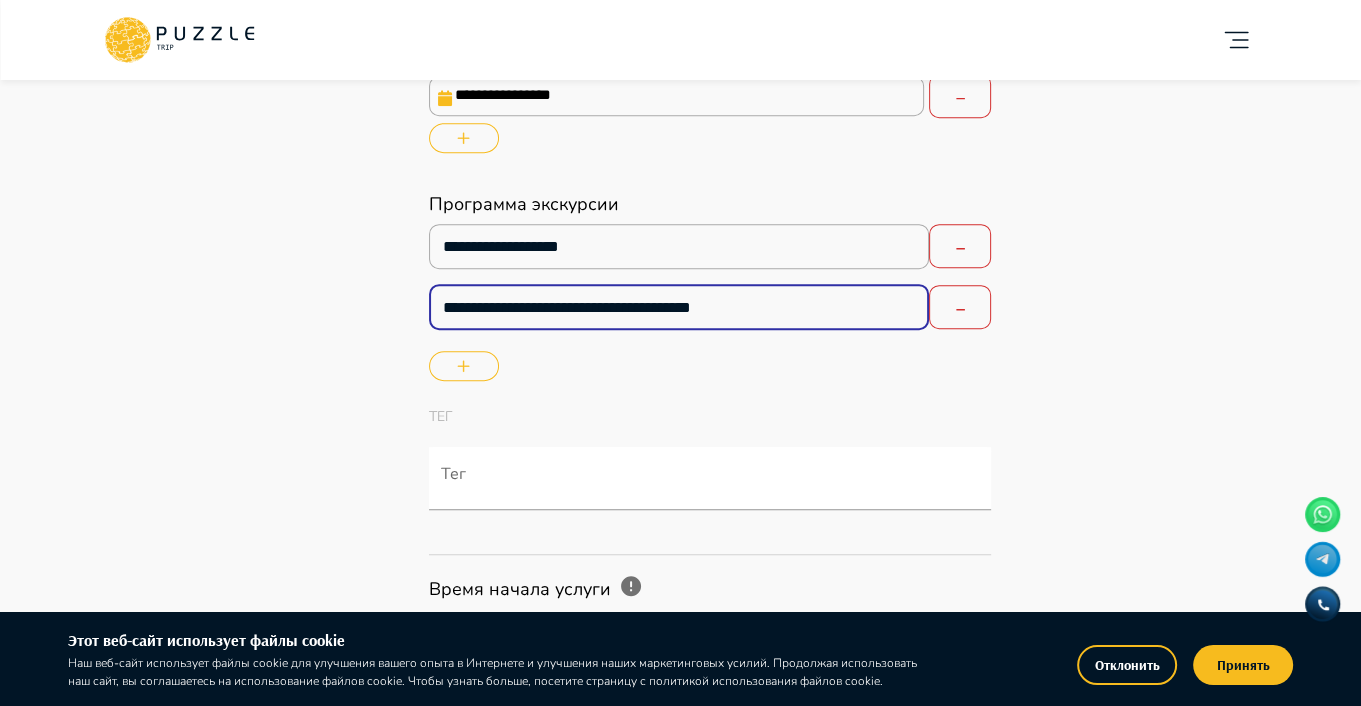 type on "*" 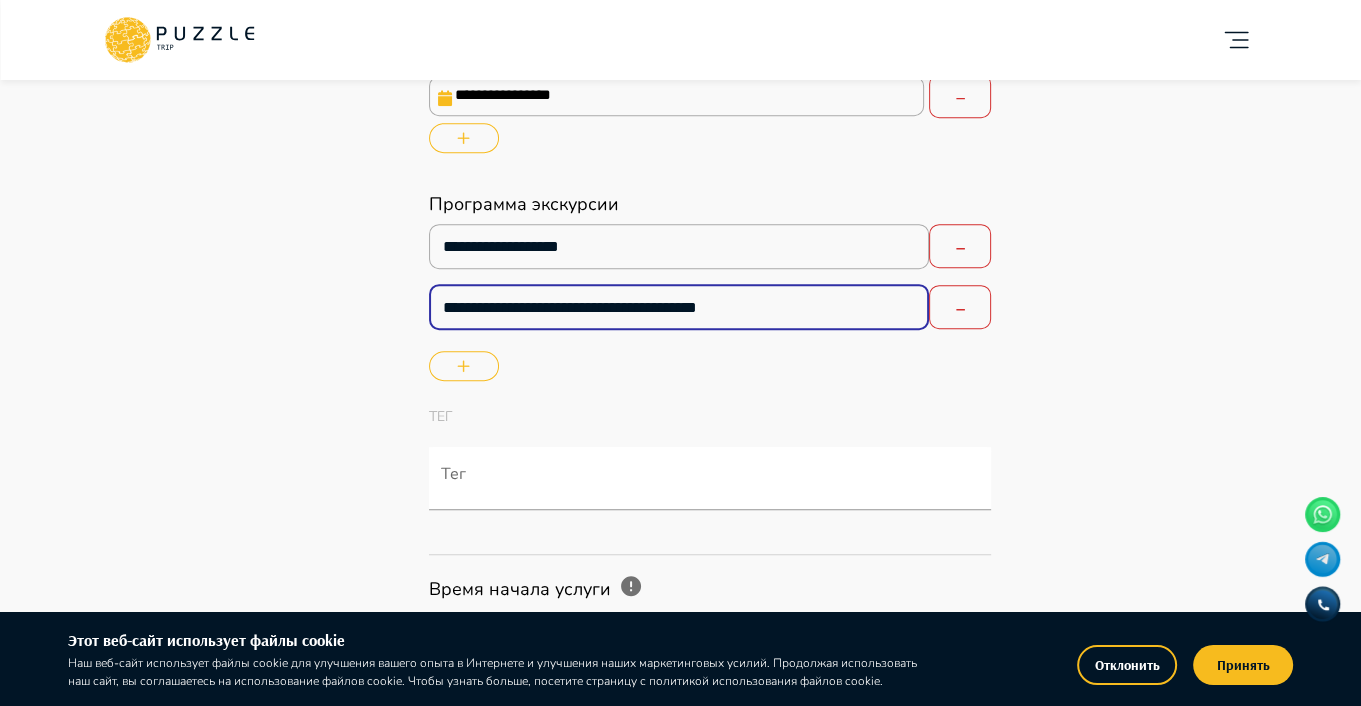 type on "*" 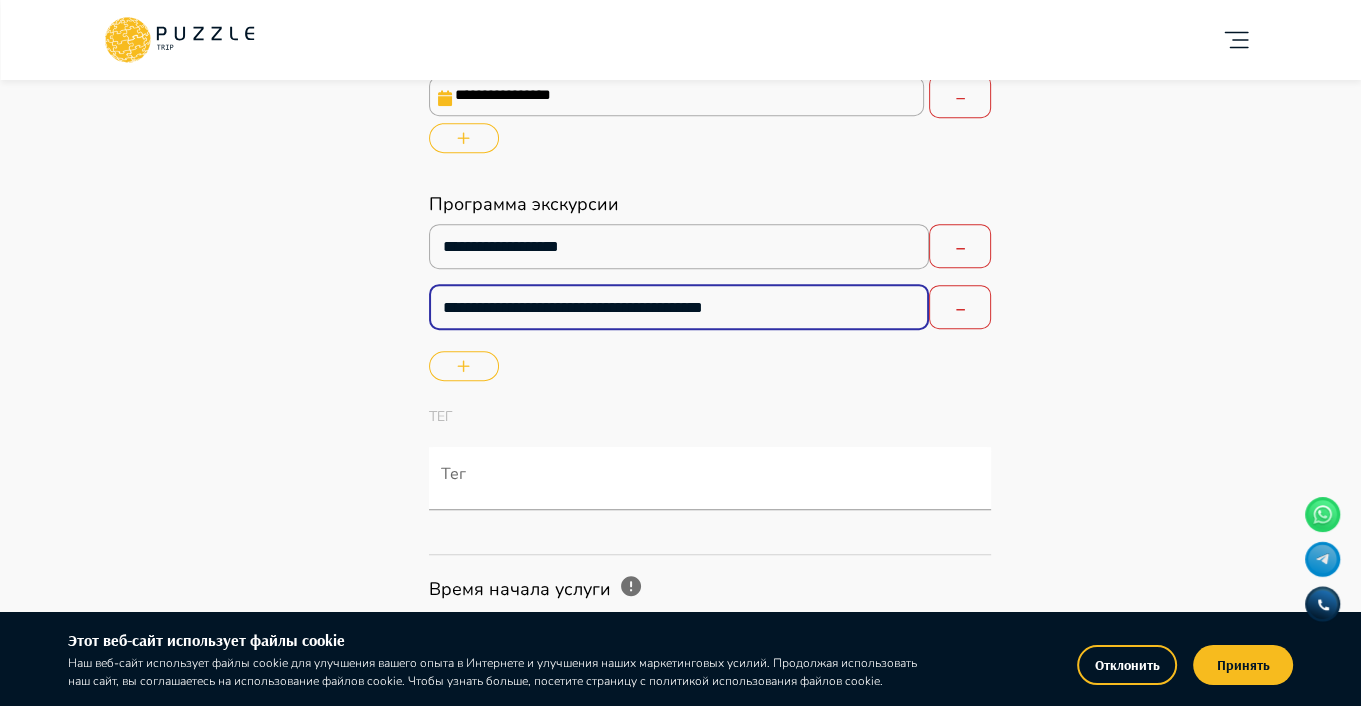 type on "**********" 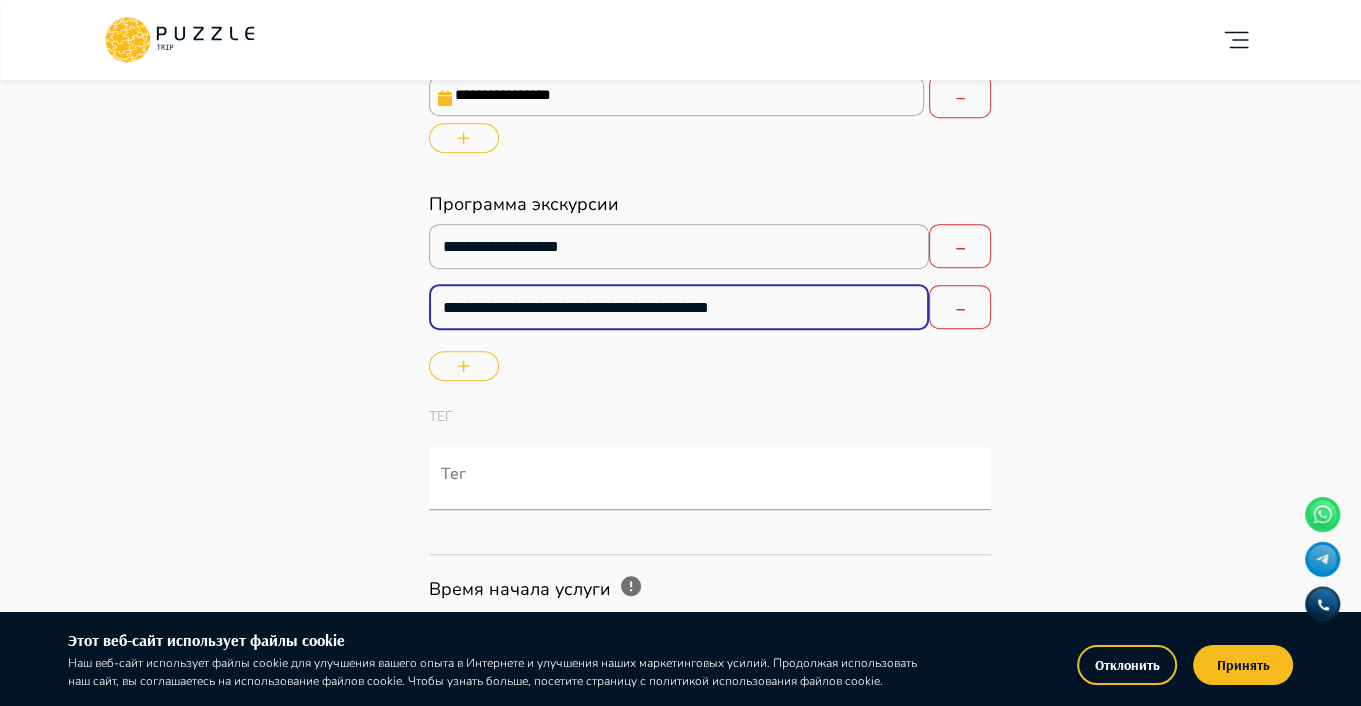 type on "*" 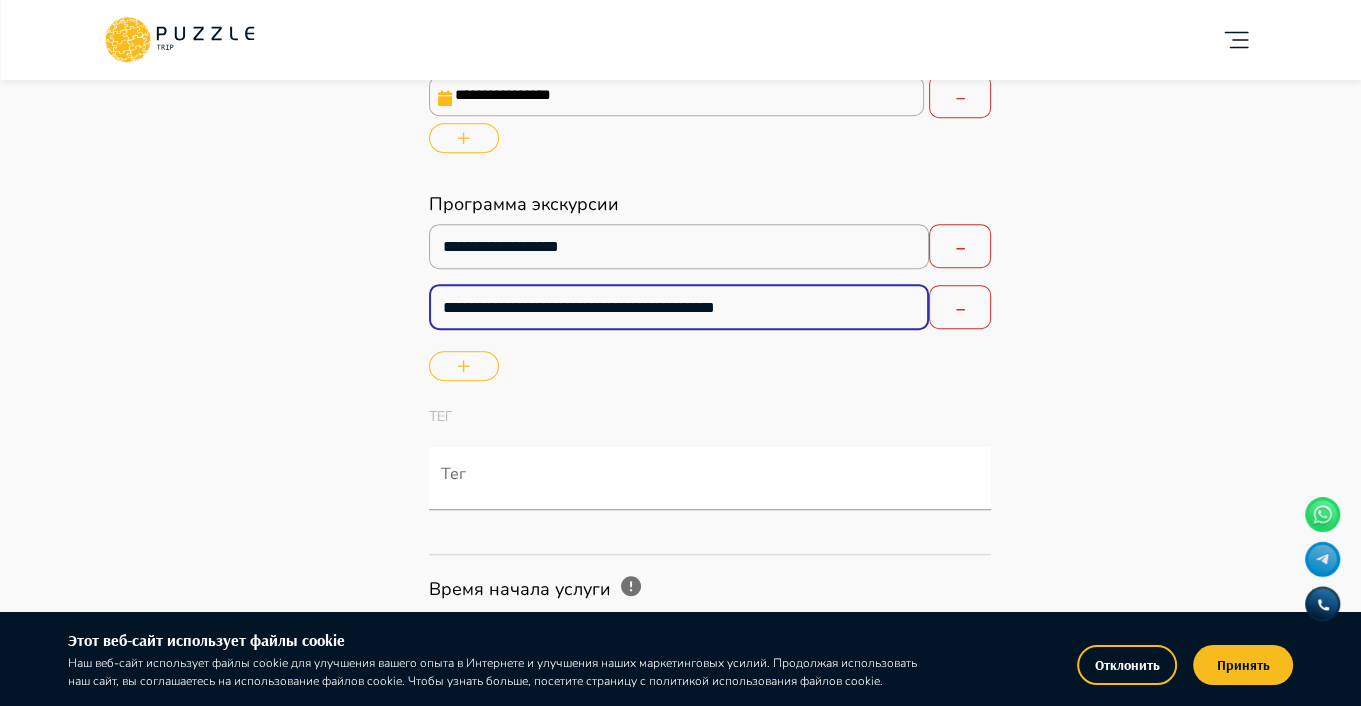 type on "*" 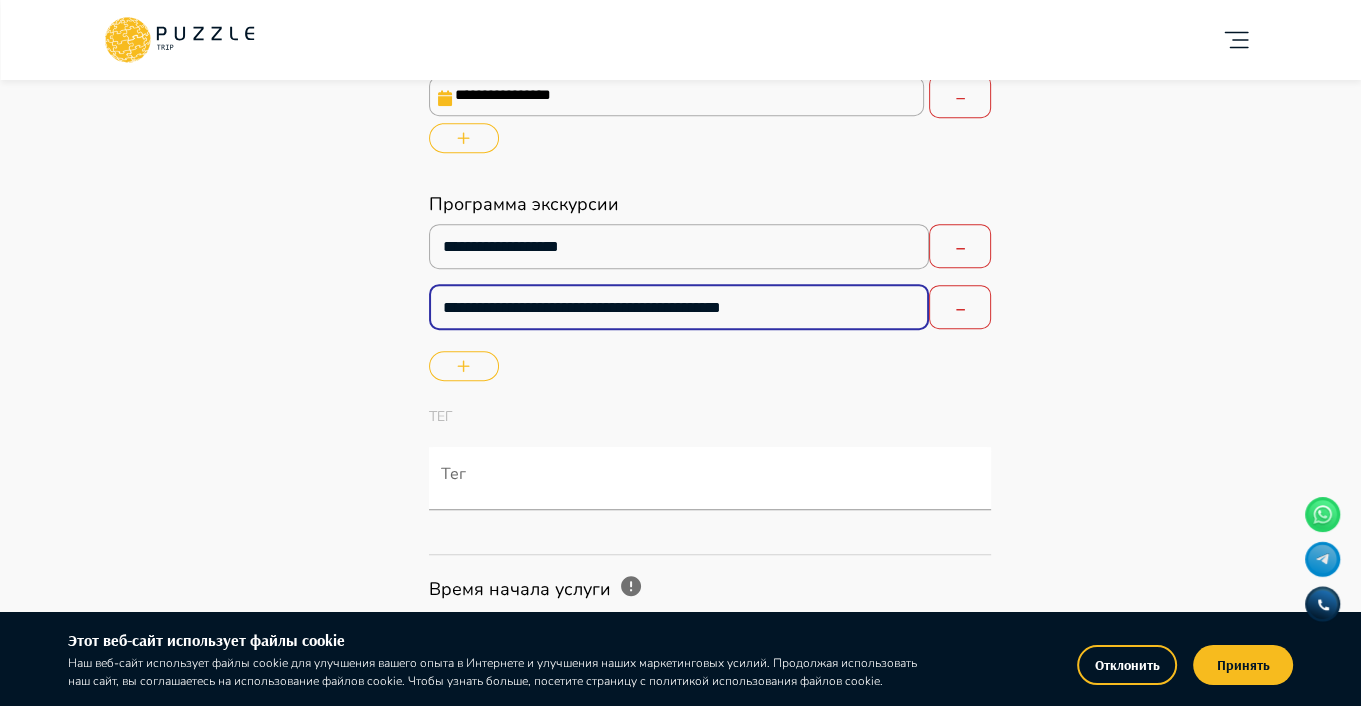 type on "*" 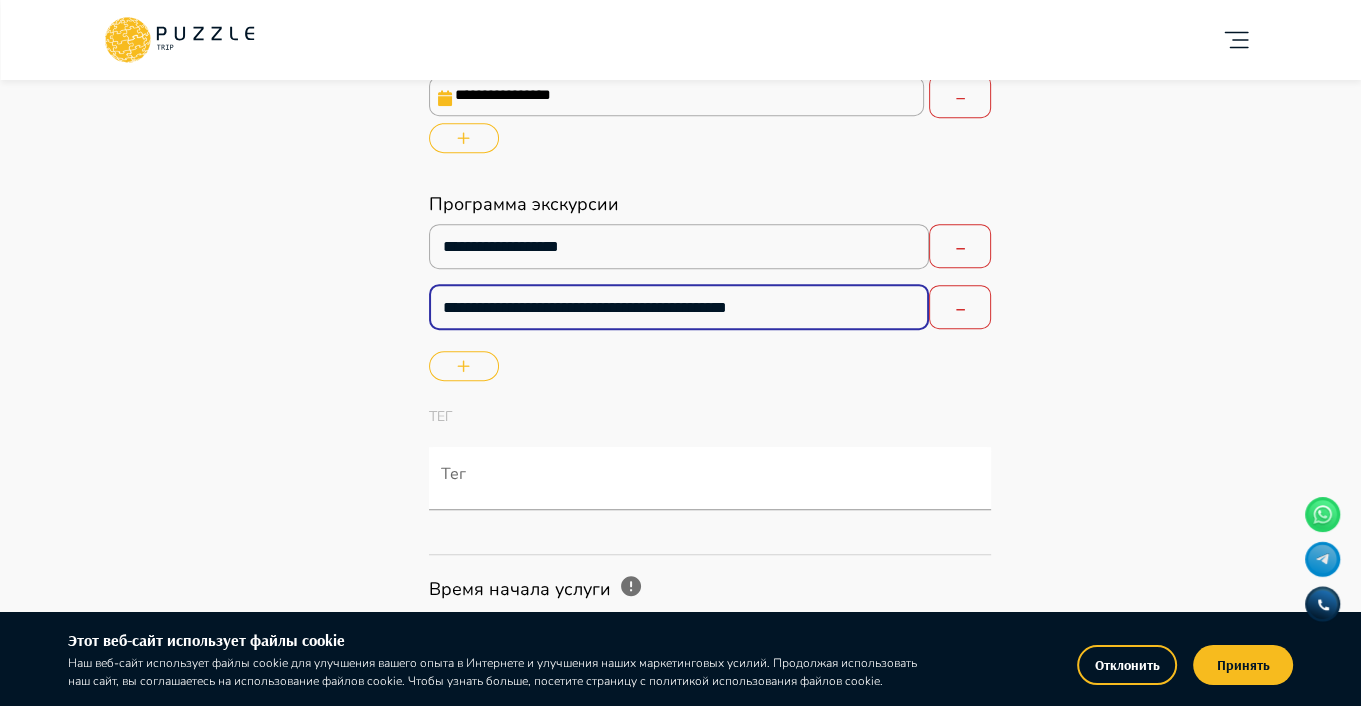 type on "*" 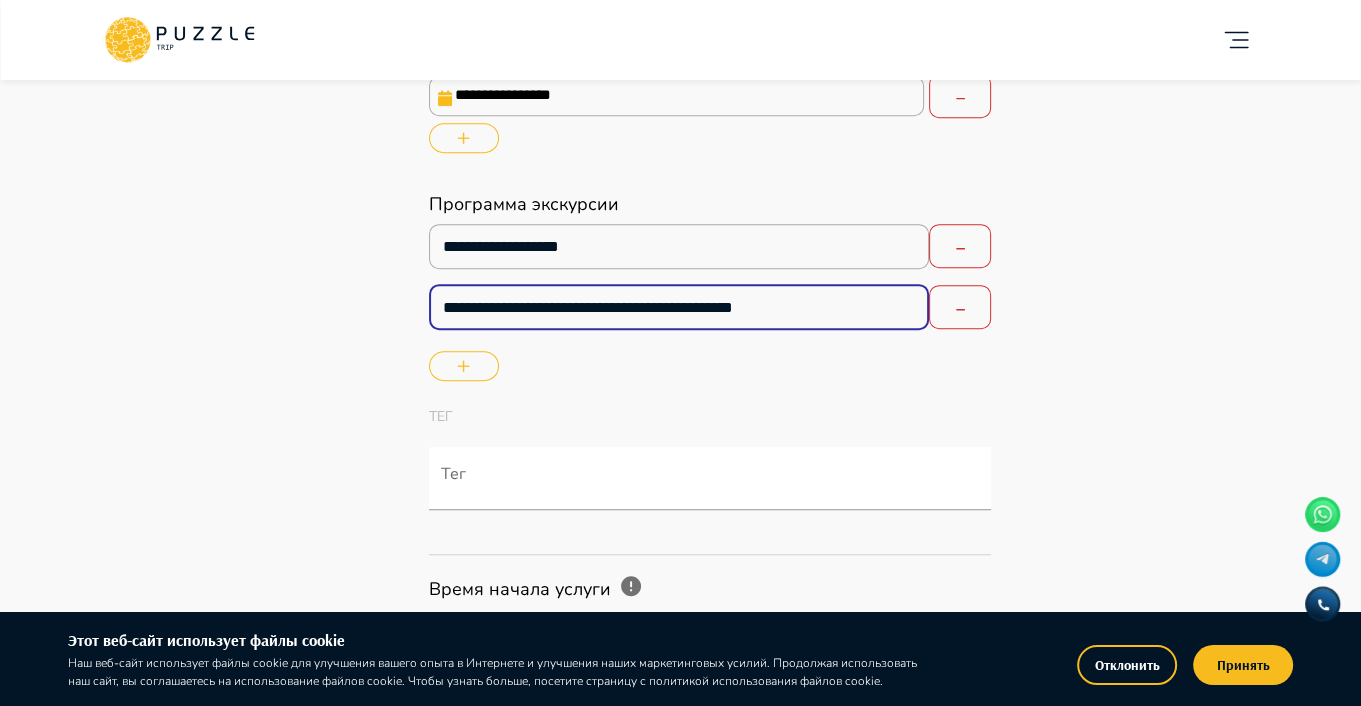 type on "*" 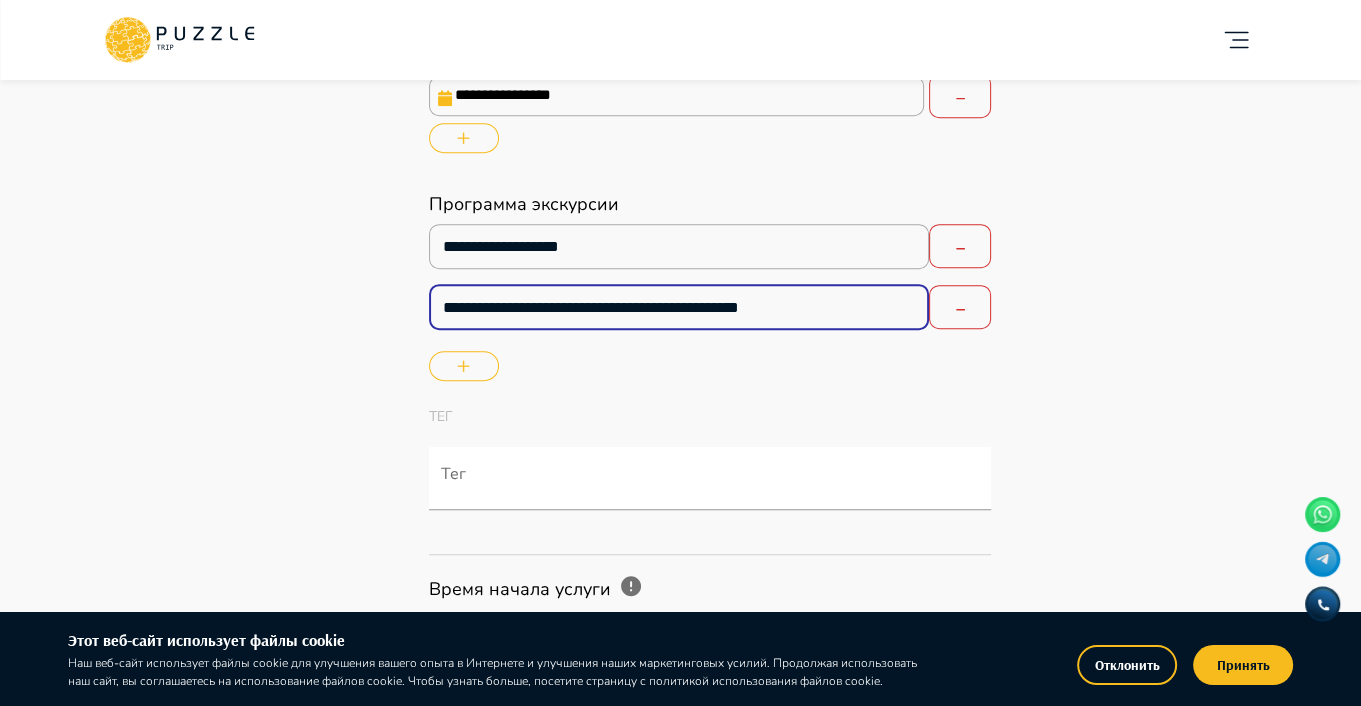 type on "*" 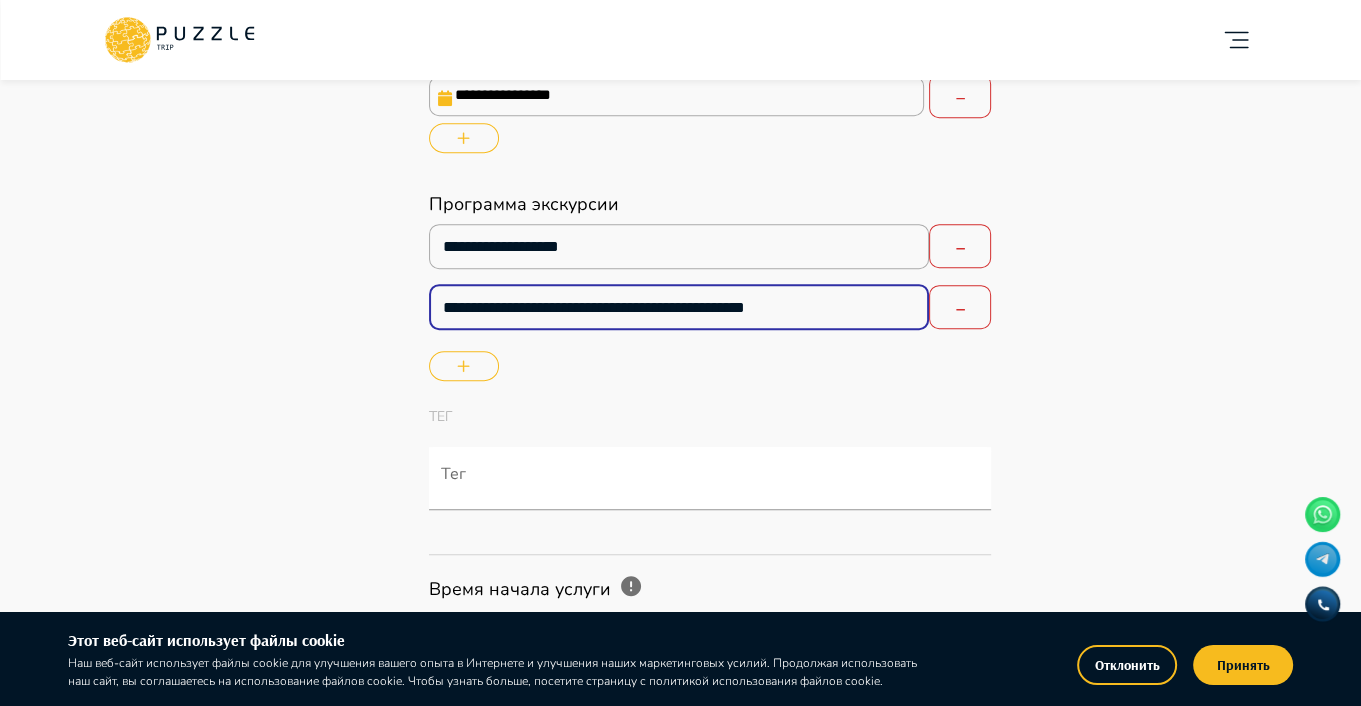 type on "*" 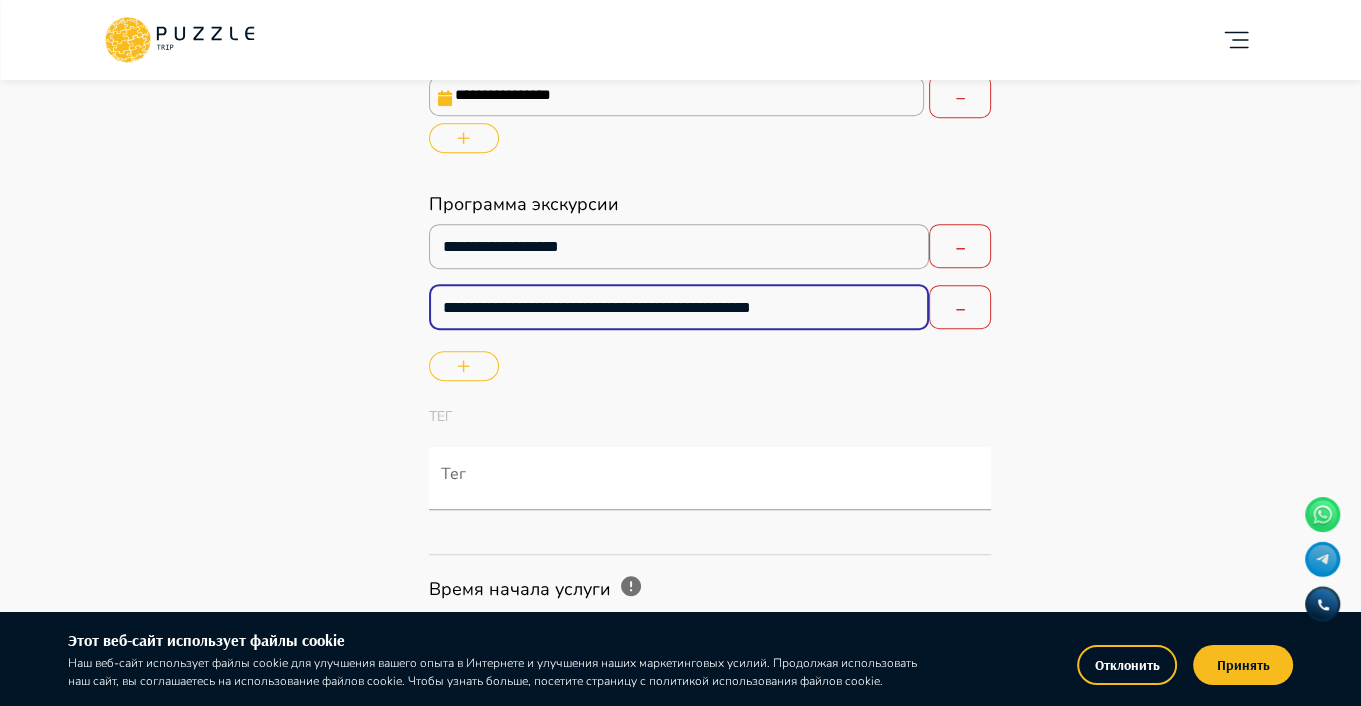type on "*" 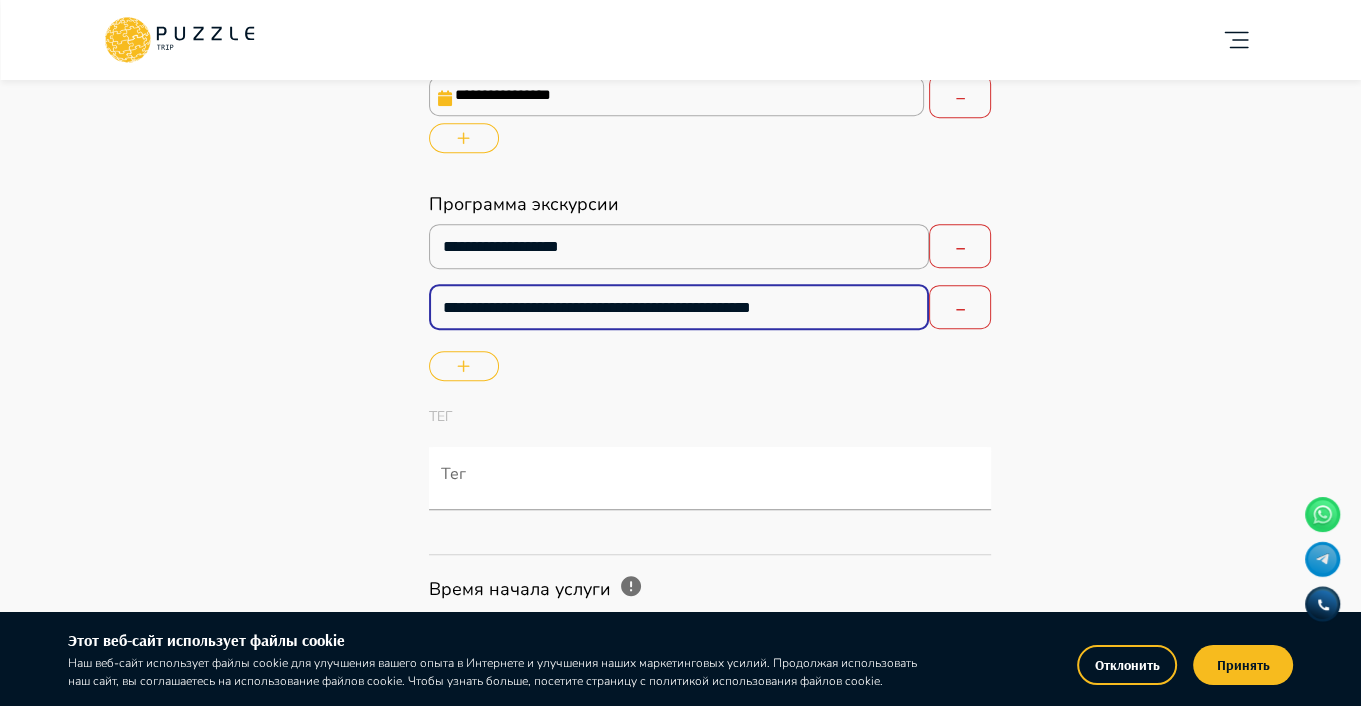 type on "**********" 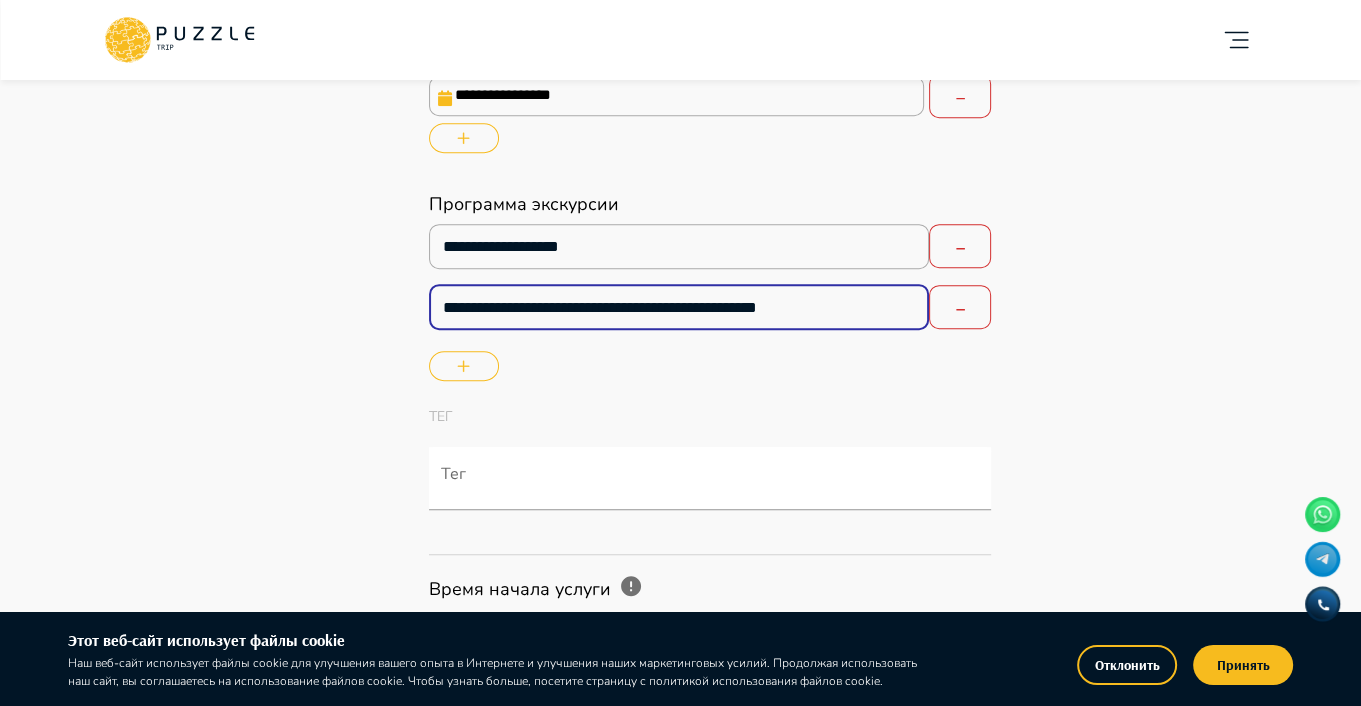 type on "*" 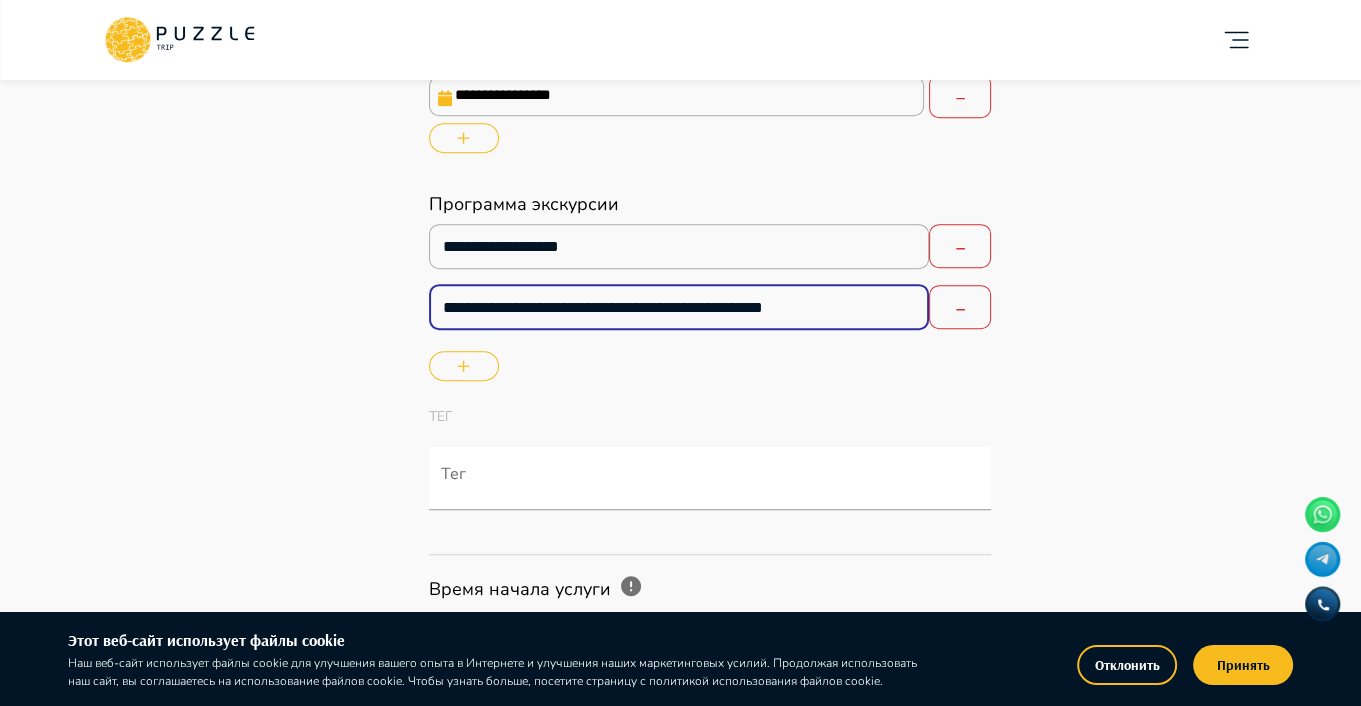 type on "*" 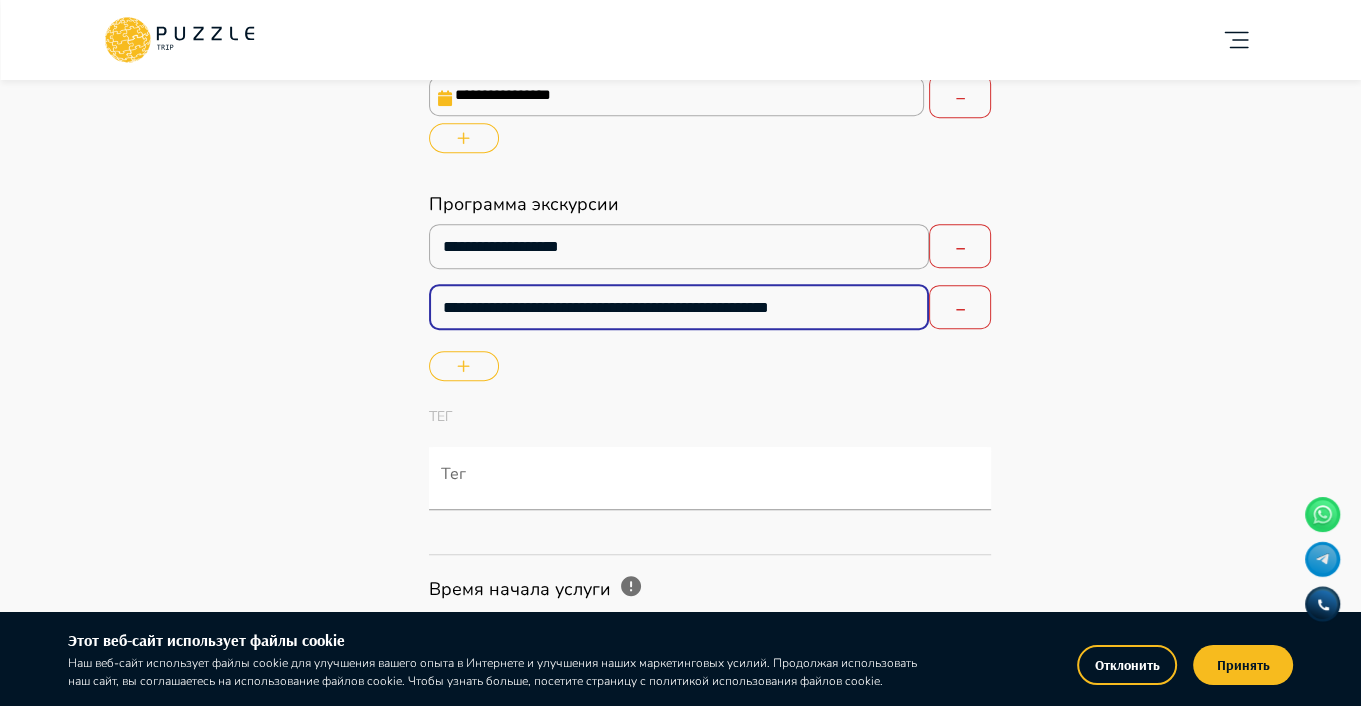 type 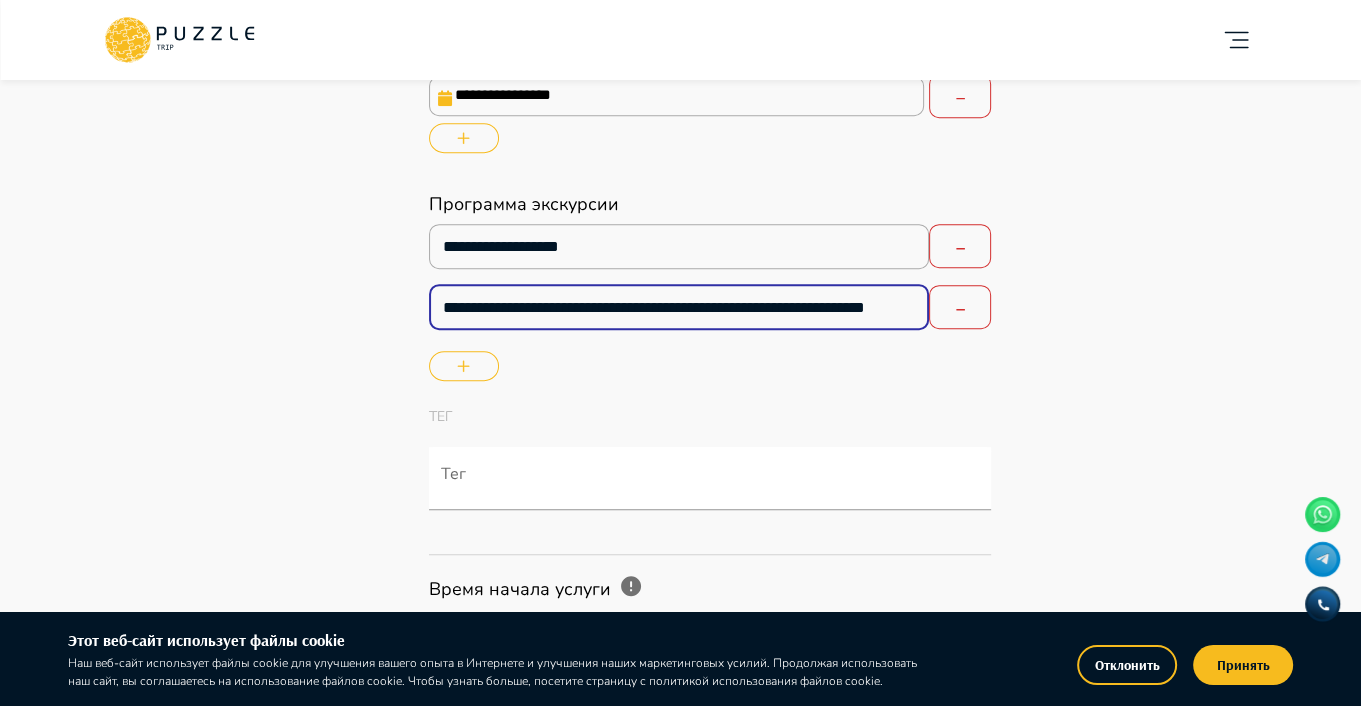 scroll, scrollTop: 0, scrollLeft: 98, axis: horizontal 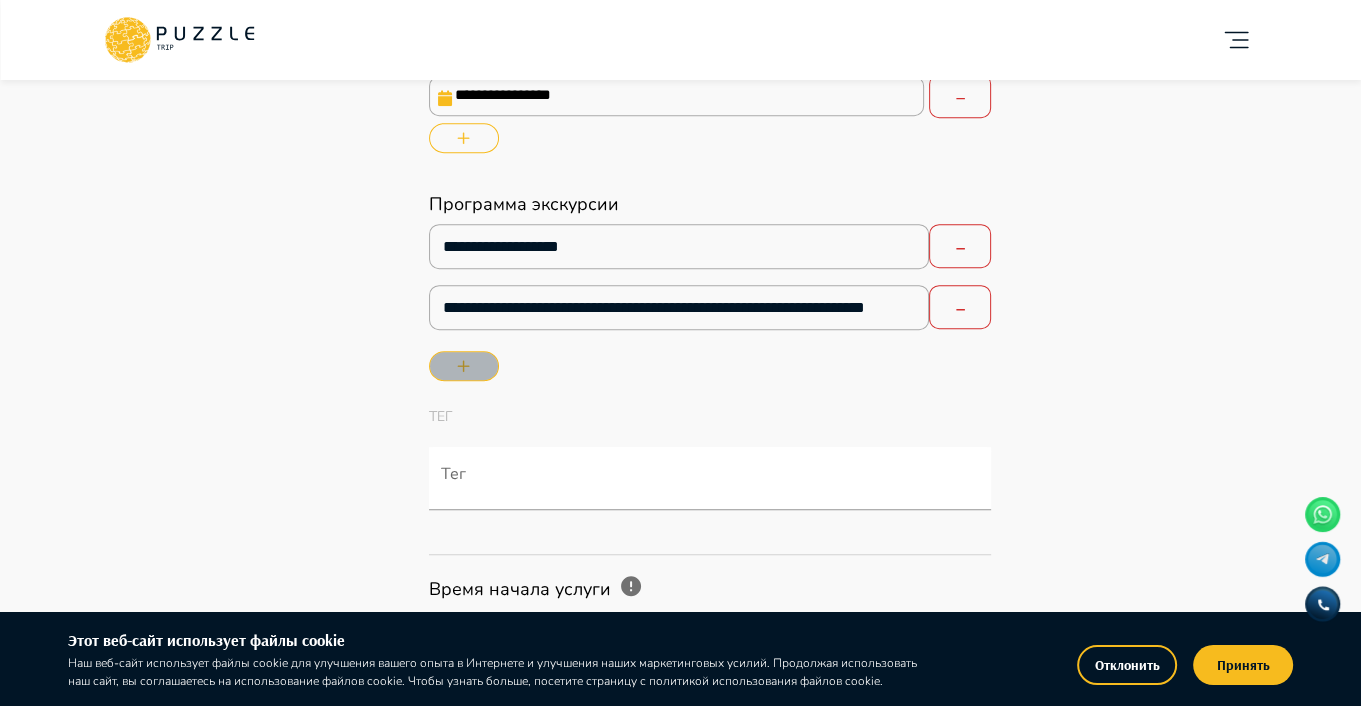 click at bounding box center (464, 366) 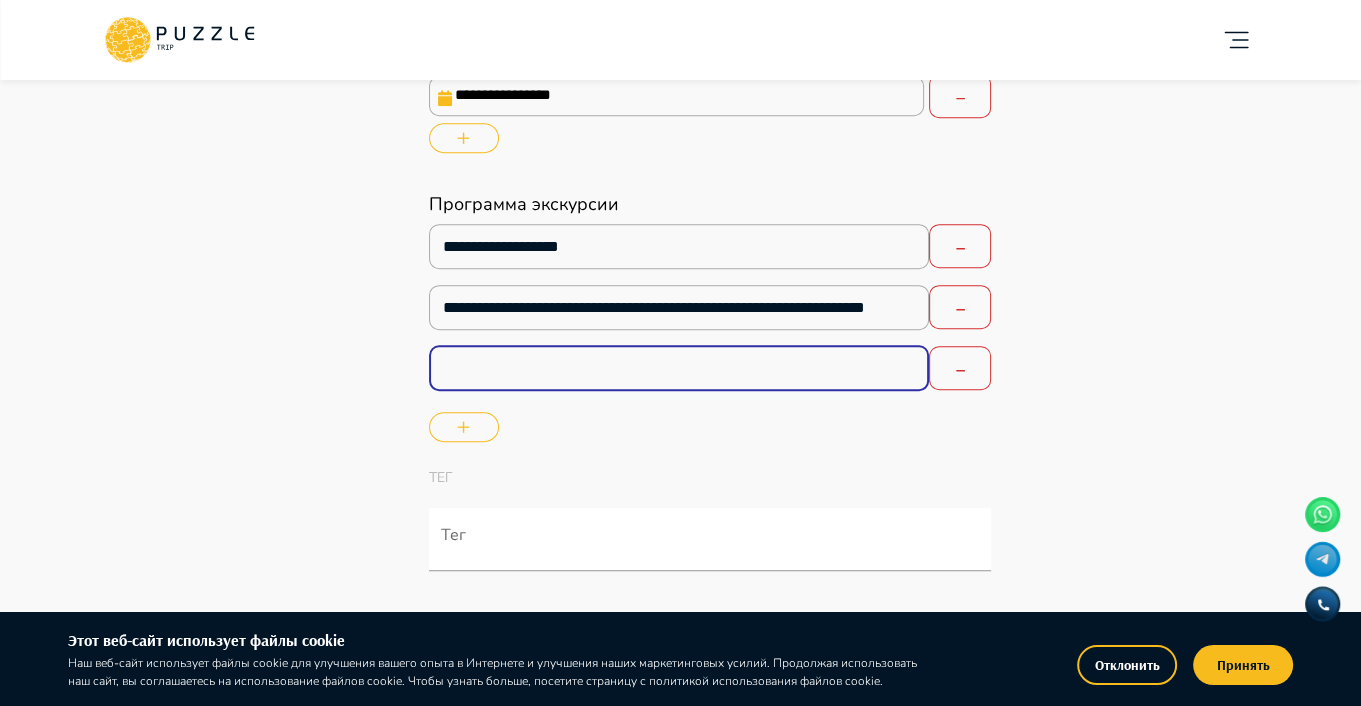 click at bounding box center [679, 368] 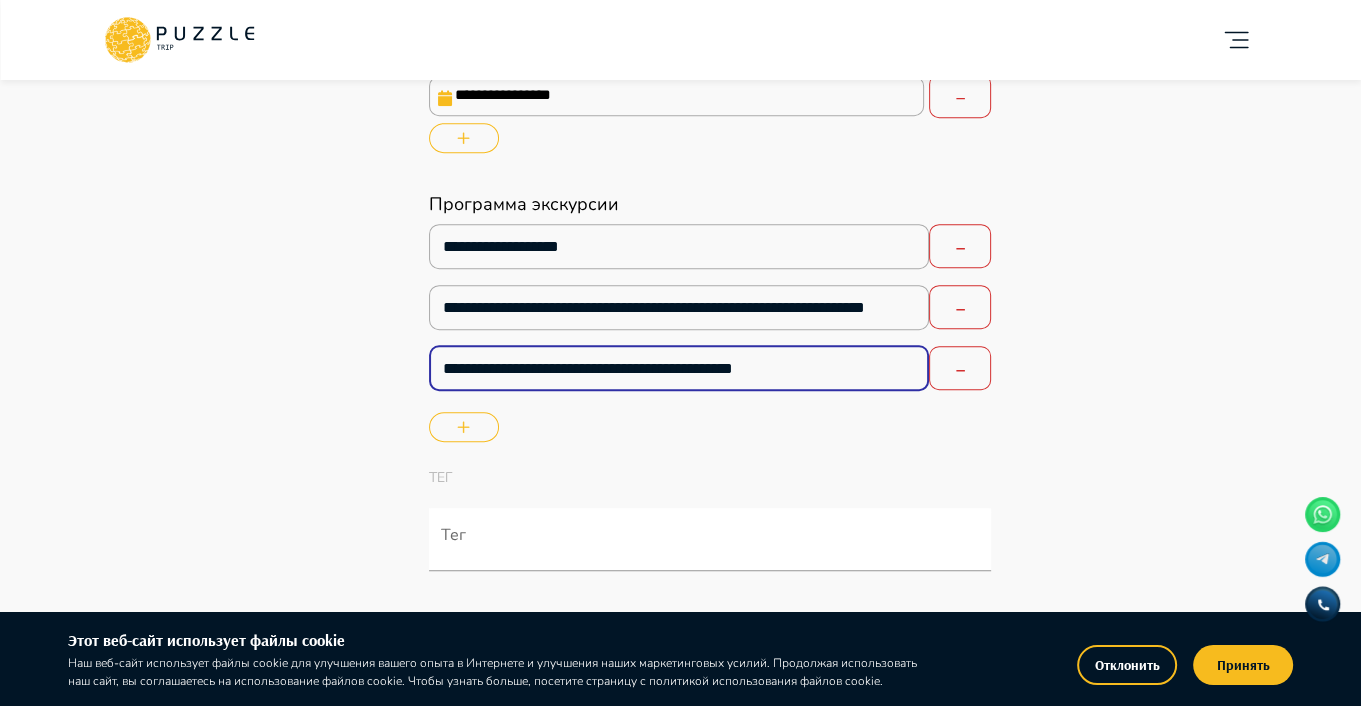 click 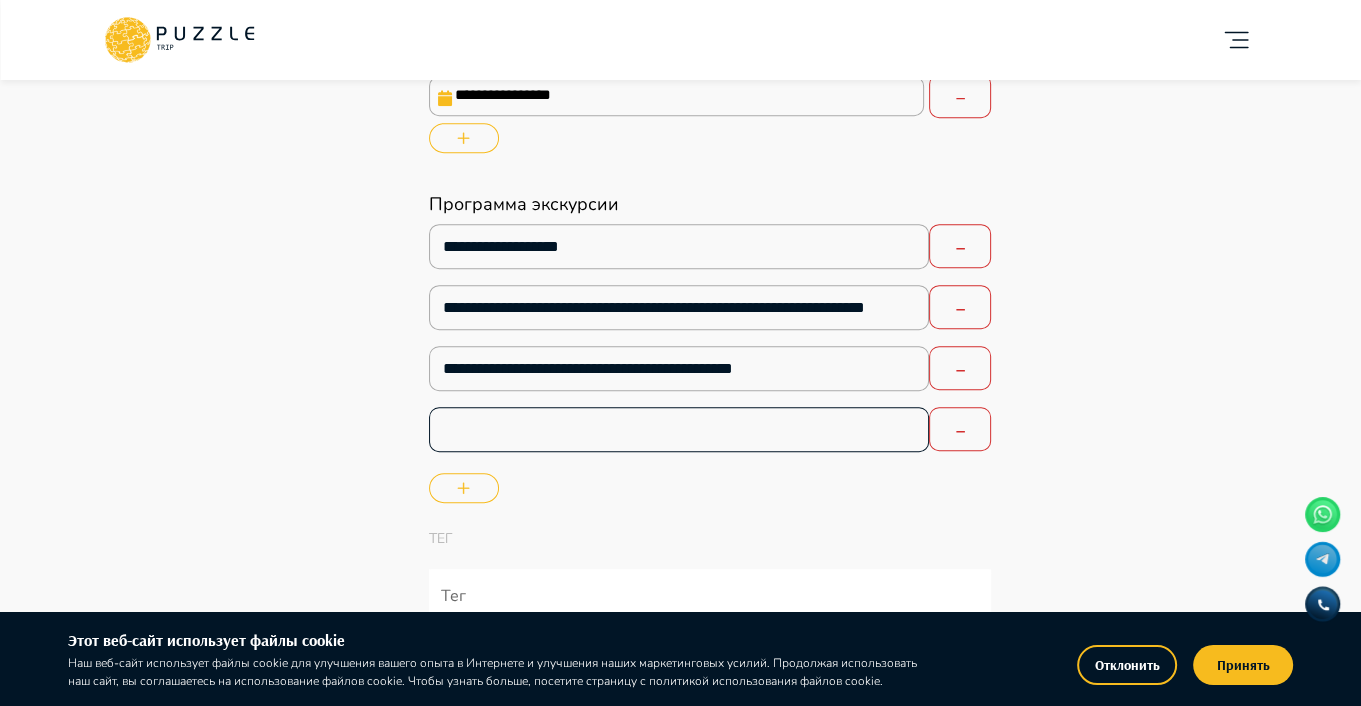 click at bounding box center (679, 429) 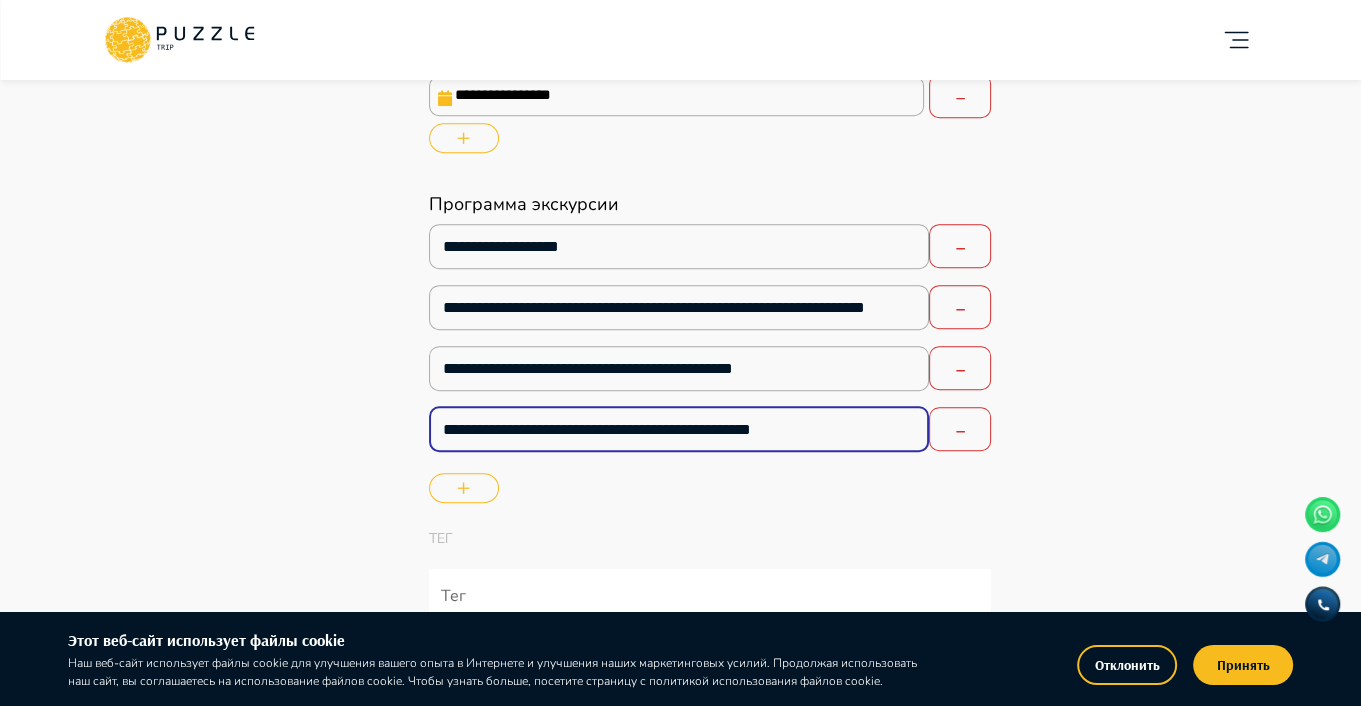 click 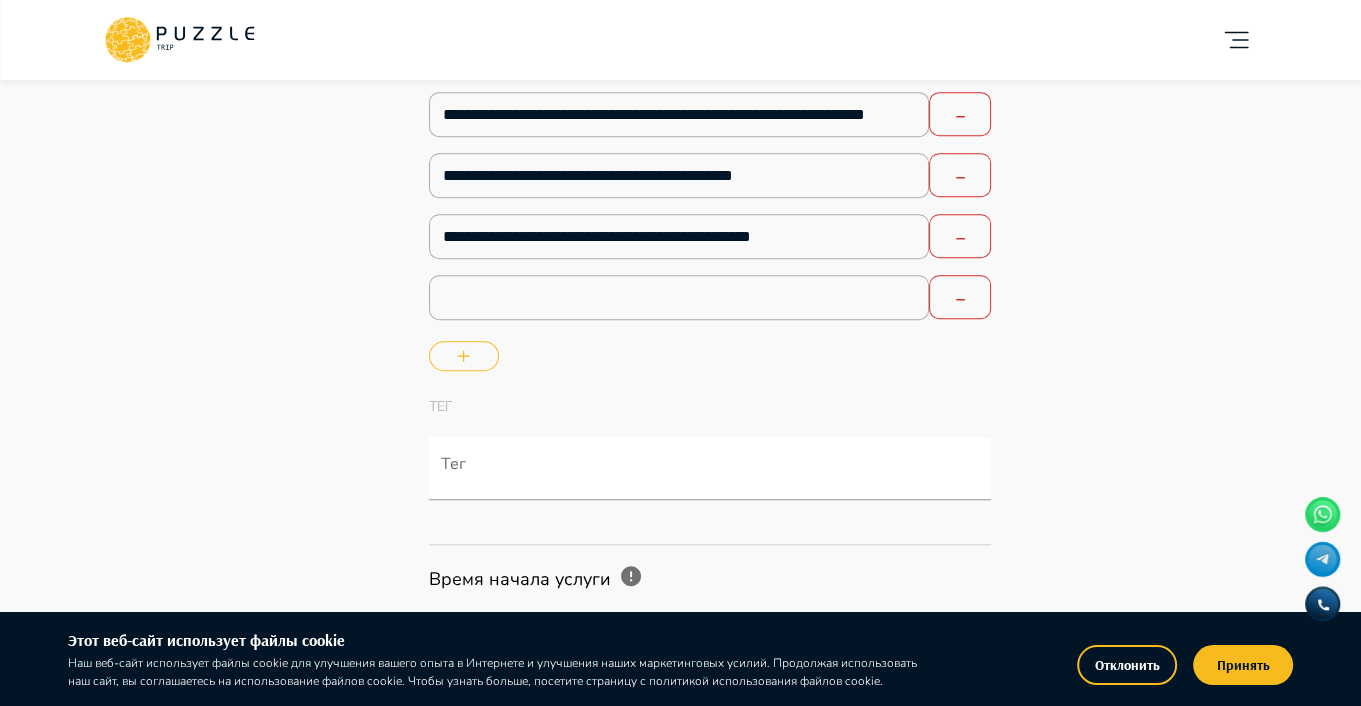 scroll, scrollTop: 1200, scrollLeft: 0, axis: vertical 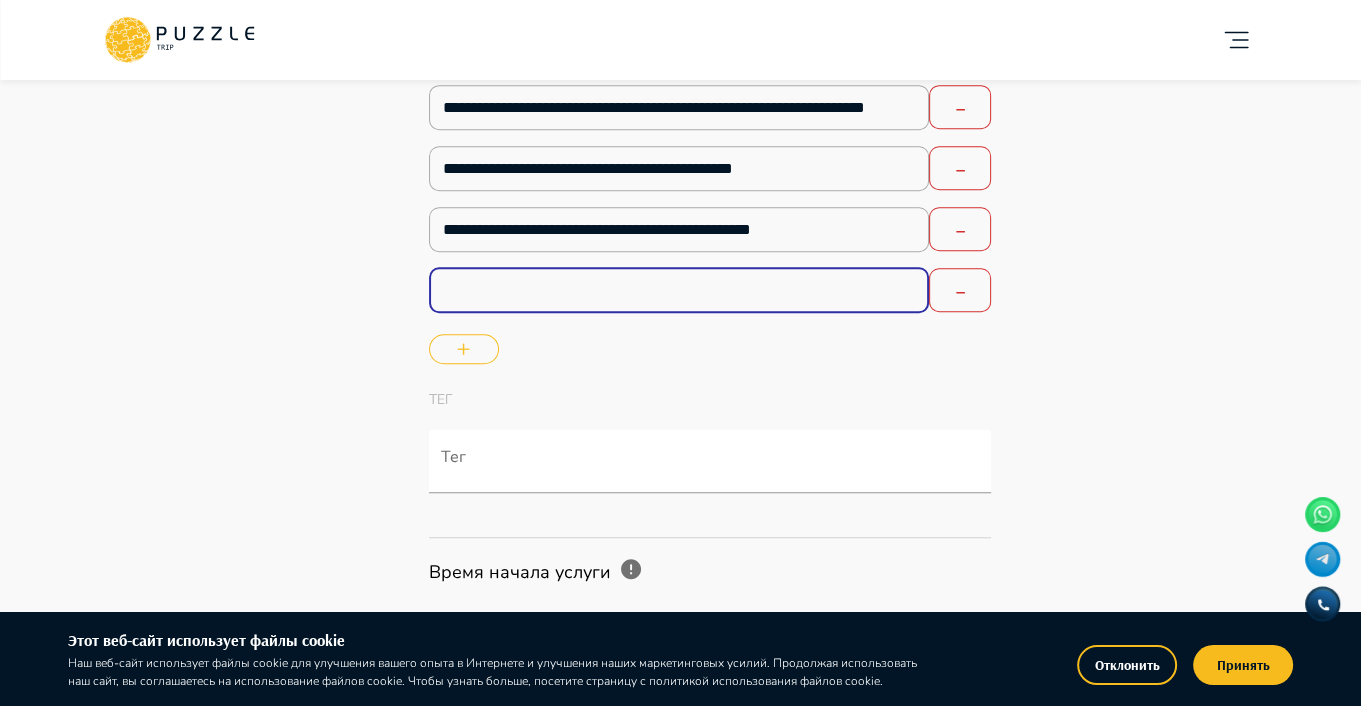 click at bounding box center (679, 290) 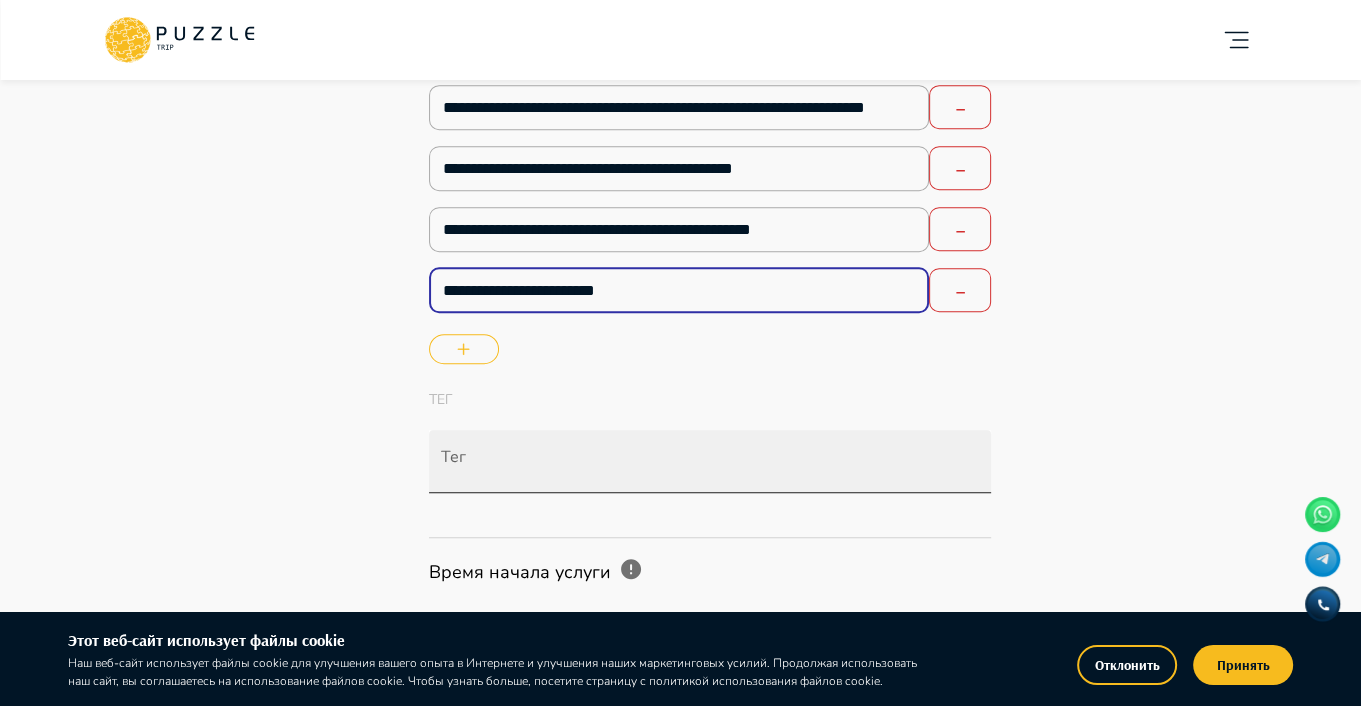 click on "Тег" at bounding box center [714, 471] 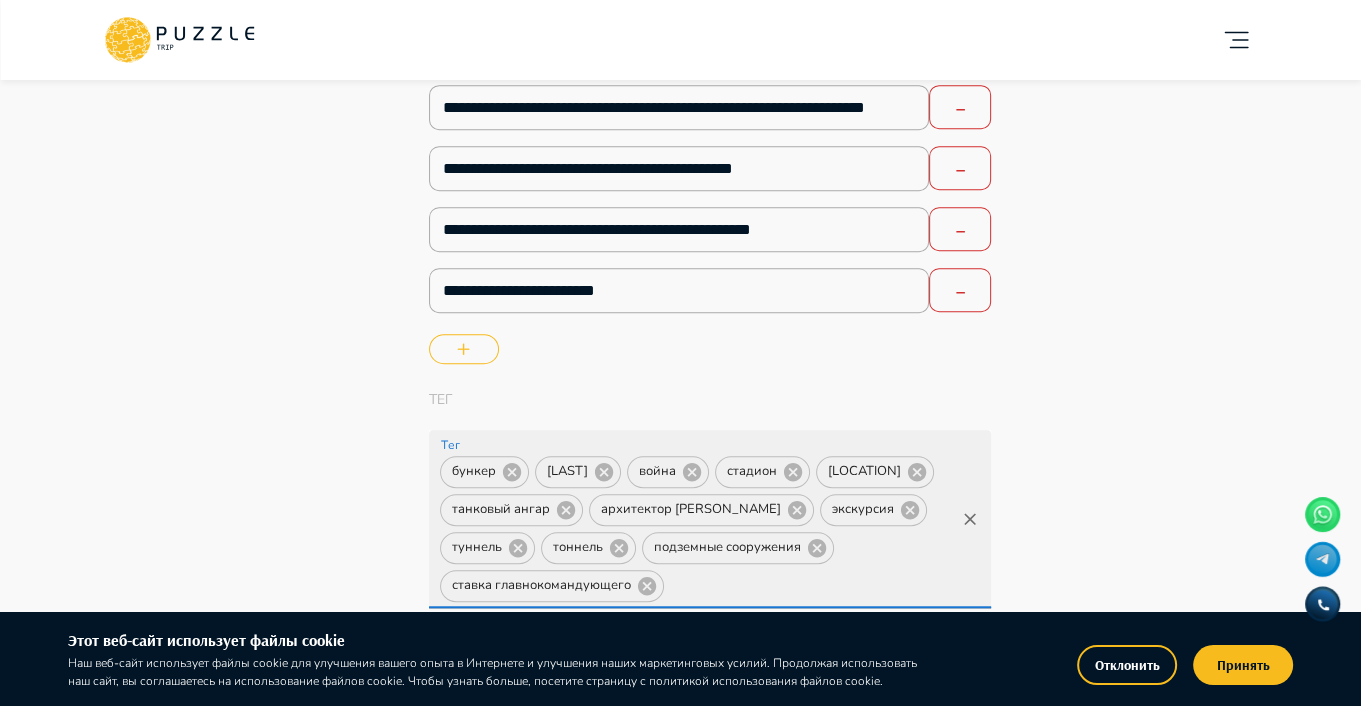 scroll, scrollTop: 0, scrollLeft: 0, axis: both 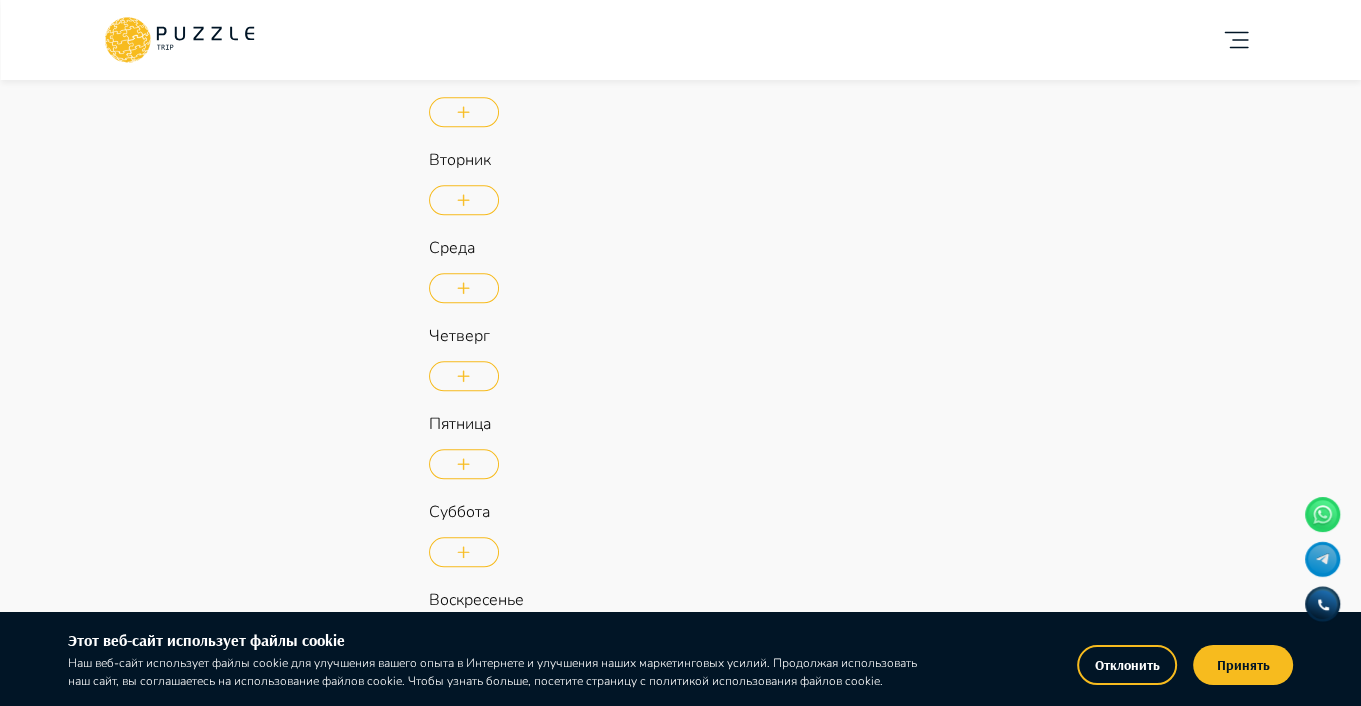 click at bounding box center (464, 552) 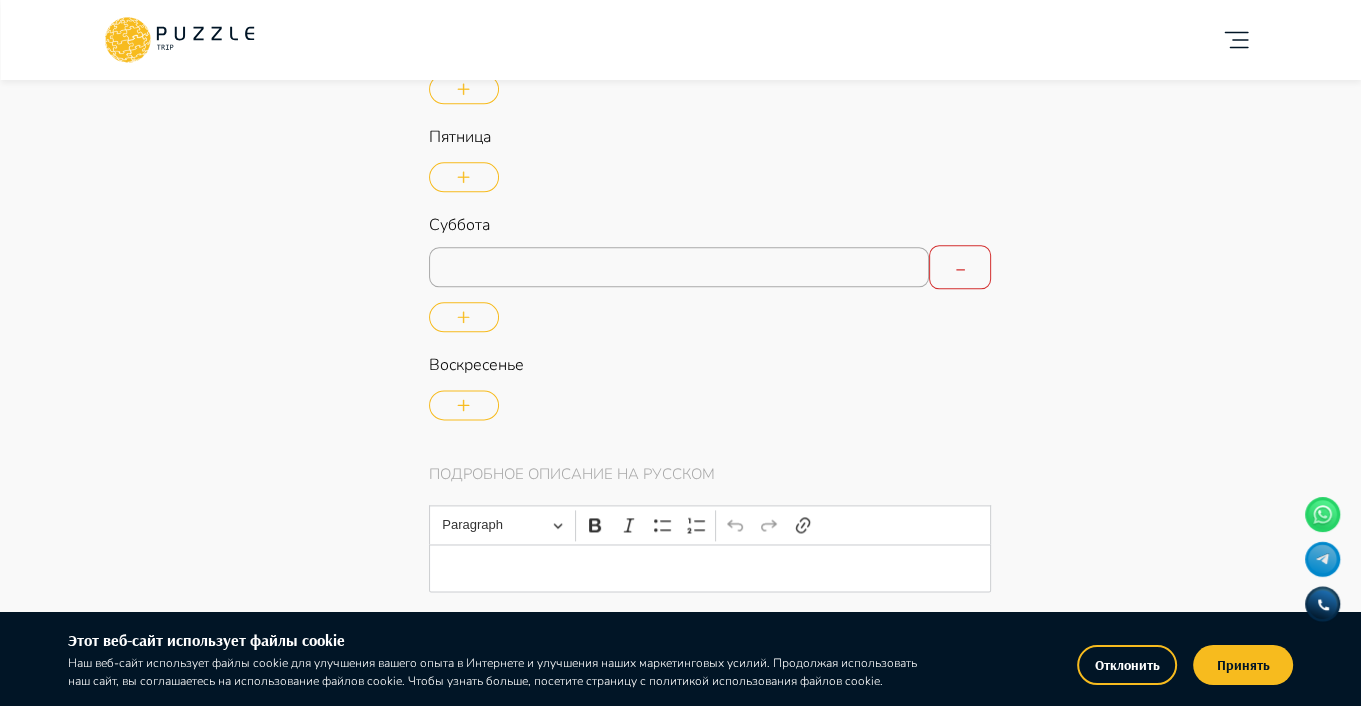 scroll, scrollTop: 2200, scrollLeft: 0, axis: vertical 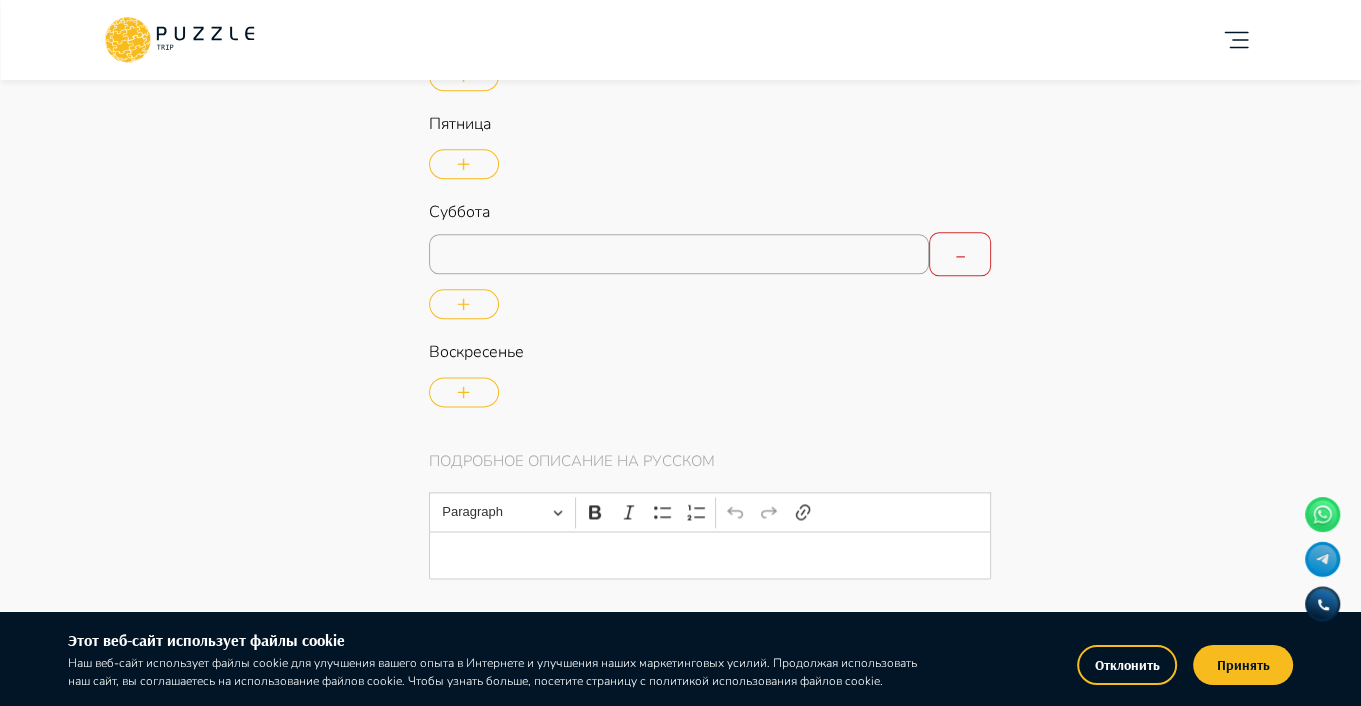 click at bounding box center (679, 254) 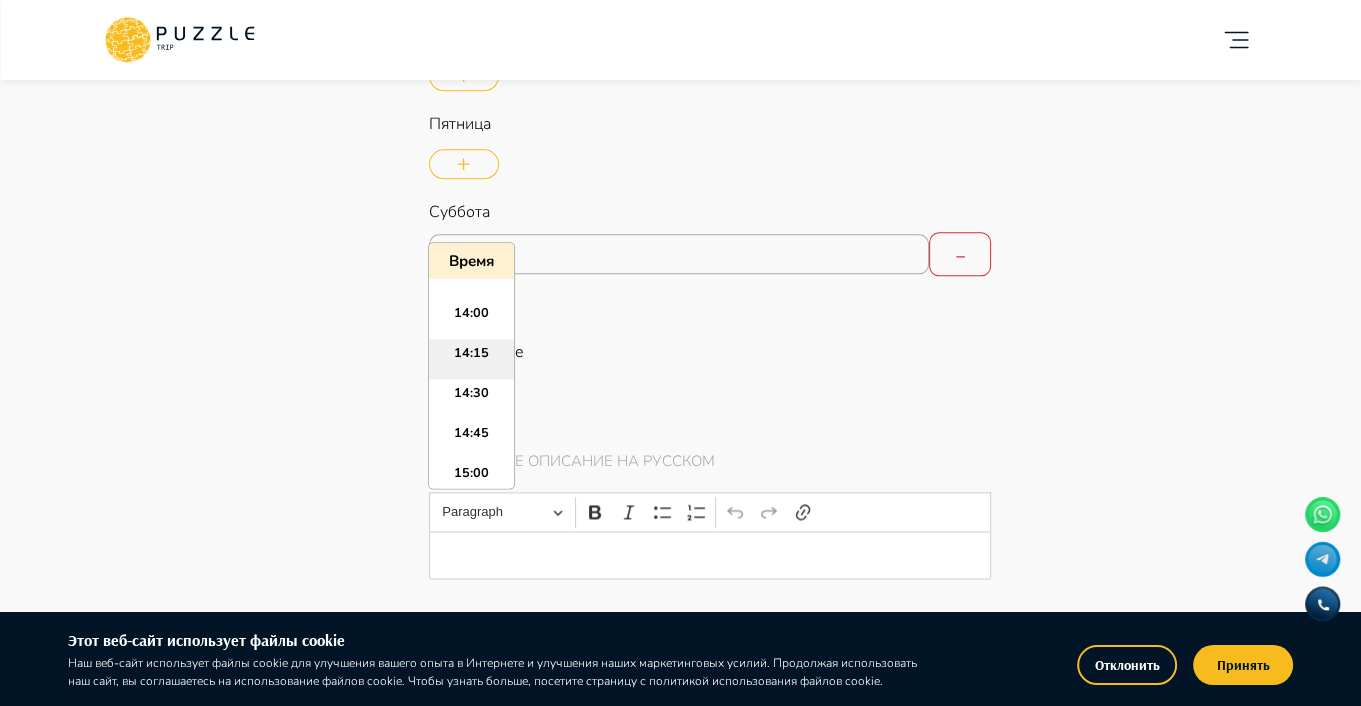scroll, scrollTop: 2255, scrollLeft: 0, axis: vertical 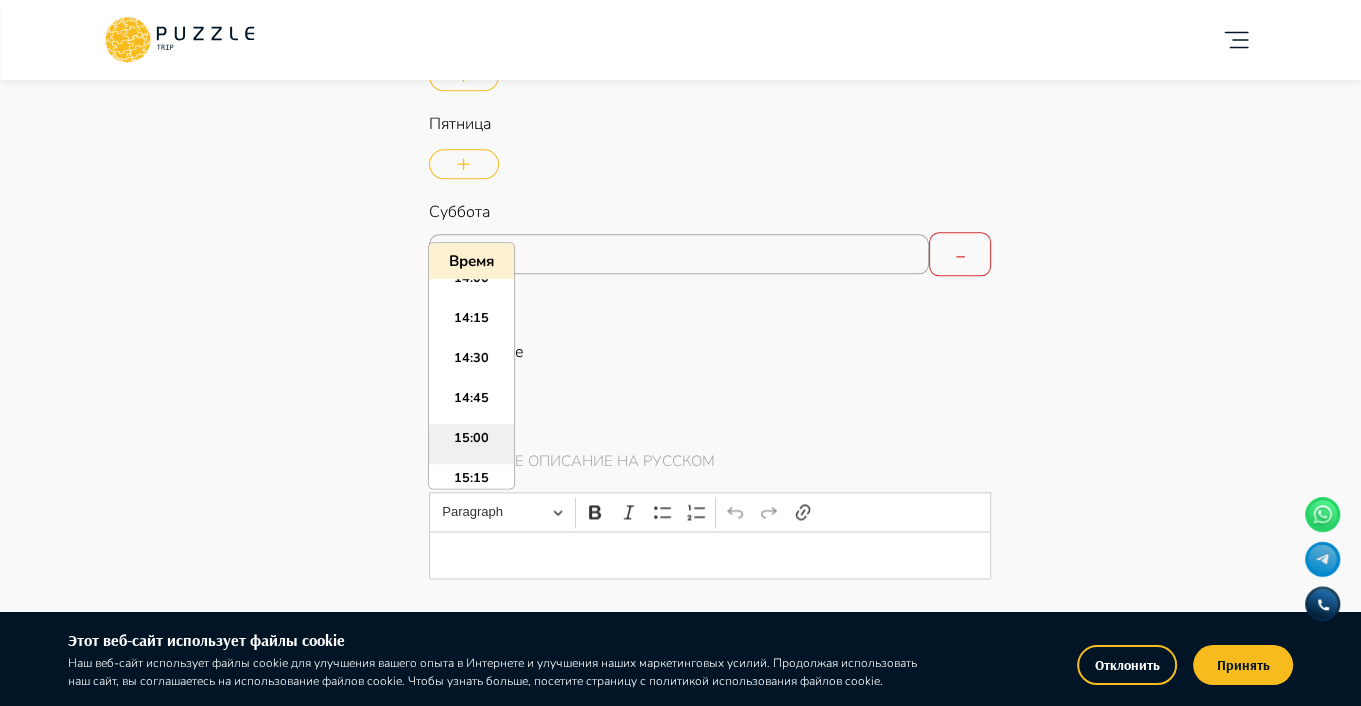 click on "15:00" at bounding box center (471, 444) 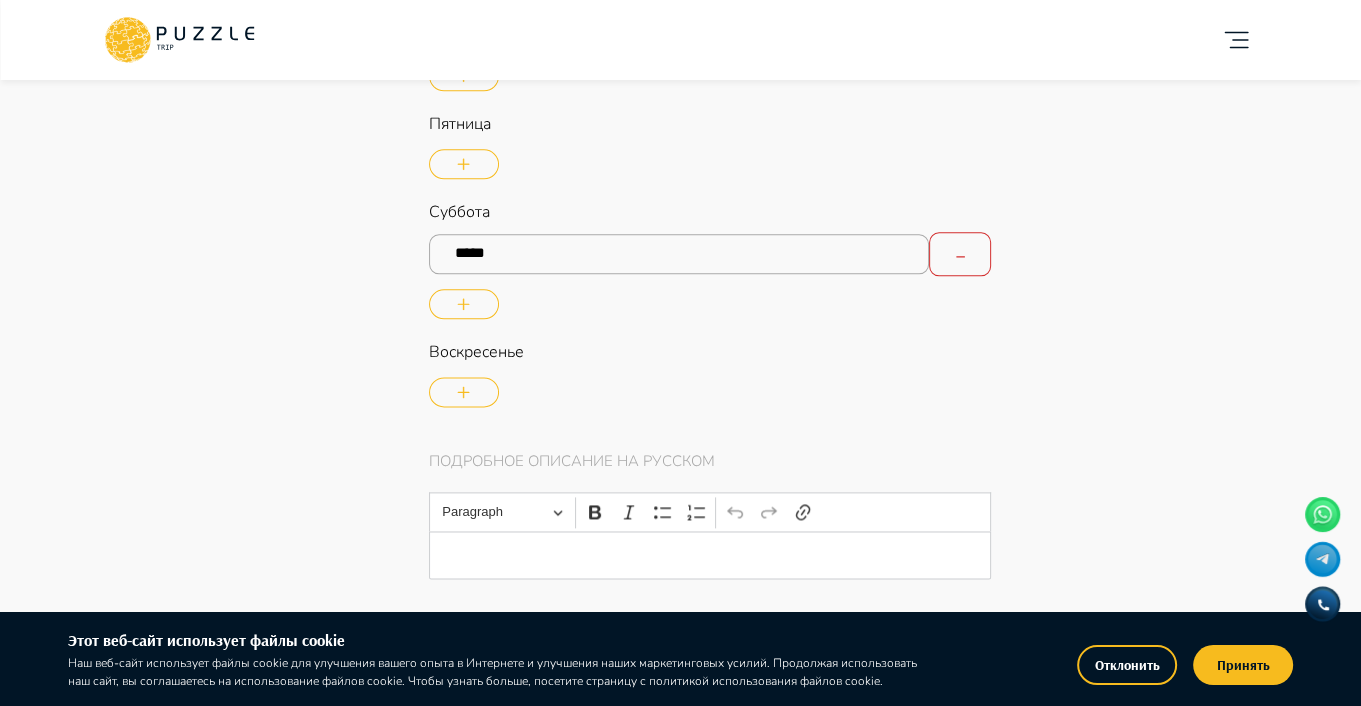 click at bounding box center [464, 392] 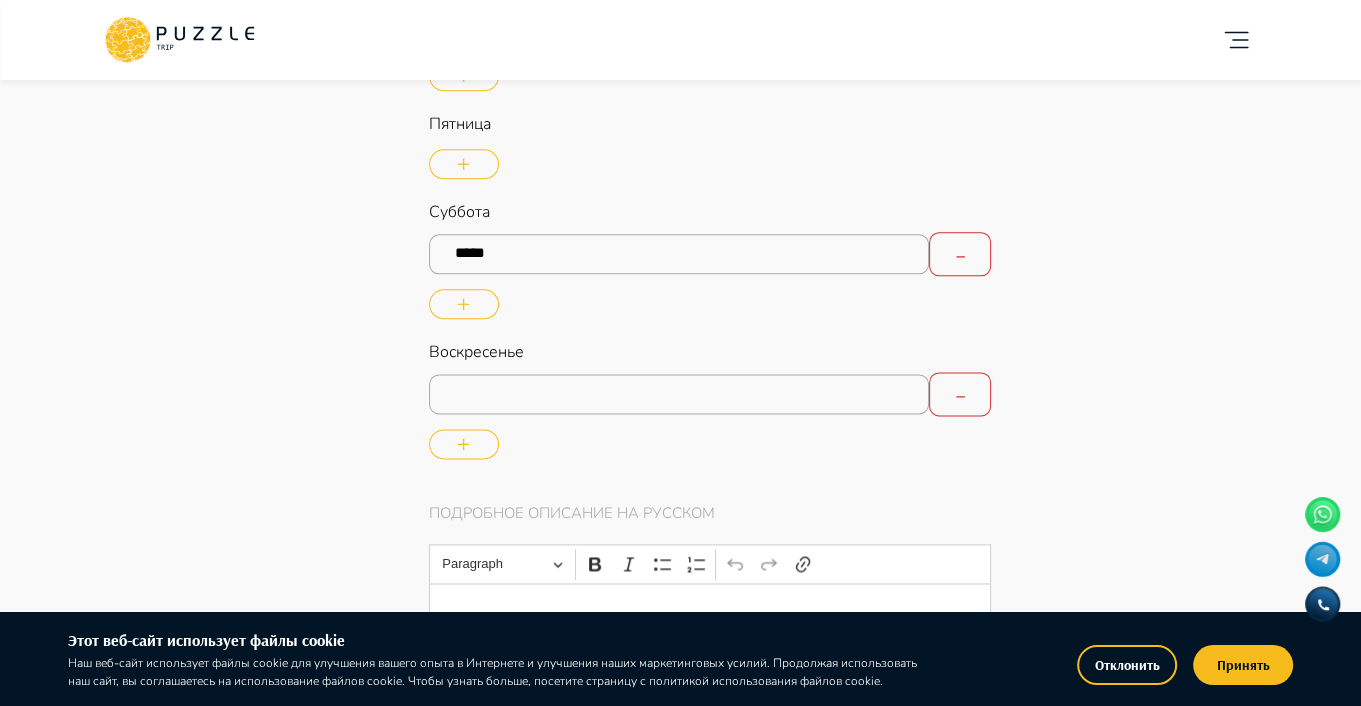 click at bounding box center [679, 394] 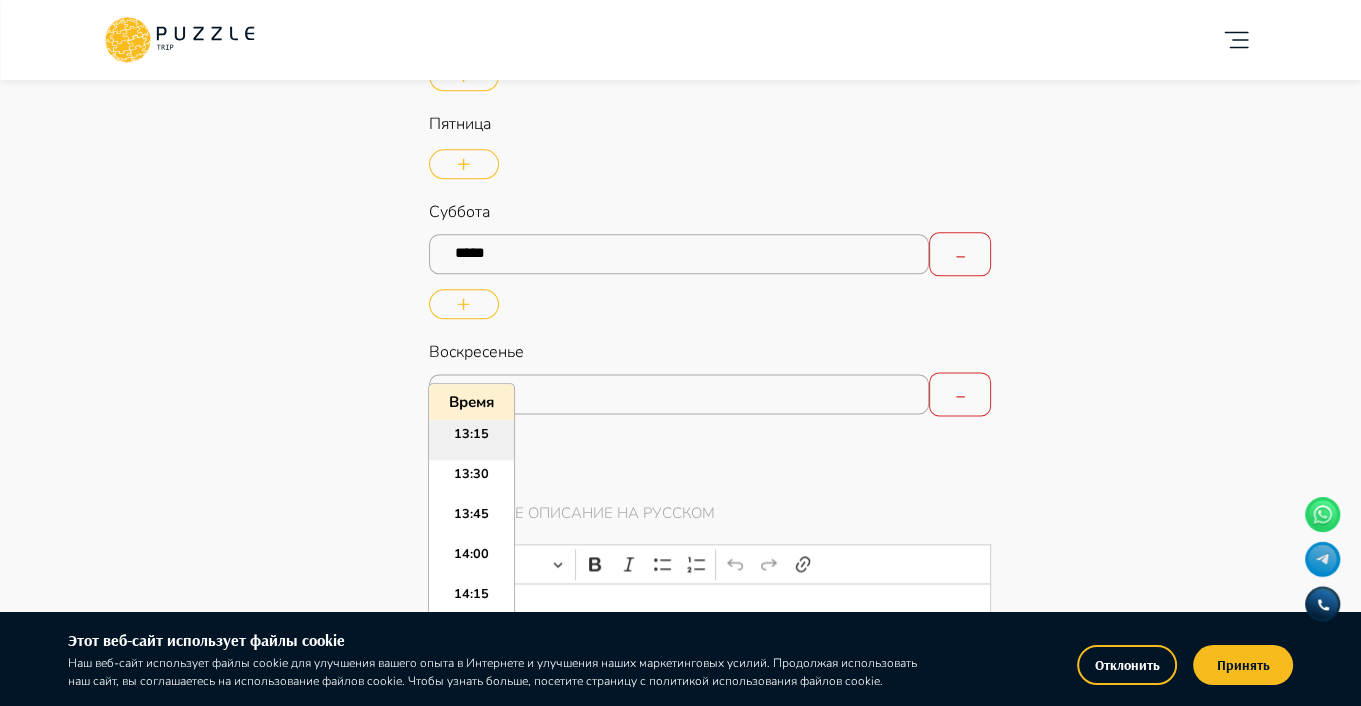 scroll, scrollTop: 2155, scrollLeft: 0, axis: vertical 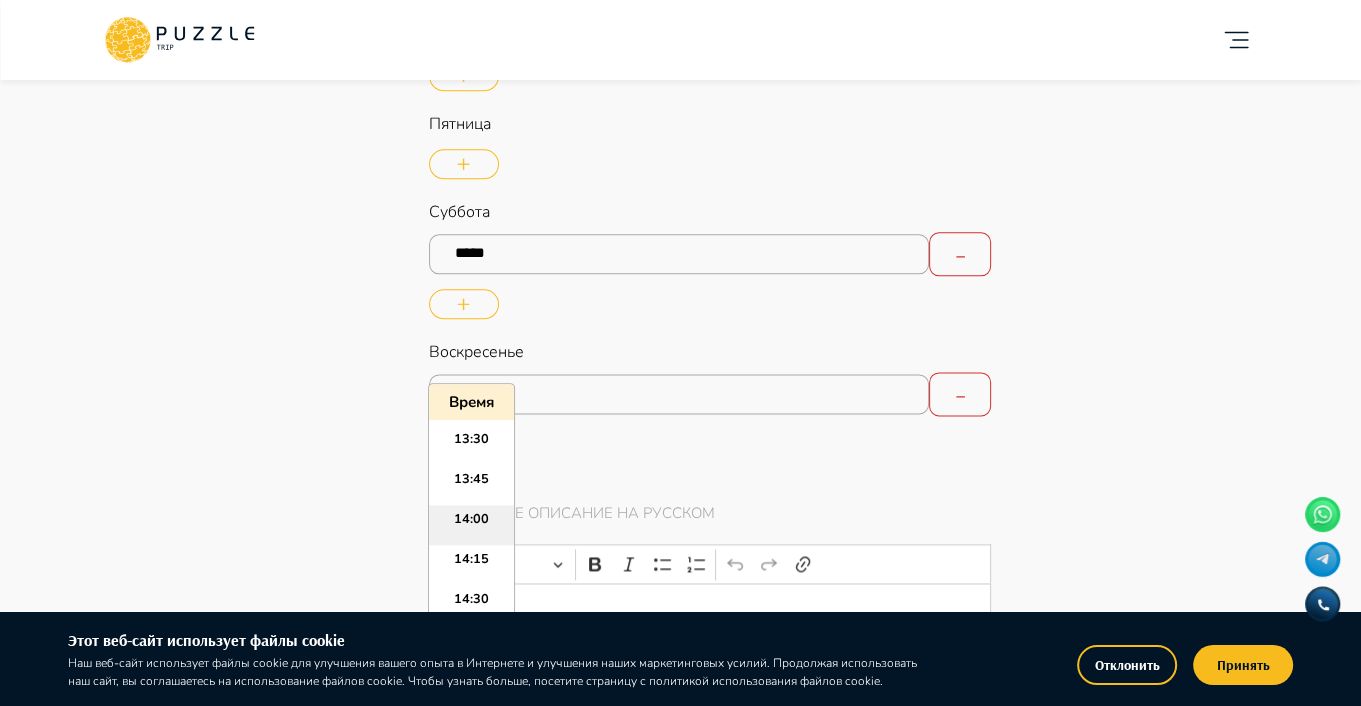 click on "14:00" at bounding box center (471, 525) 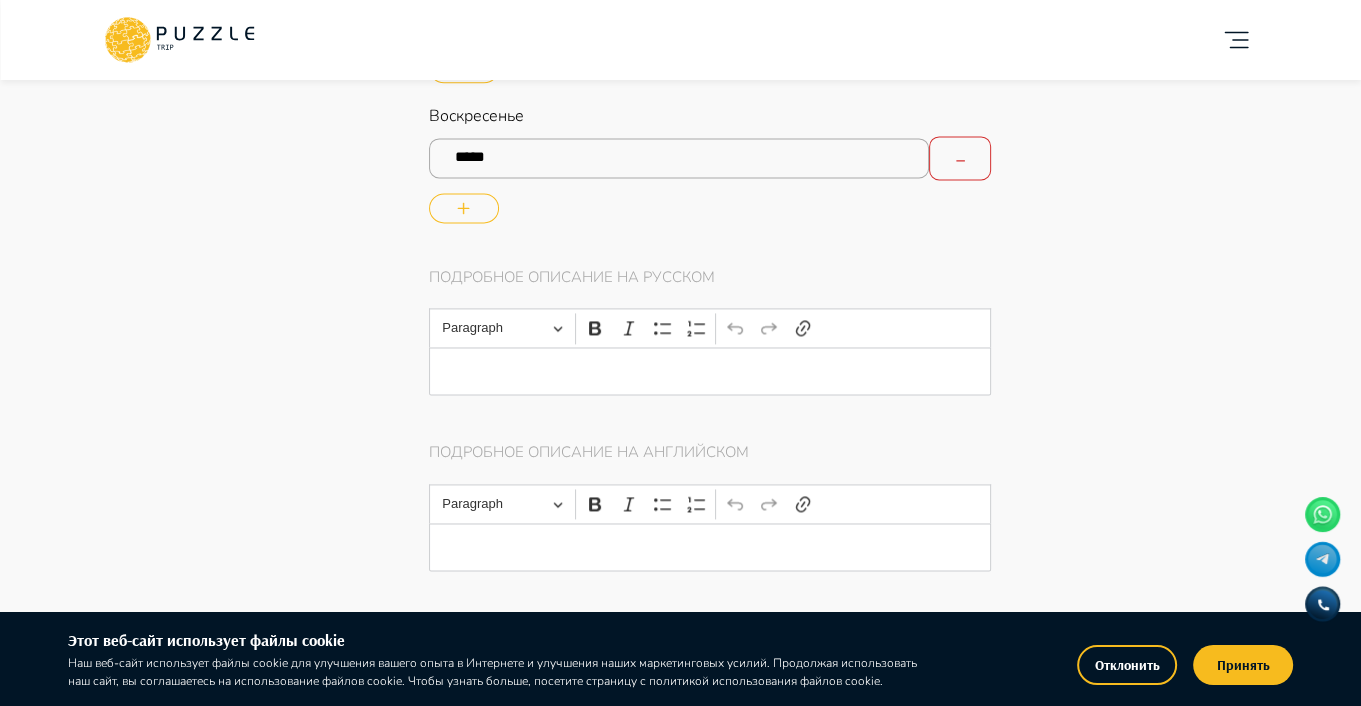 scroll, scrollTop: 2500, scrollLeft: 0, axis: vertical 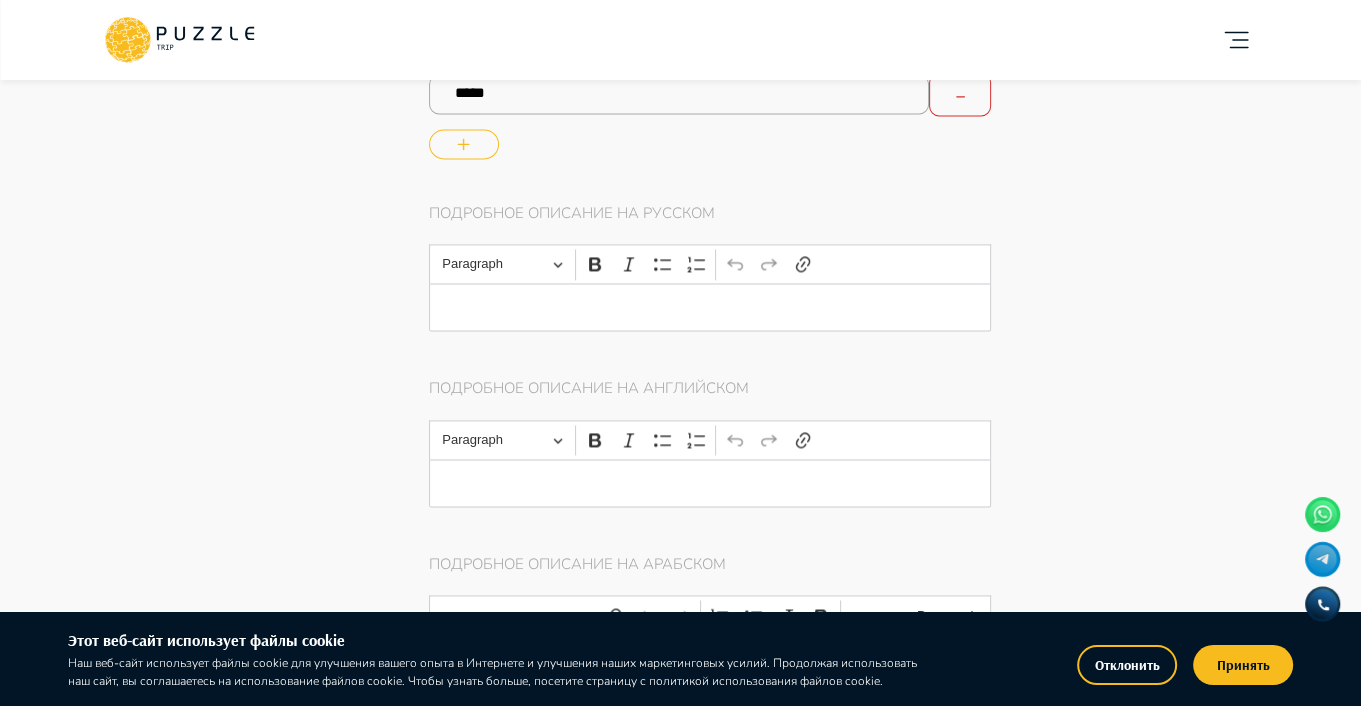 click at bounding box center (710, 307) 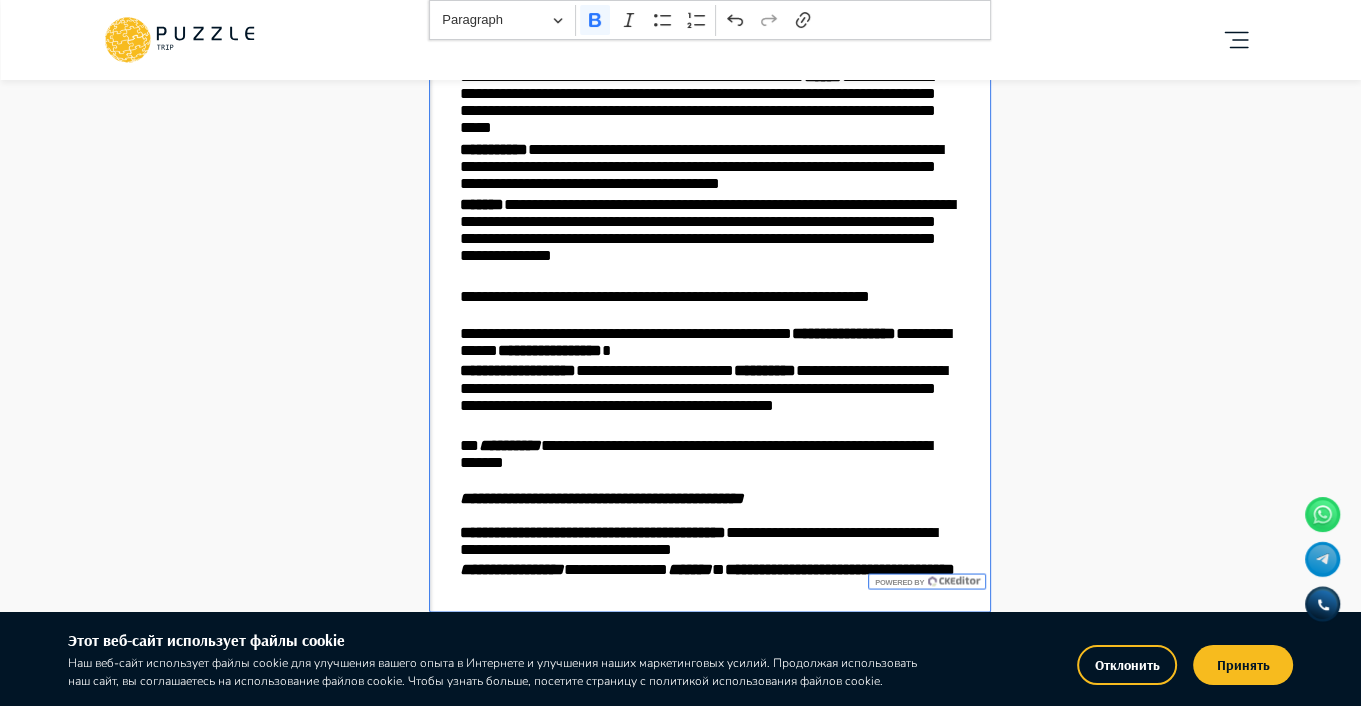 scroll, scrollTop: 3104, scrollLeft: 0, axis: vertical 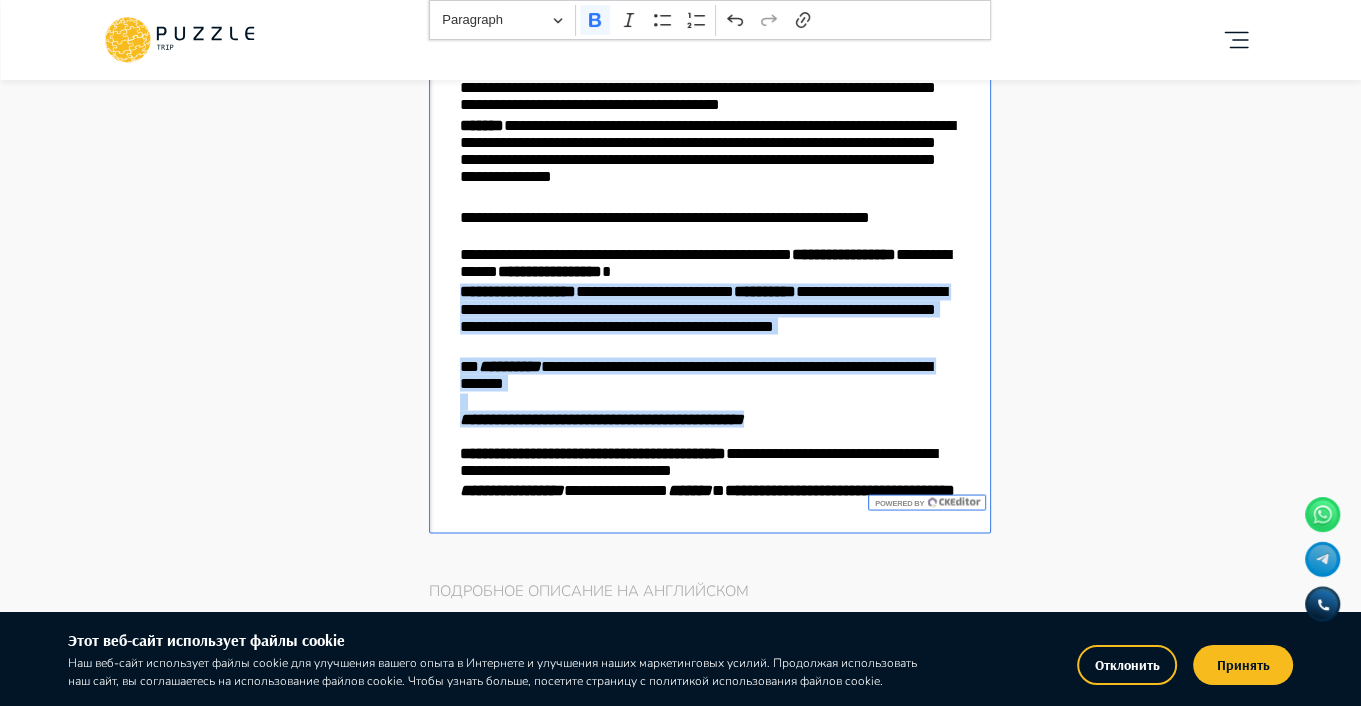 drag, startPoint x: 456, startPoint y: 253, endPoint x: 876, endPoint y: 383, distance: 439.65897 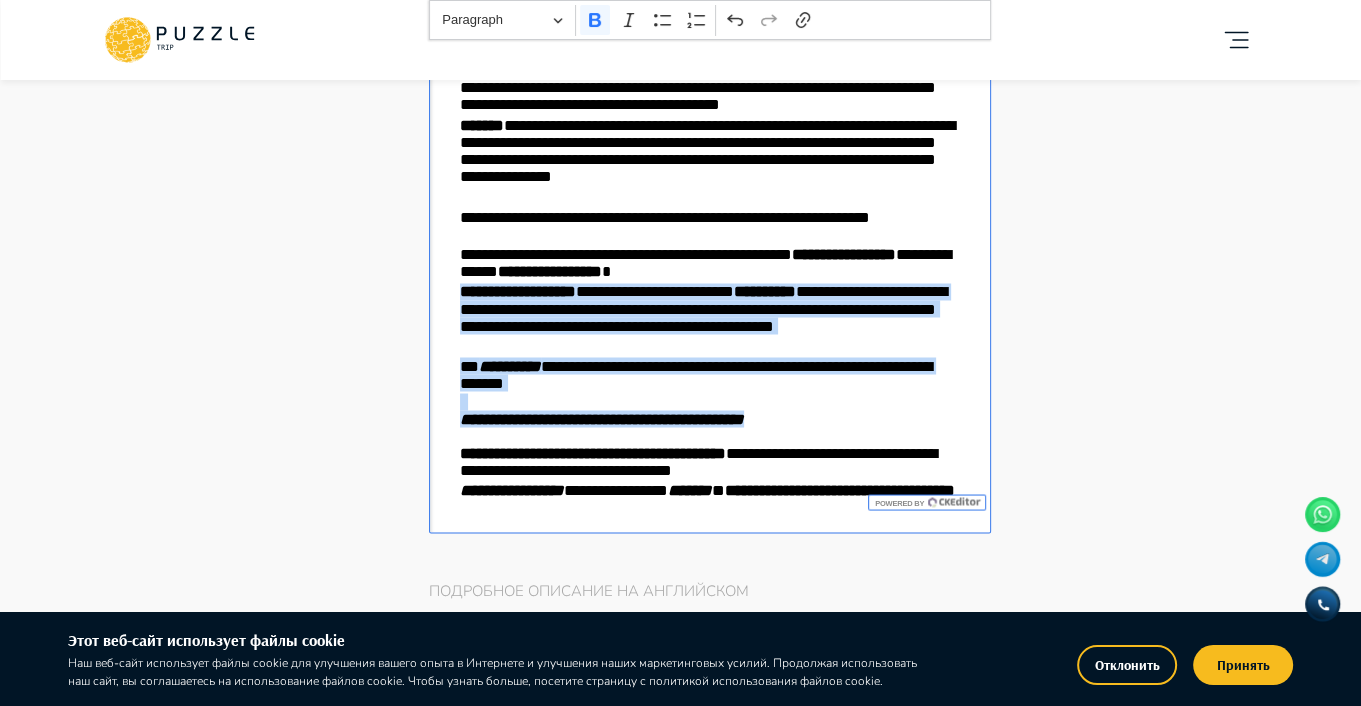 click on "**********" at bounding box center [710, 106] 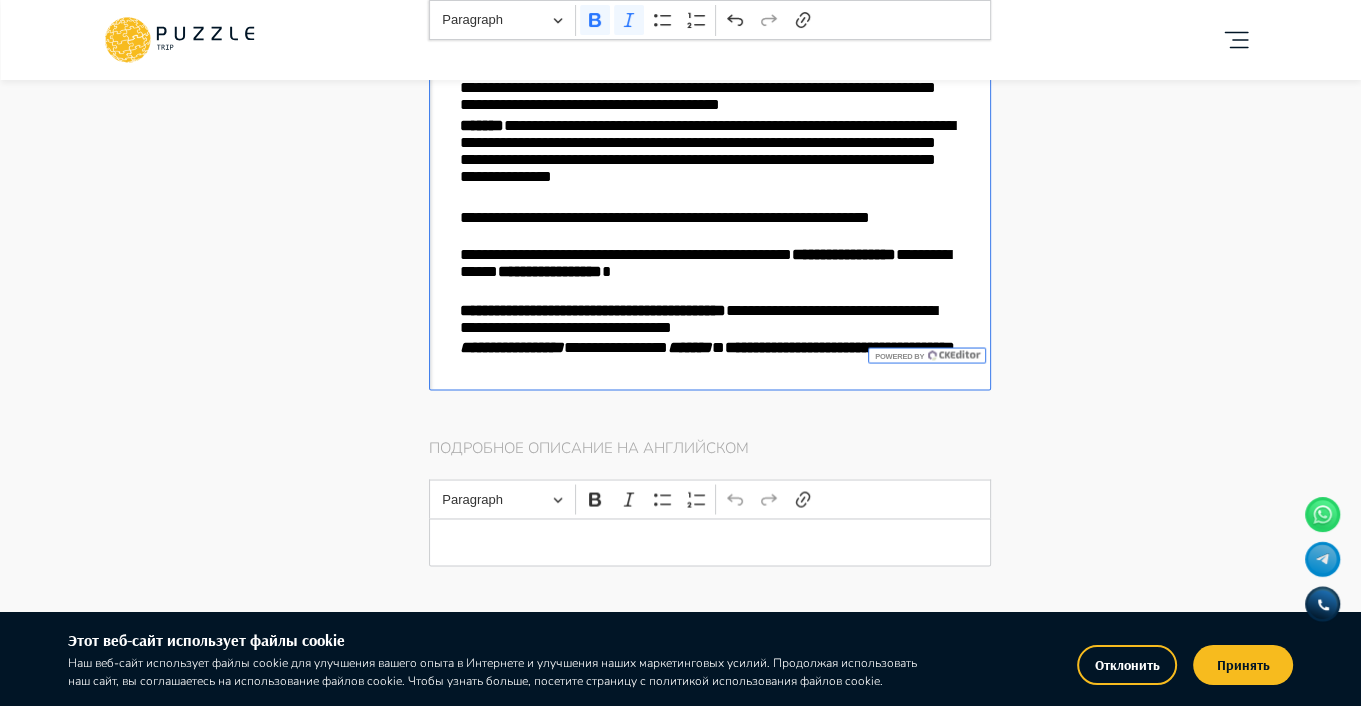 click on "******" at bounding box center [690, 346] 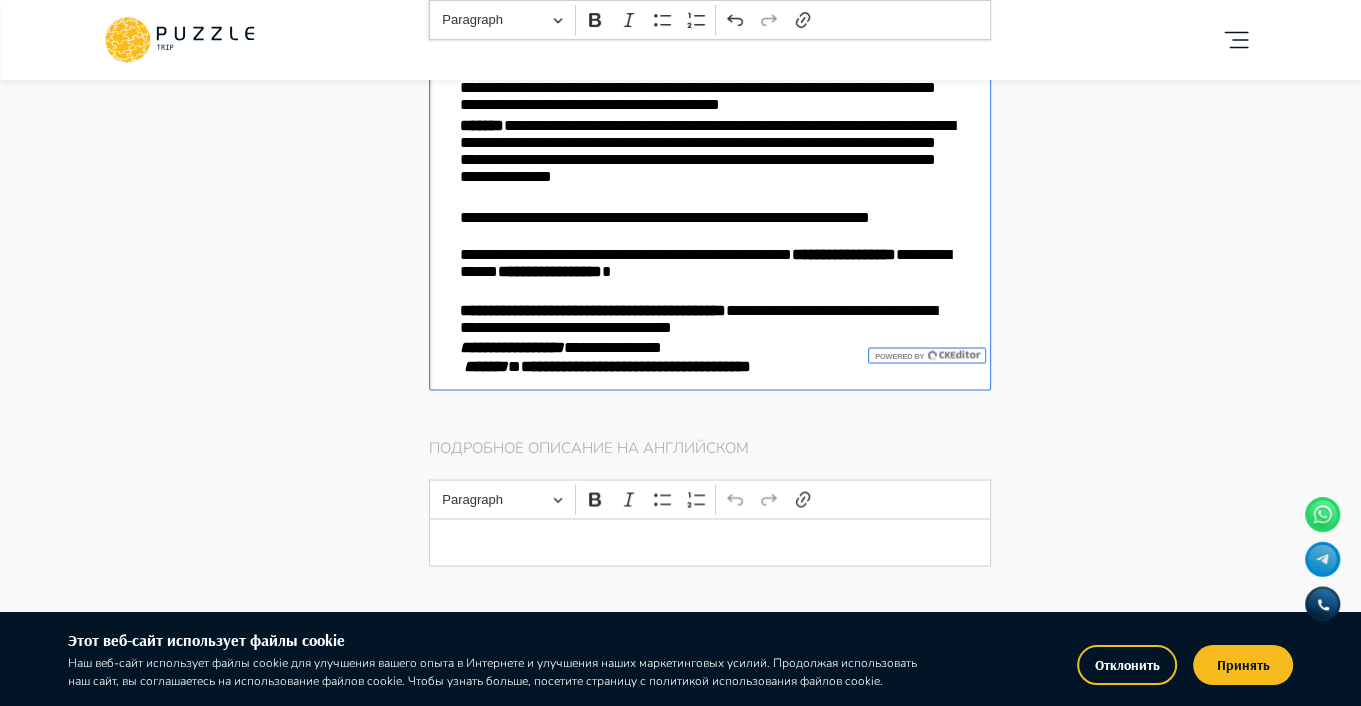 click on "**********" at bounding box center (710, 347) 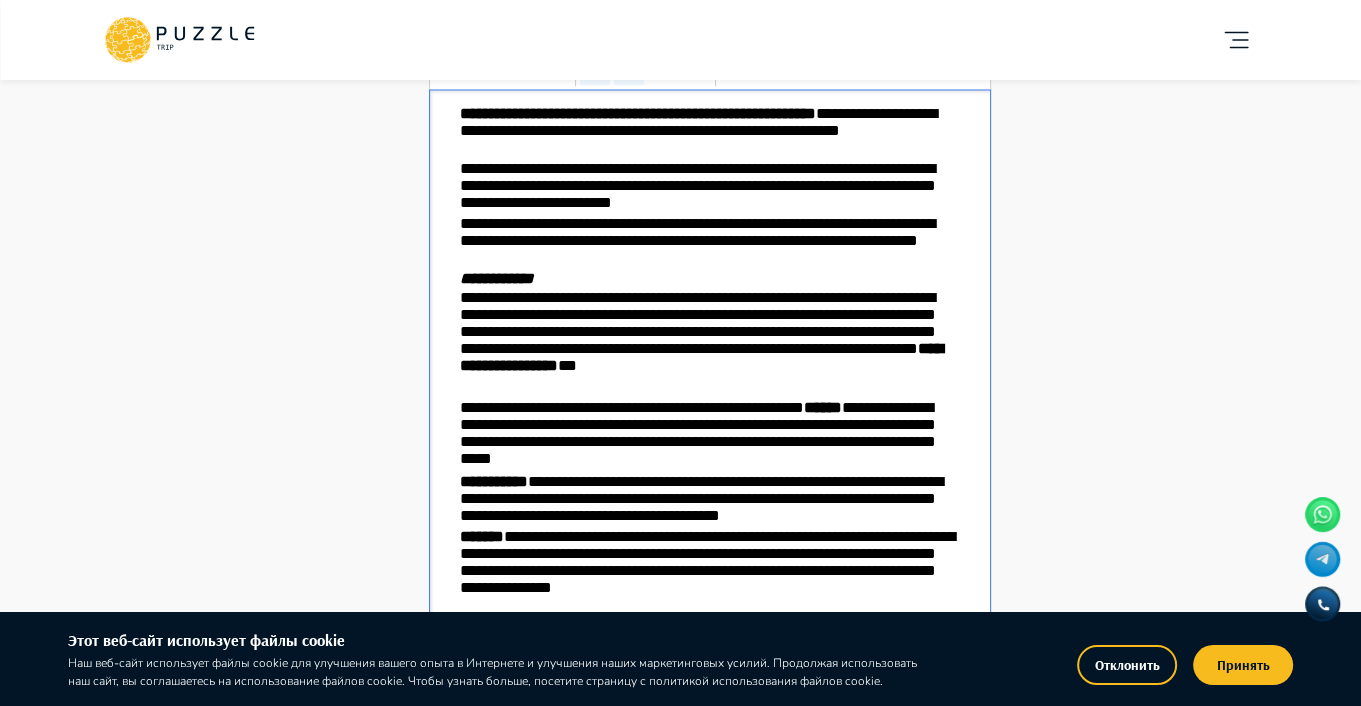 scroll, scrollTop: 2604, scrollLeft: 0, axis: vertical 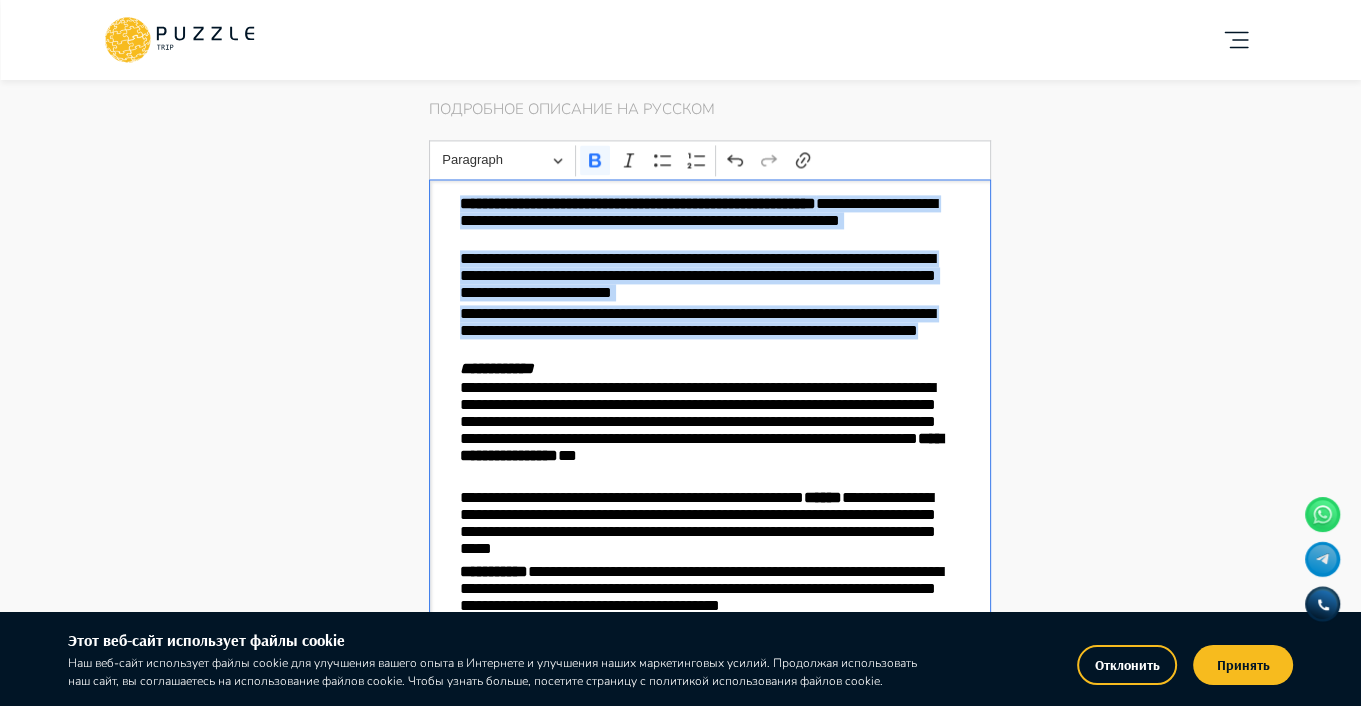 drag, startPoint x: 460, startPoint y: 169, endPoint x: 696, endPoint y: 317, distance: 278.56778 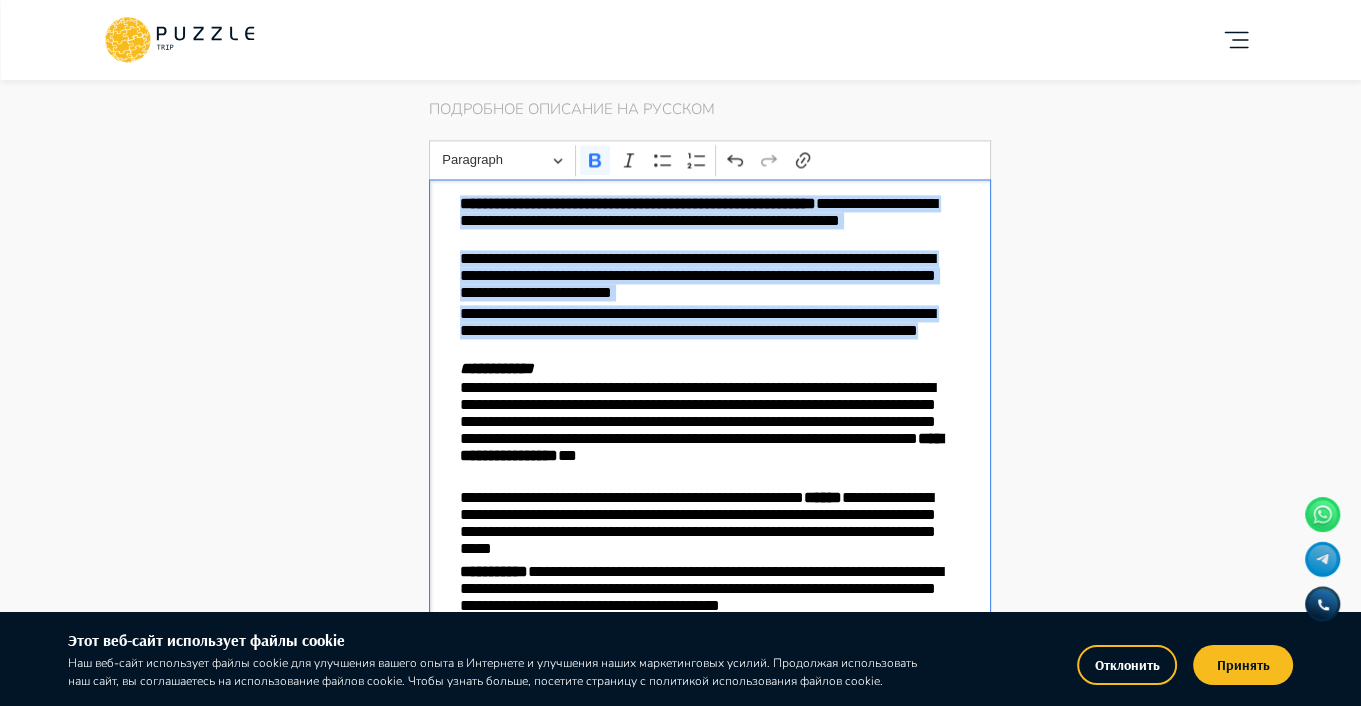 click on "**********" at bounding box center (710, 534) 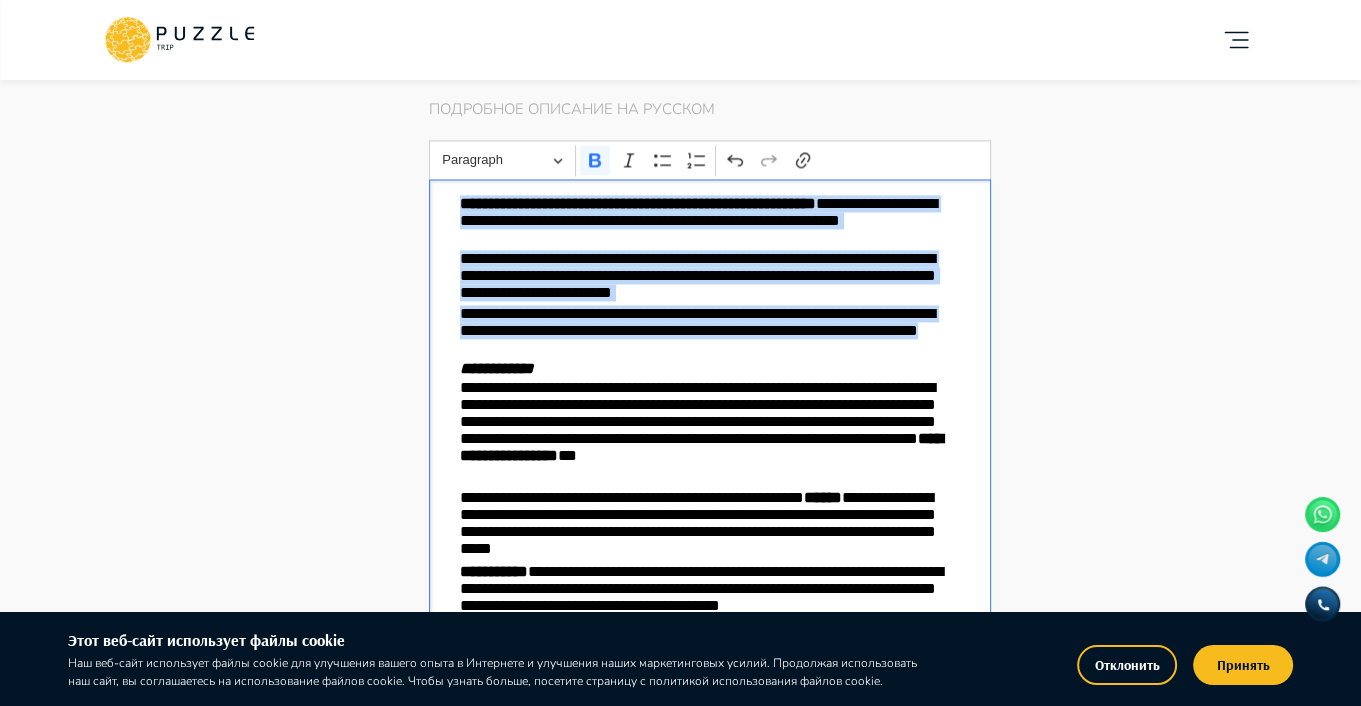 copy on "**********" 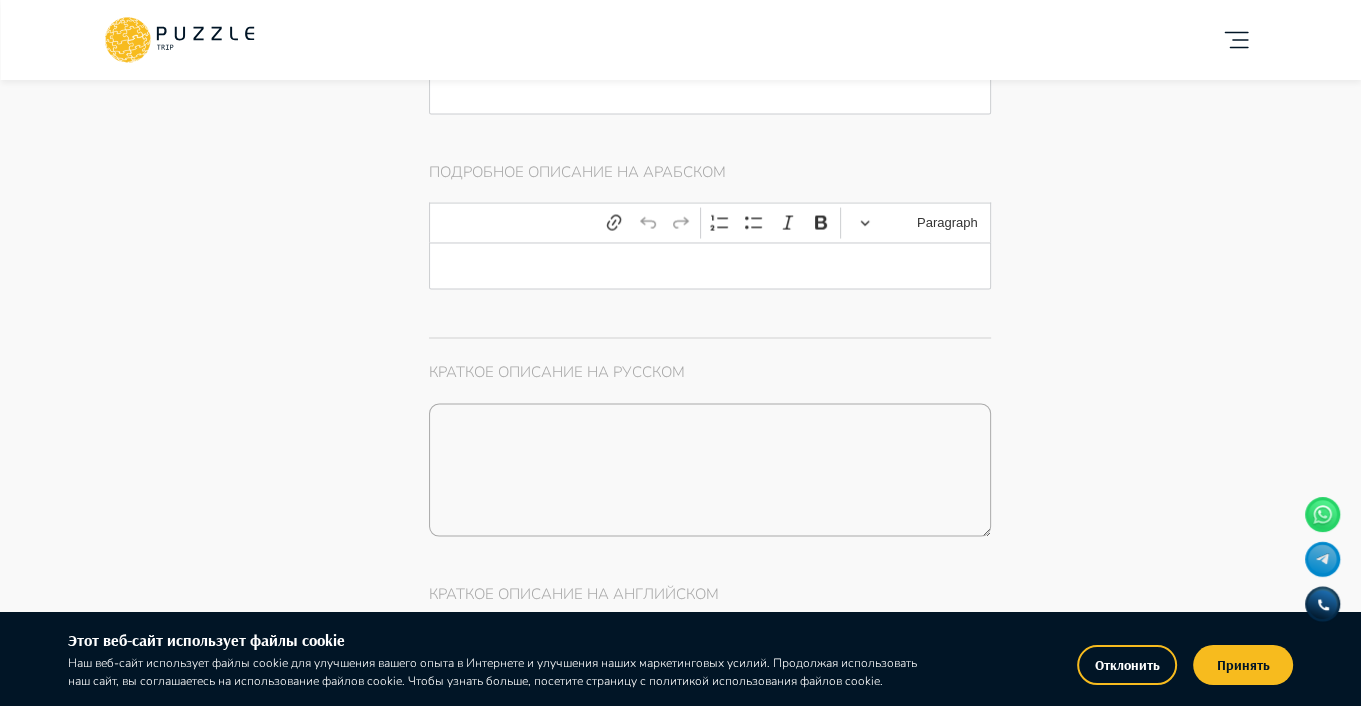 scroll, scrollTop: 3604, scrollLeft: 0, axis: vertical 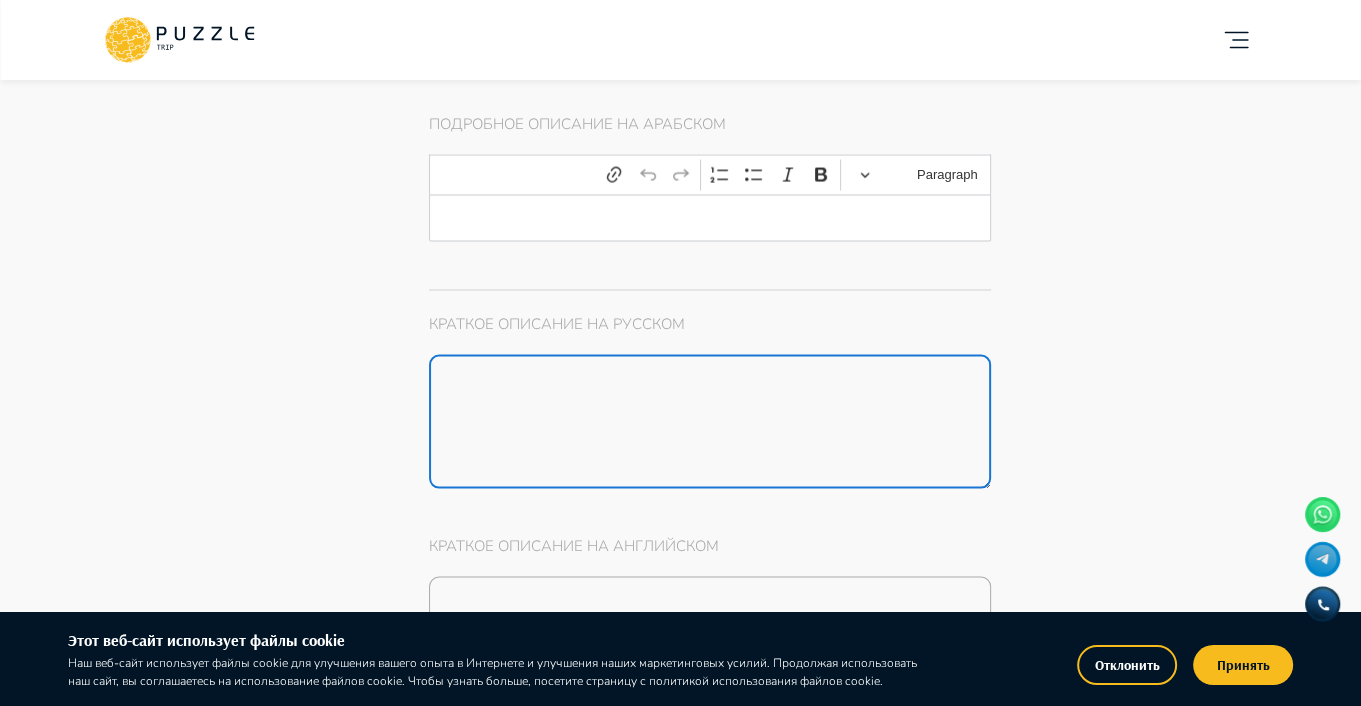 click on "Описание *" at bounding box center (710, 422) 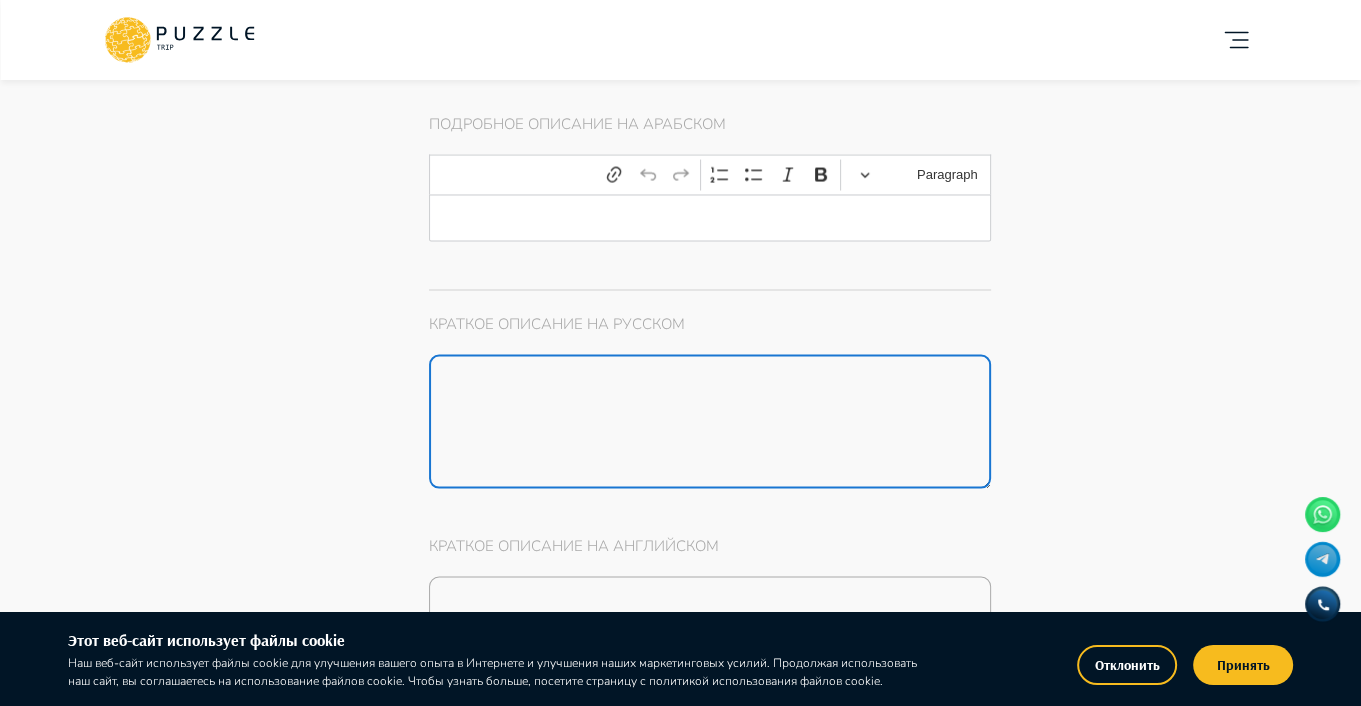 paste on "**********" 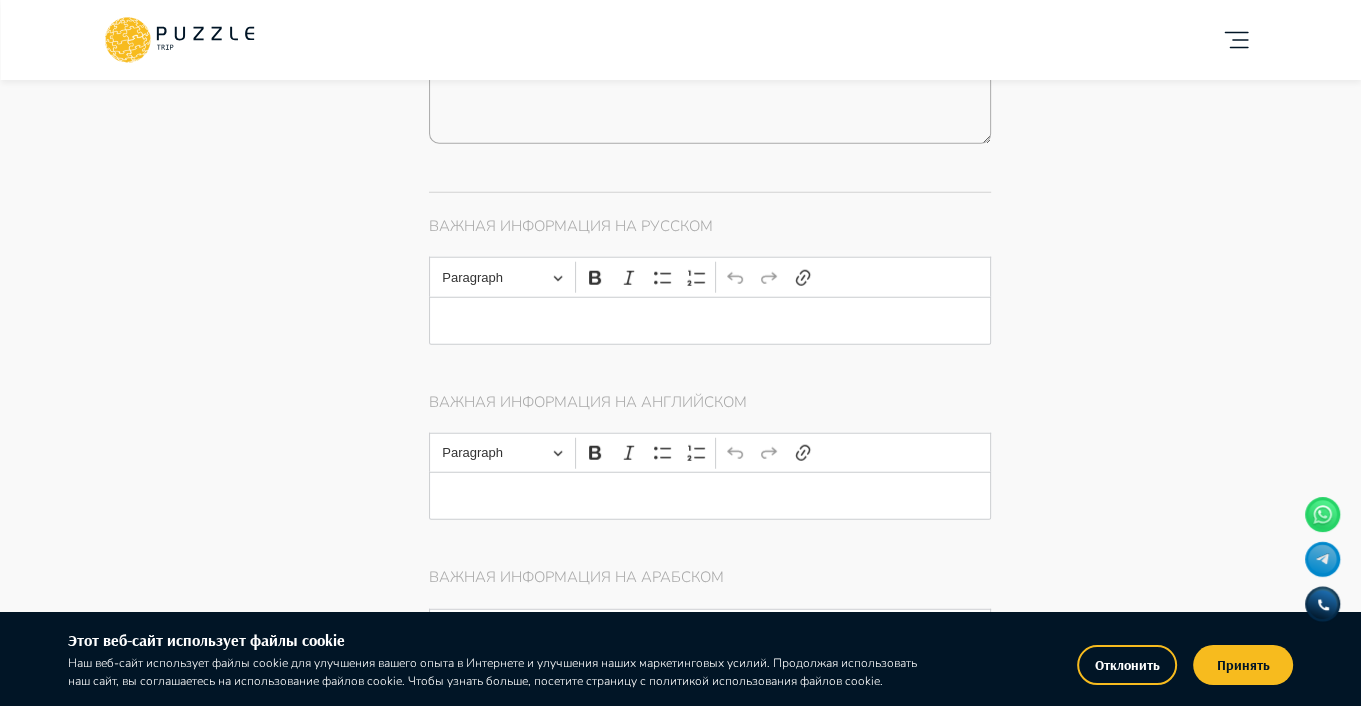 scroll, scrollTop: 4604, scrollLeft: 0, axis: vertical 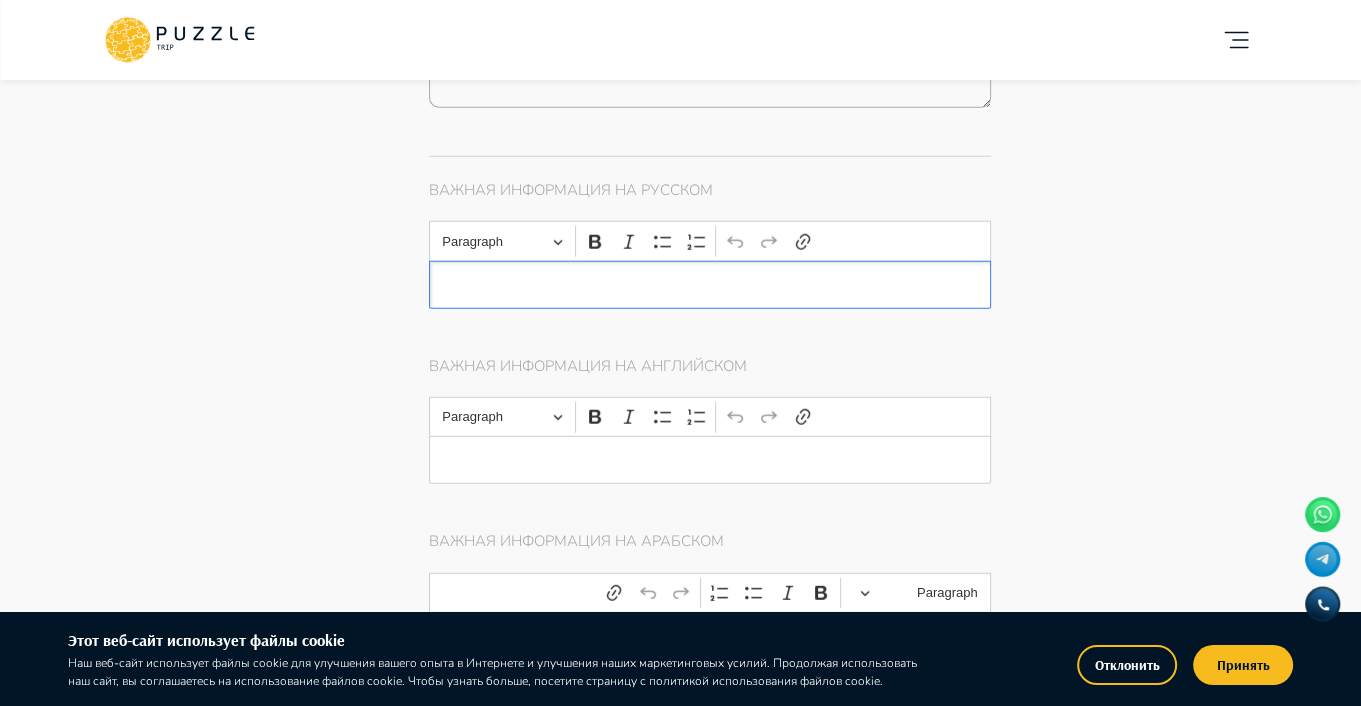click at bounding box center (710, 284) 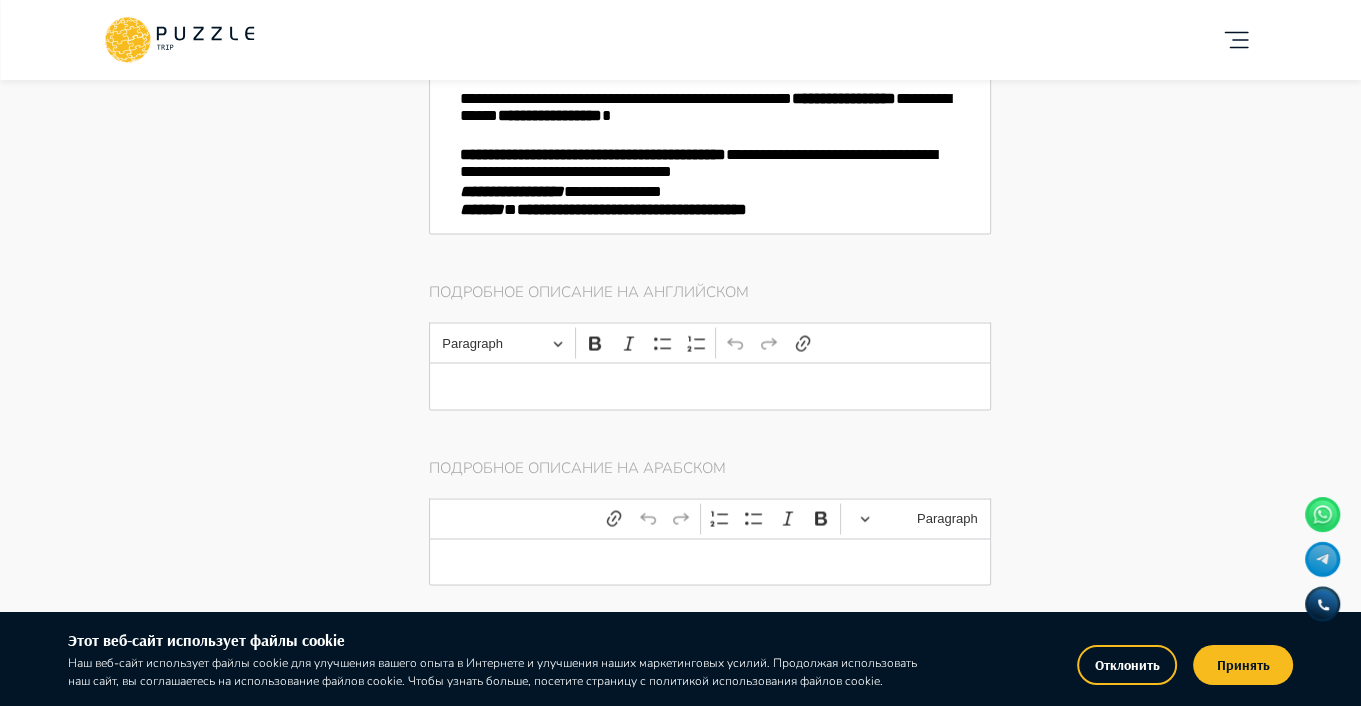scroll, scrollTop: 3204, scrollLeft: 0, axis: vertical 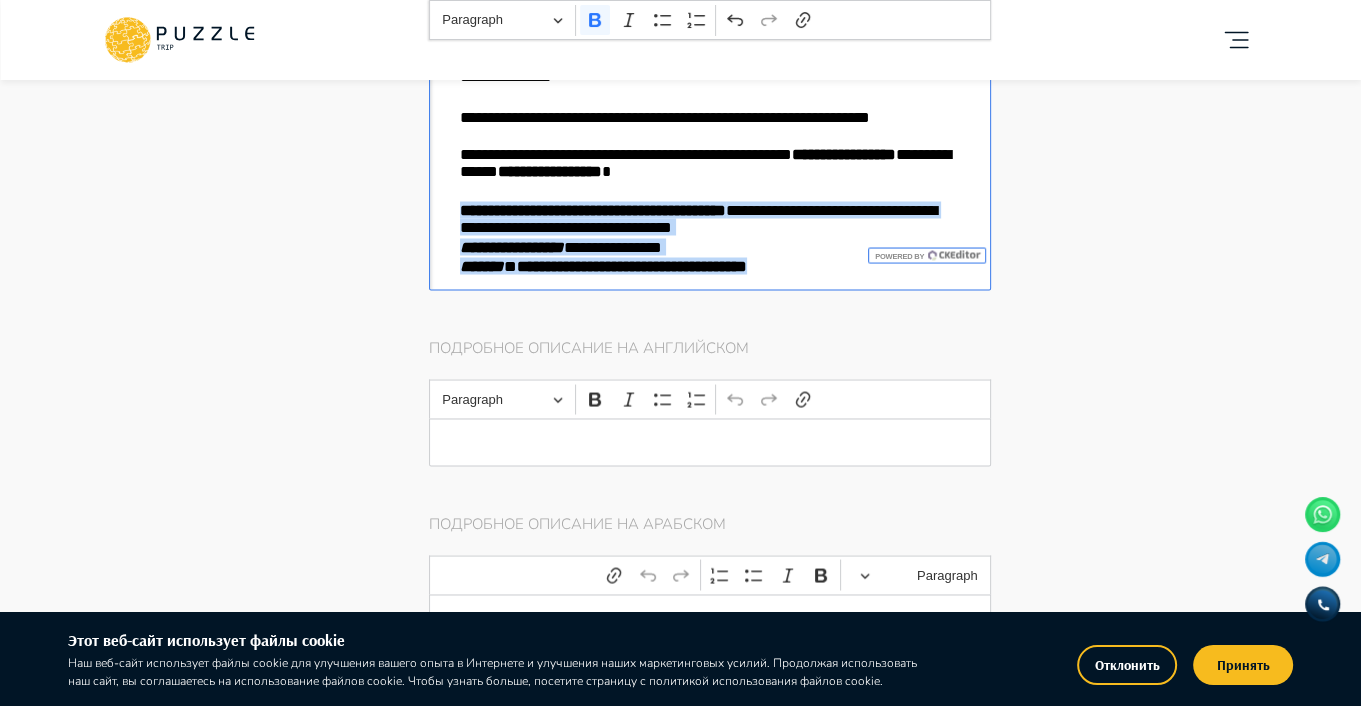 drag, startPoint x: 460, startPoint y: 176, endPoint x: 816, endPoint y: 234, distance: 360.6938 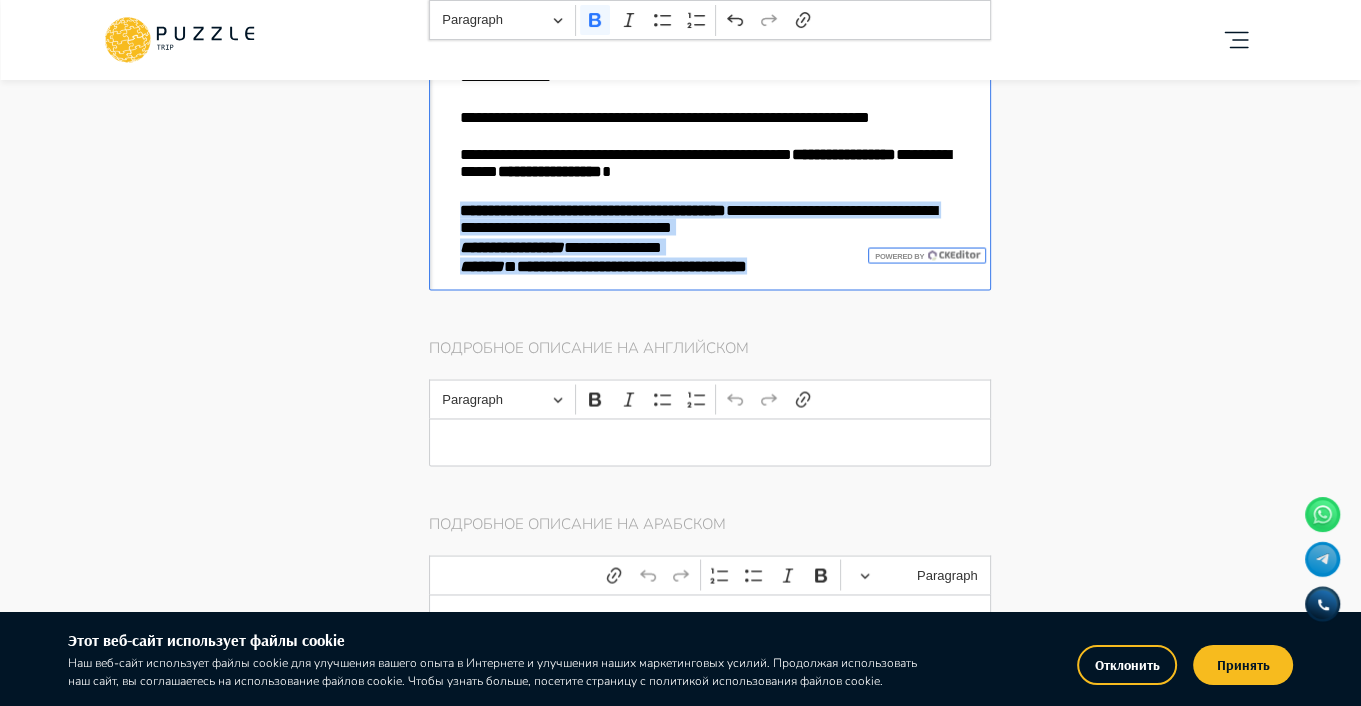 click on "**********" at bounding box center (710, -66) 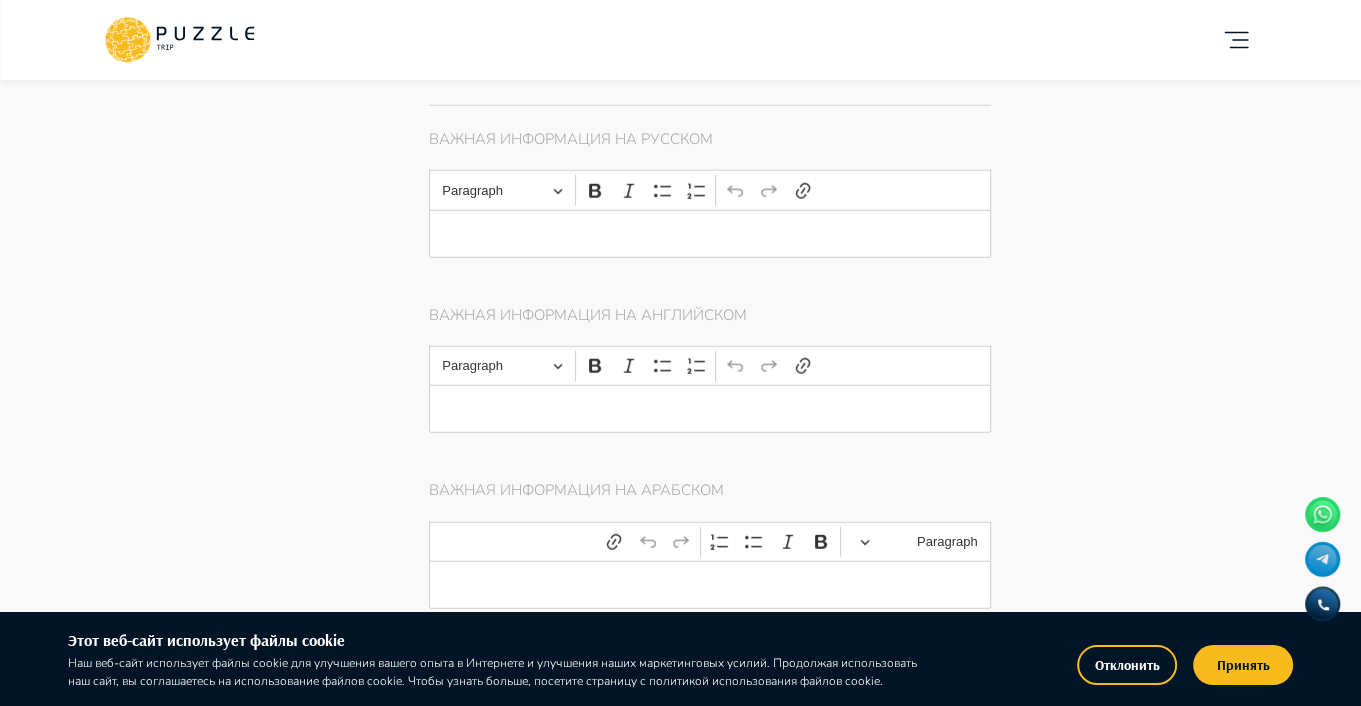 scroll, scrollTop: 4704, scrollLeft: 0, axis: vertical 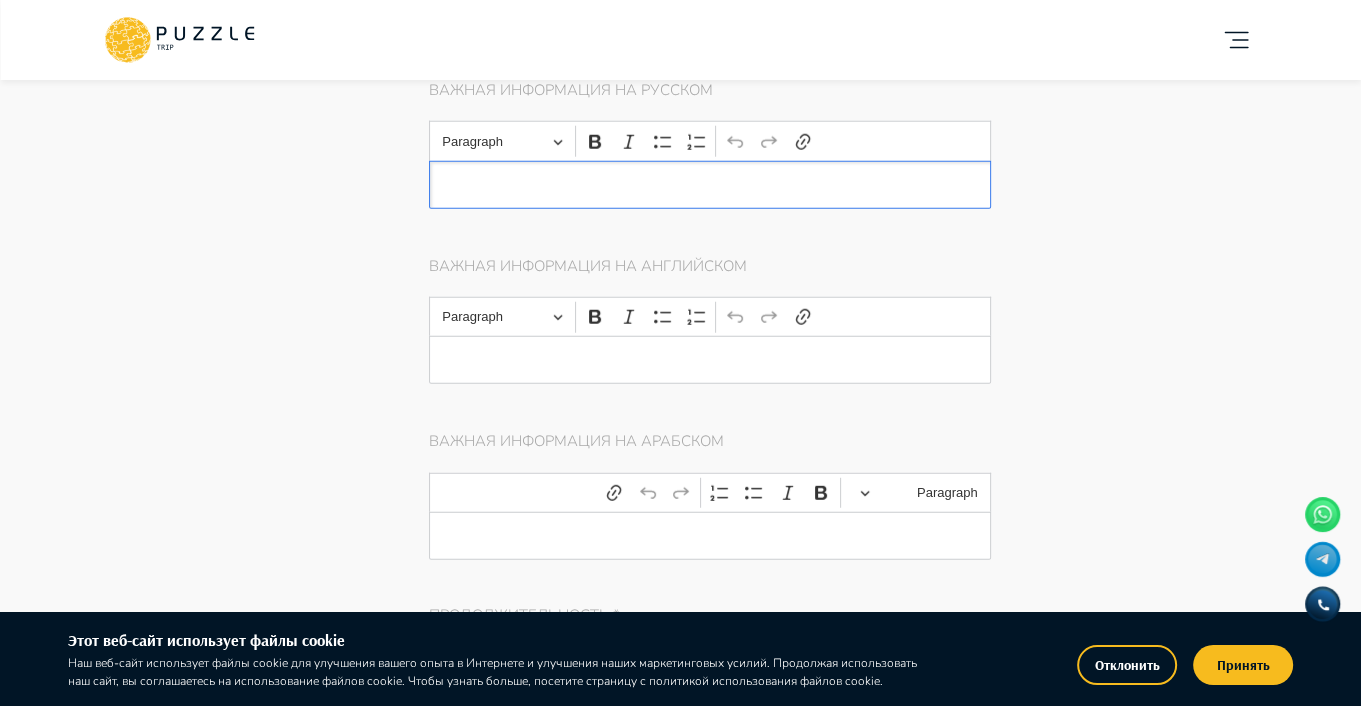 click at bounding box center [710, 184] 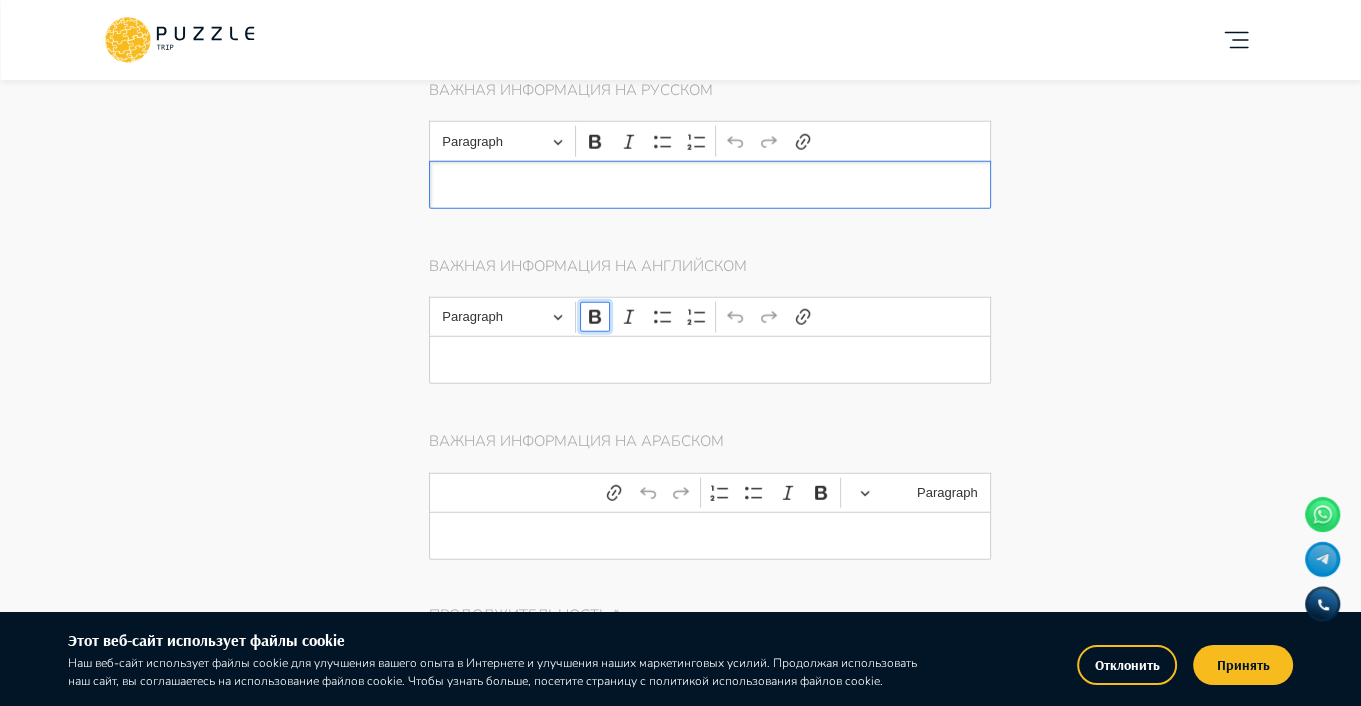 click on "Bold" at bounding box center (595, 317) 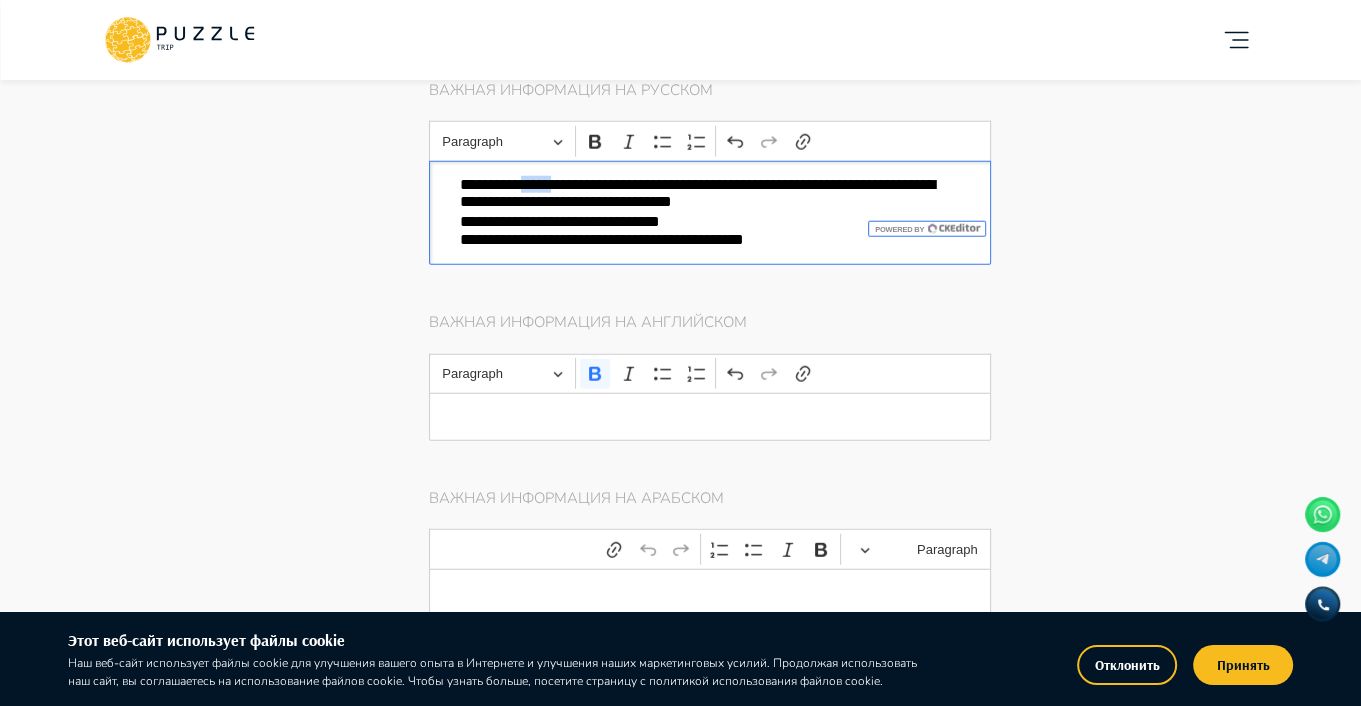 drag, startPoint x: 532, startPoint y: 147, endPoint x: 568, endPoint y: 153, distance: 36.496574 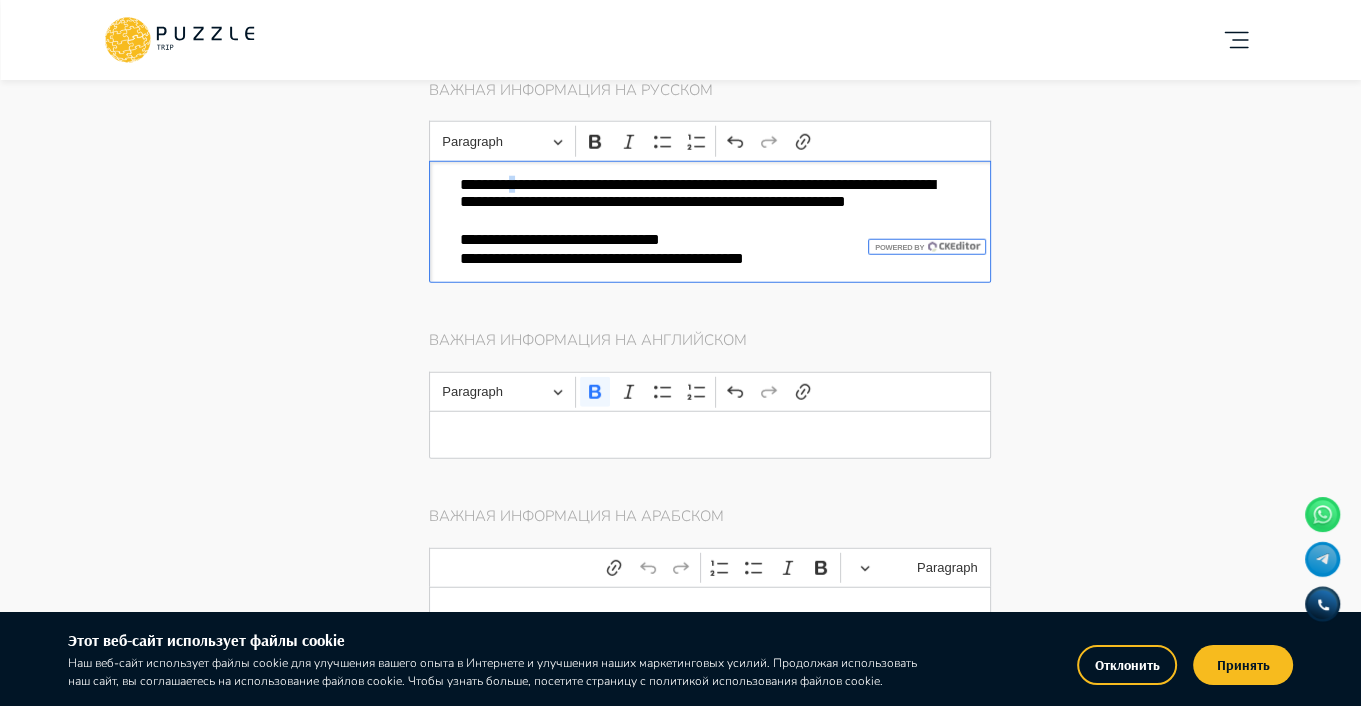 click on "**********" at bounding box center (710, 203) 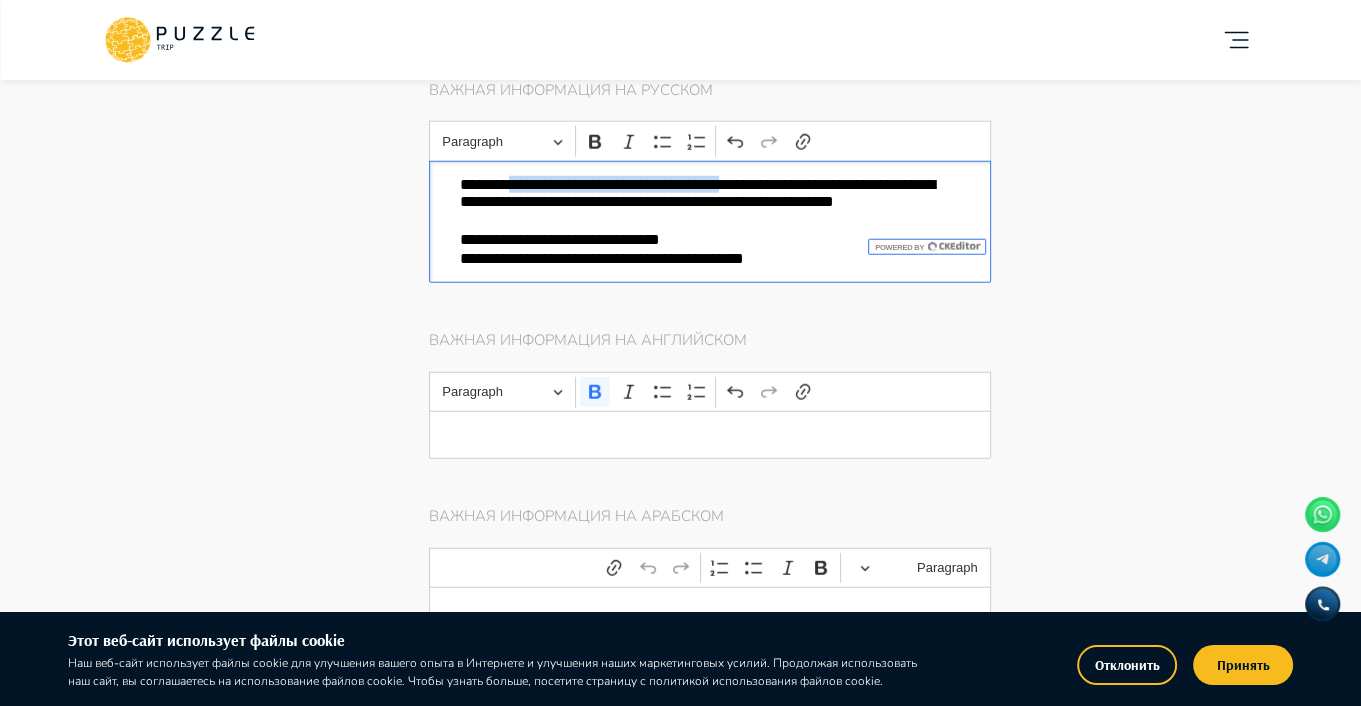 copy on "**********" 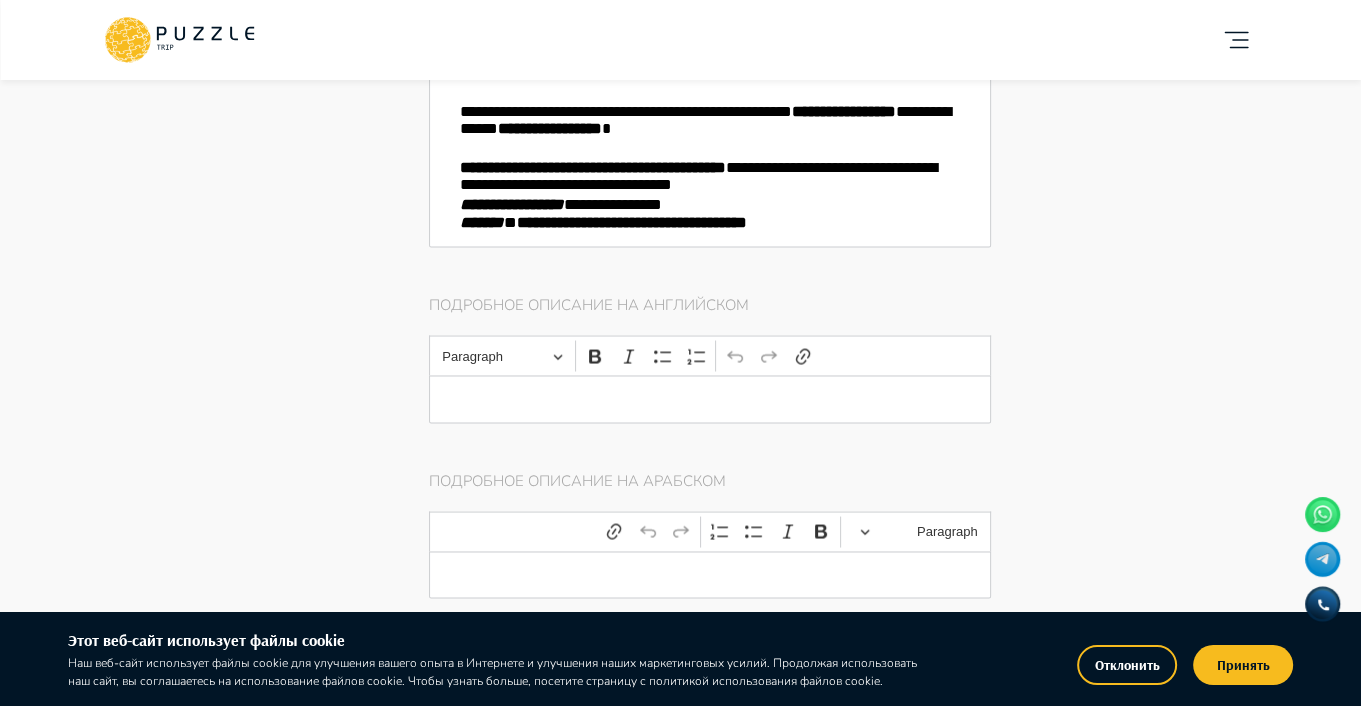 scroll, scrollTop: 3204, scrollLeft: 0, axis: vertical 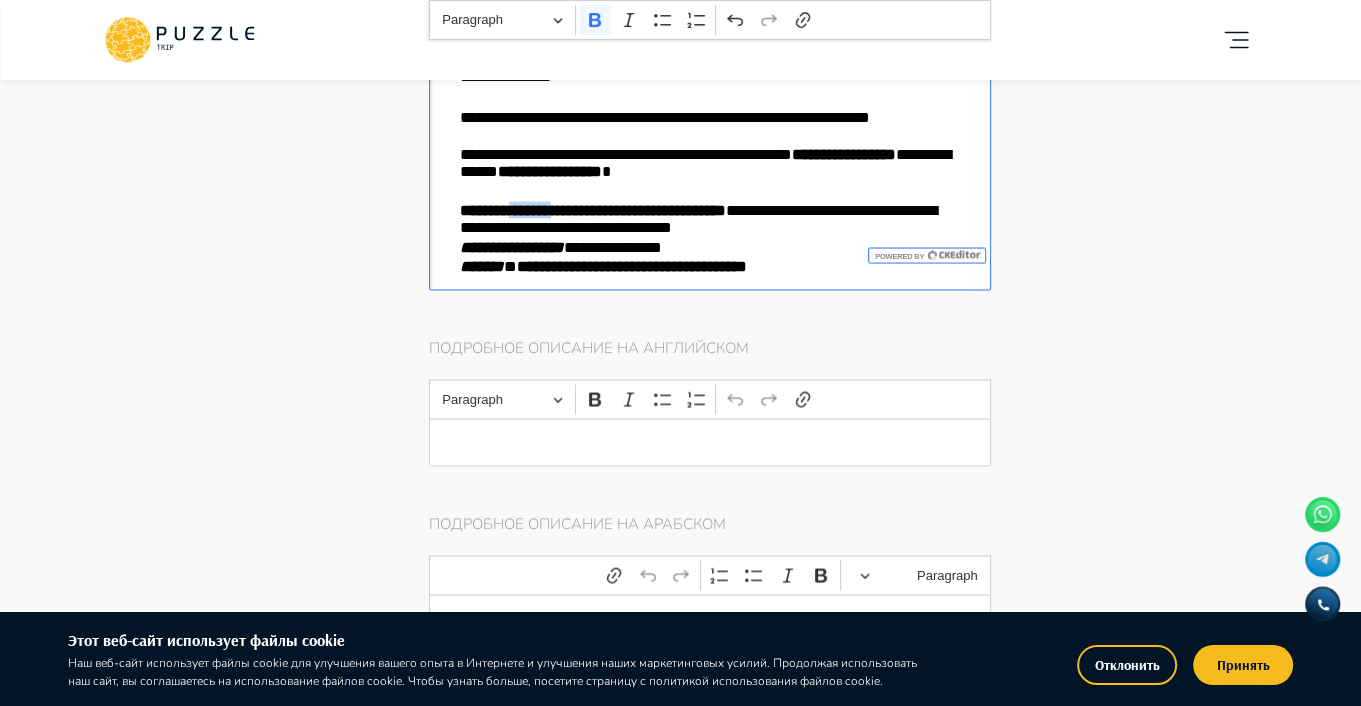 drag, startPoint x: 524, startPoint y: 175, endPoint x: 572, endPoint y: 177, distance: 48.04165 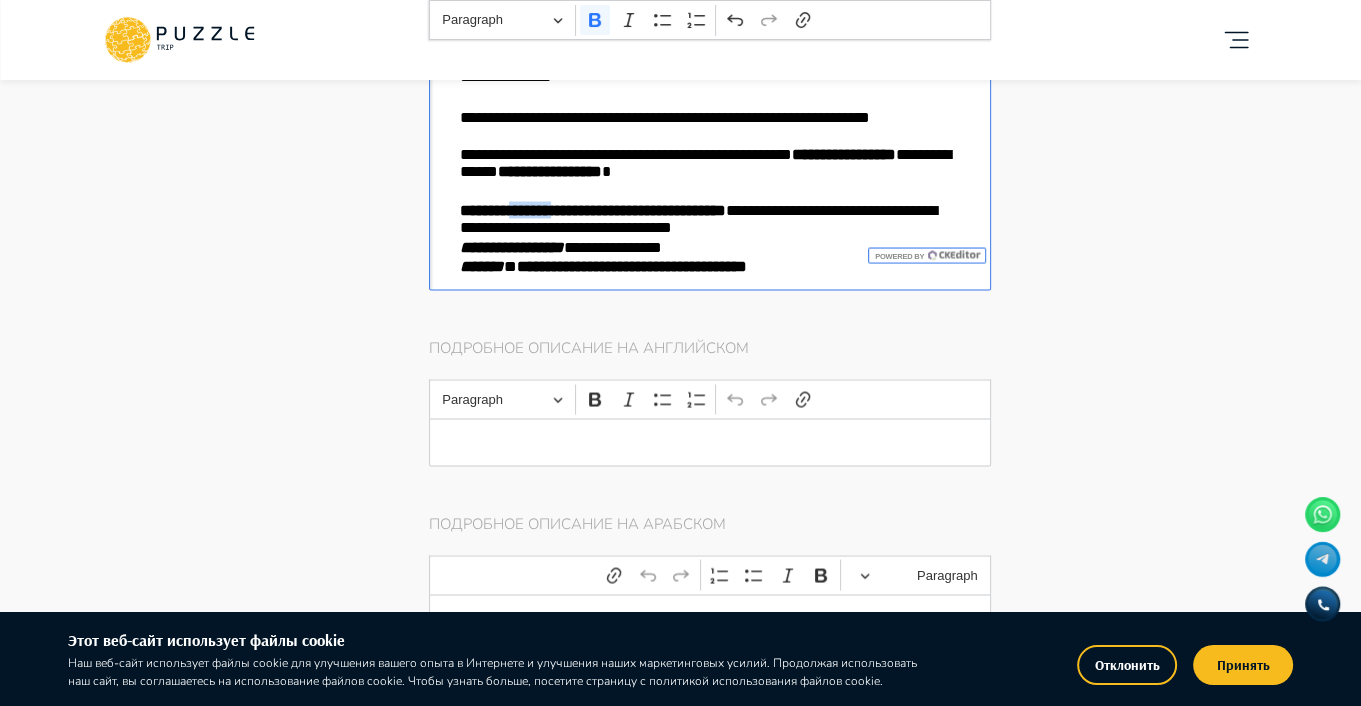 click on "**********" at bounding box center [593, 209] 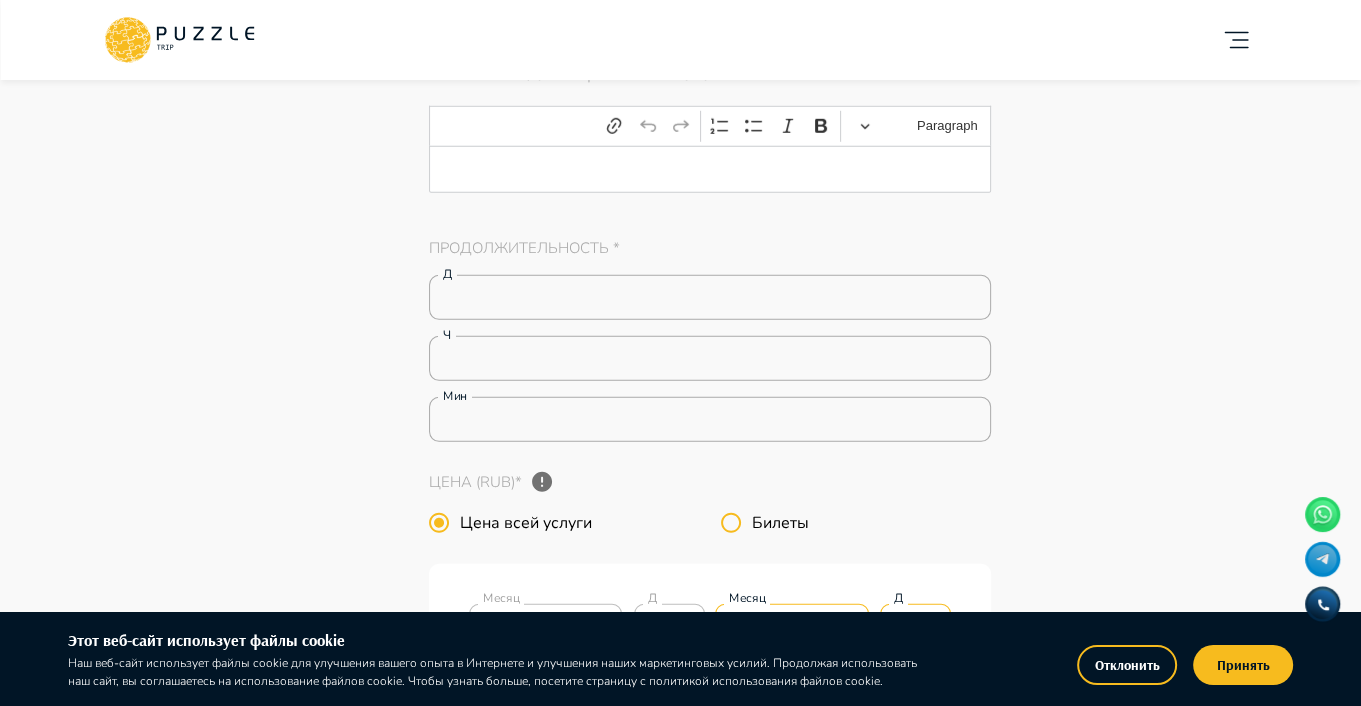 scroll, scrollTop: 5204, scrollLeft: 0, axis: vertical 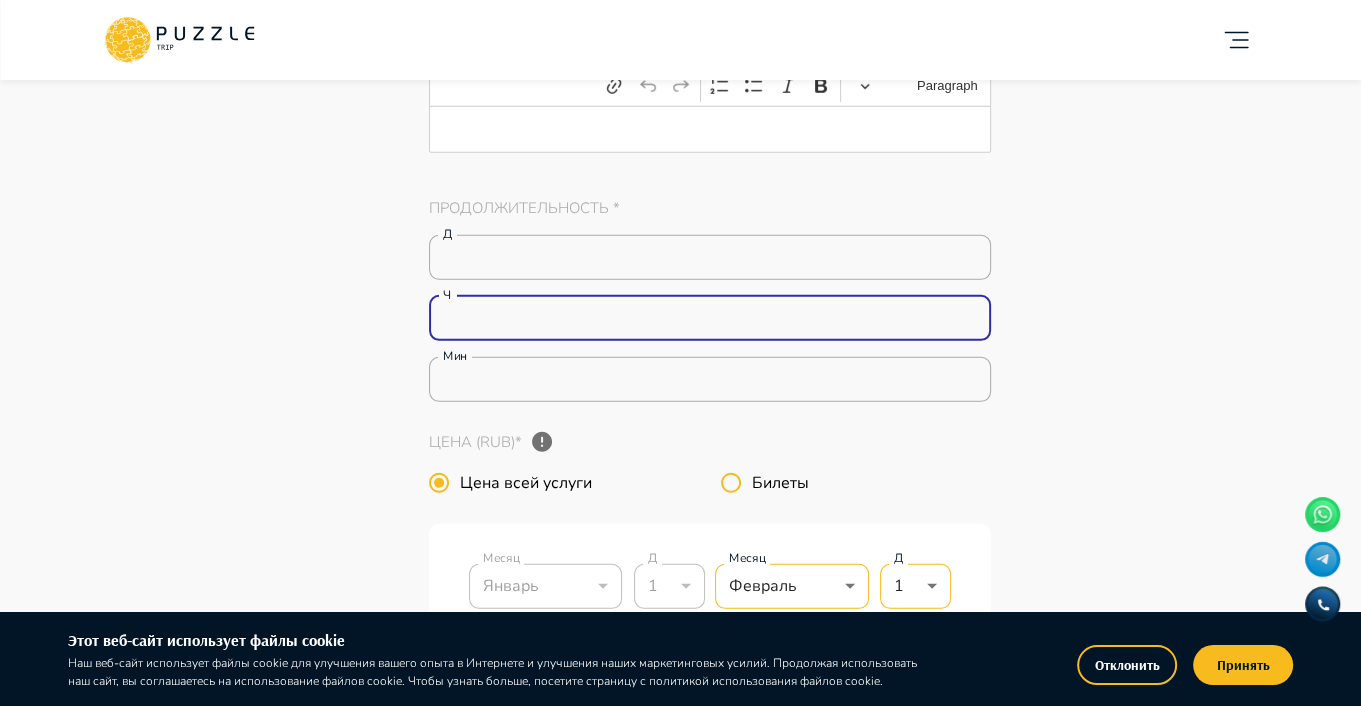 drag, startPoint x: 452, startPoint y: 285, endPoint x: 428, endPoint y: 285, distance: 24 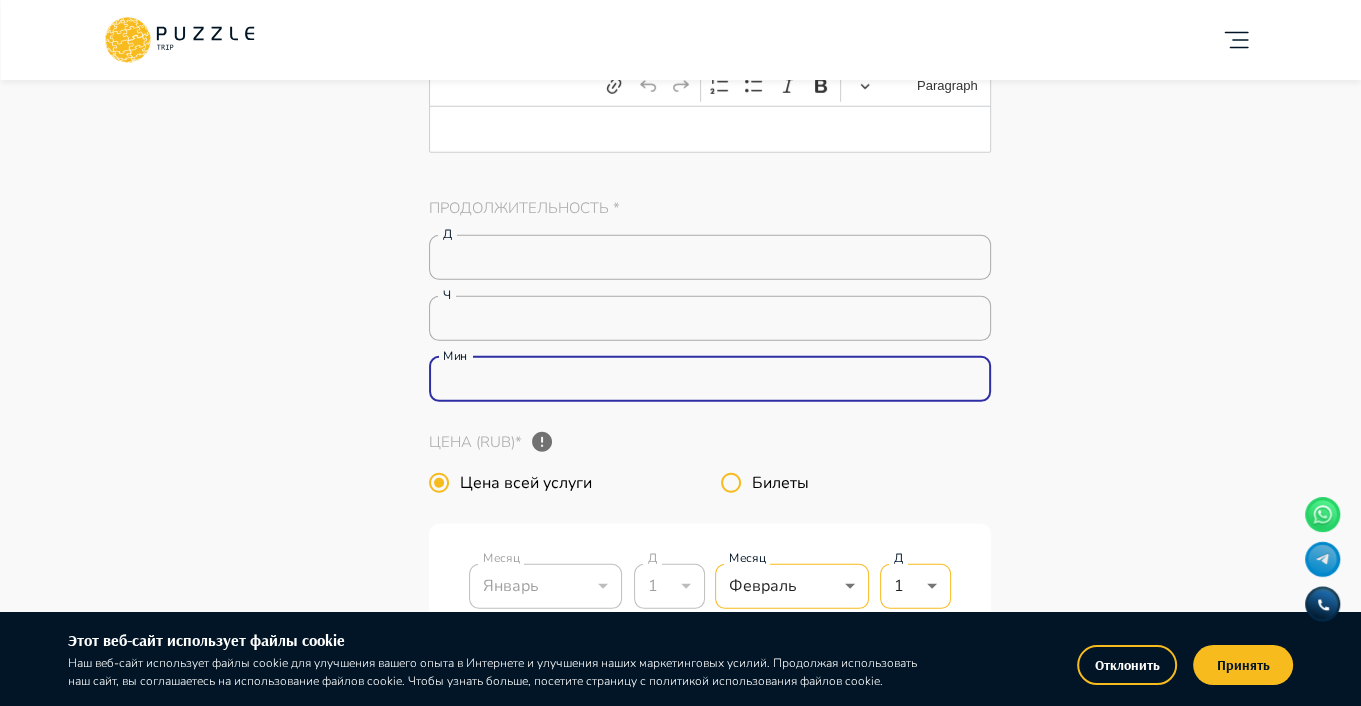 drag, startPoint x: 437, startPoint y: 344, endPoint x: 465, endPoint y: 345, distance: 28.01785 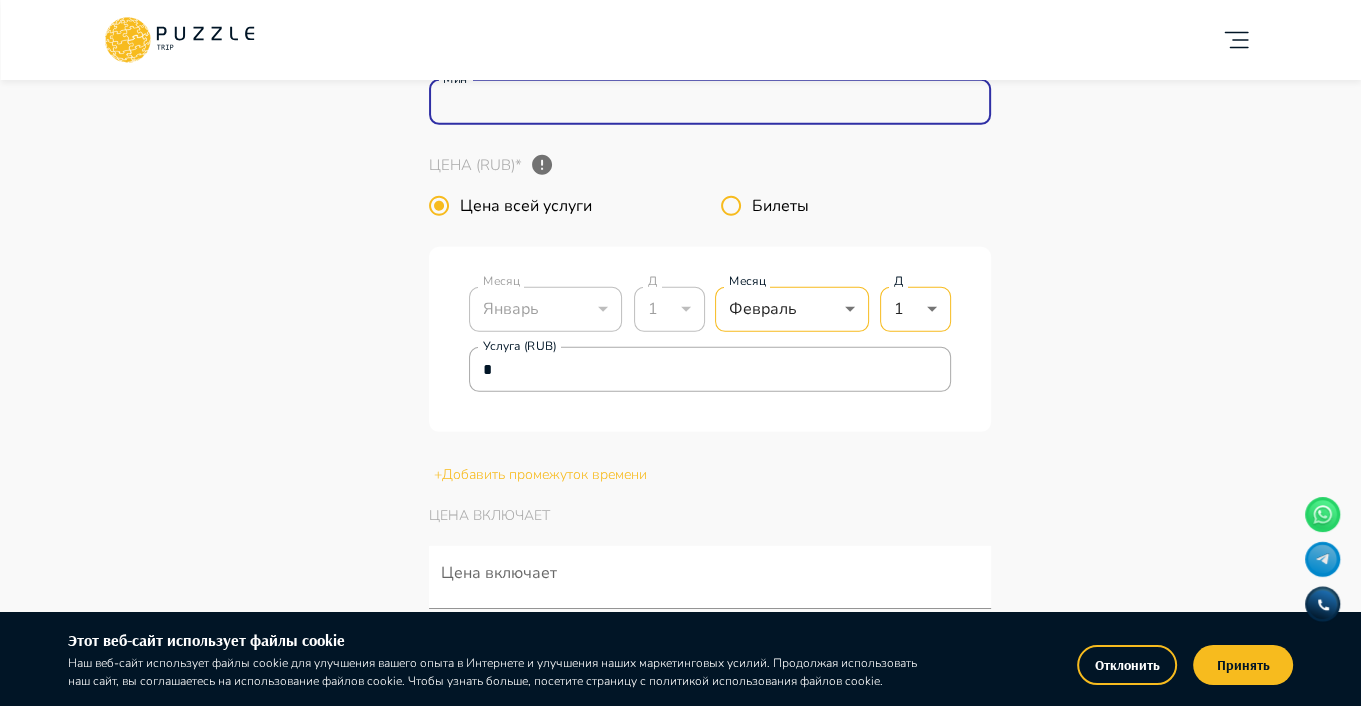 scroll, scrollTop: 5504, scrollLeft: 0, axis: vertical 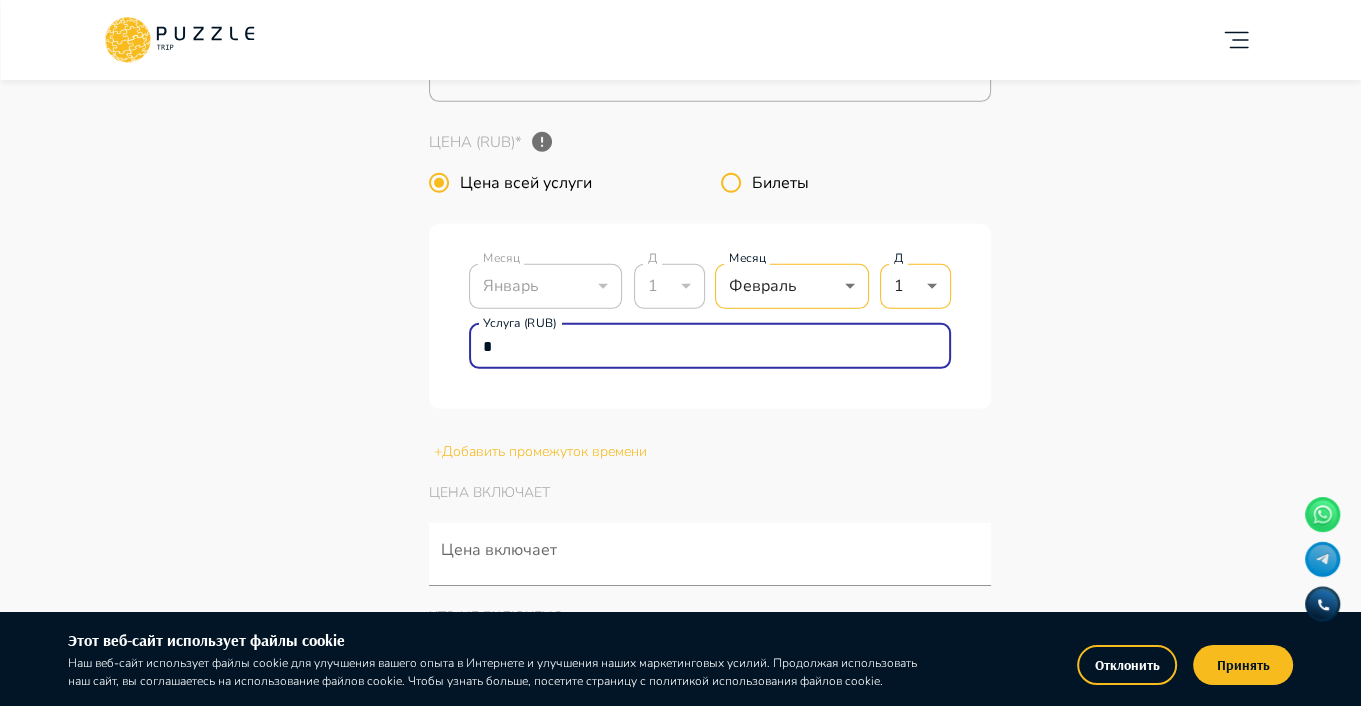 drag, startPoint x: 481, startPoint y: 307, endPoint x: 505, endPoint y: 312, distance: 24.5153 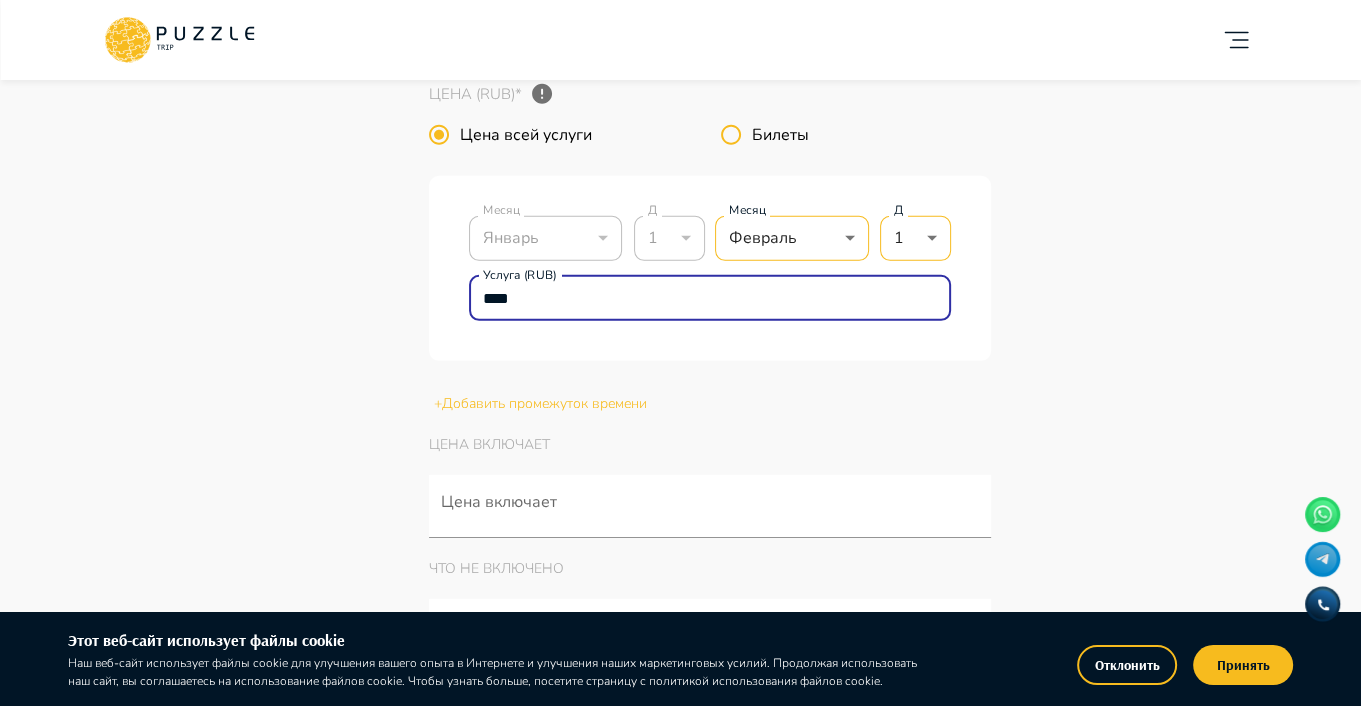 scroll, scrollTop: 5404, scrollLeft: 0, axis: vertical 